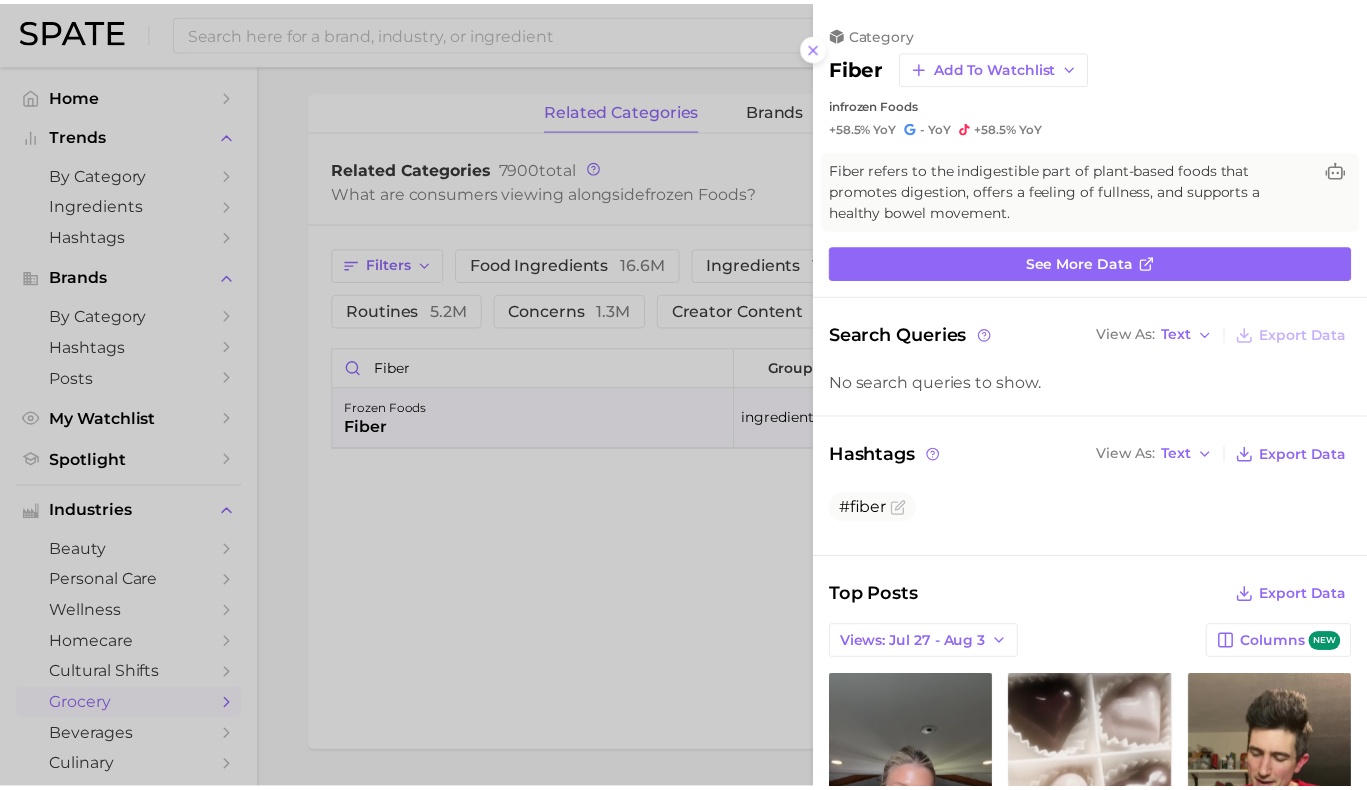 scroll, scrollTop: 0, scrollLeft: 0, axis: both 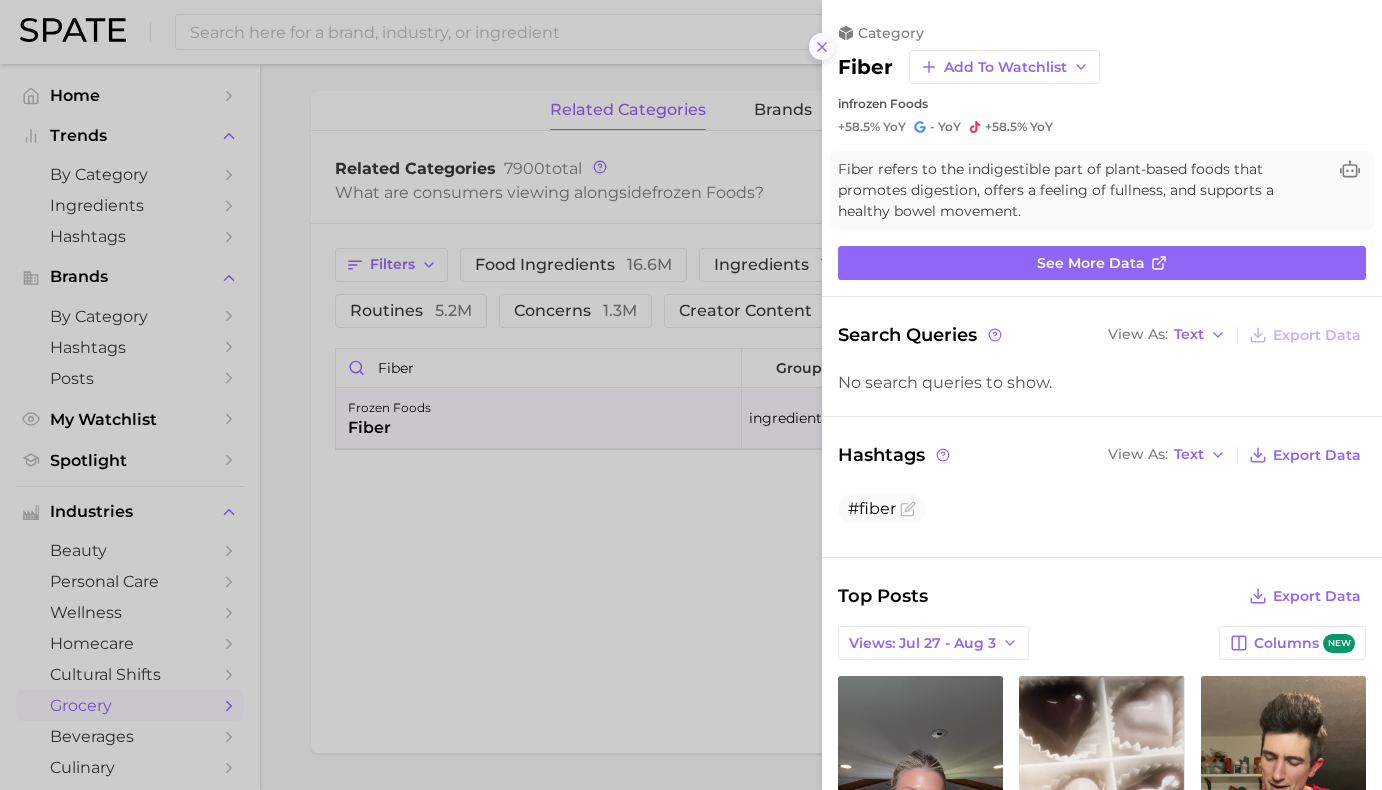 click 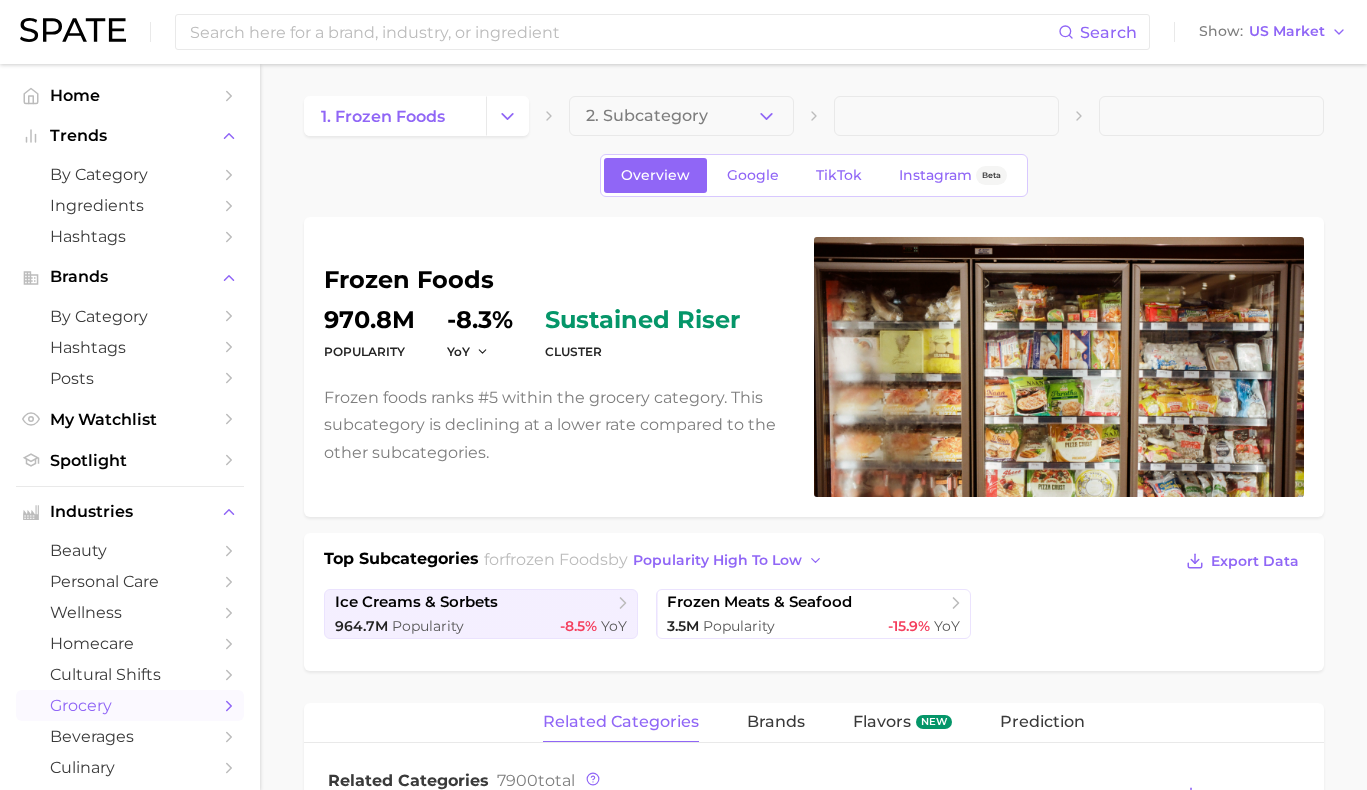 scroll, scrollTop: 0, scrollLeft: 0, axis: both 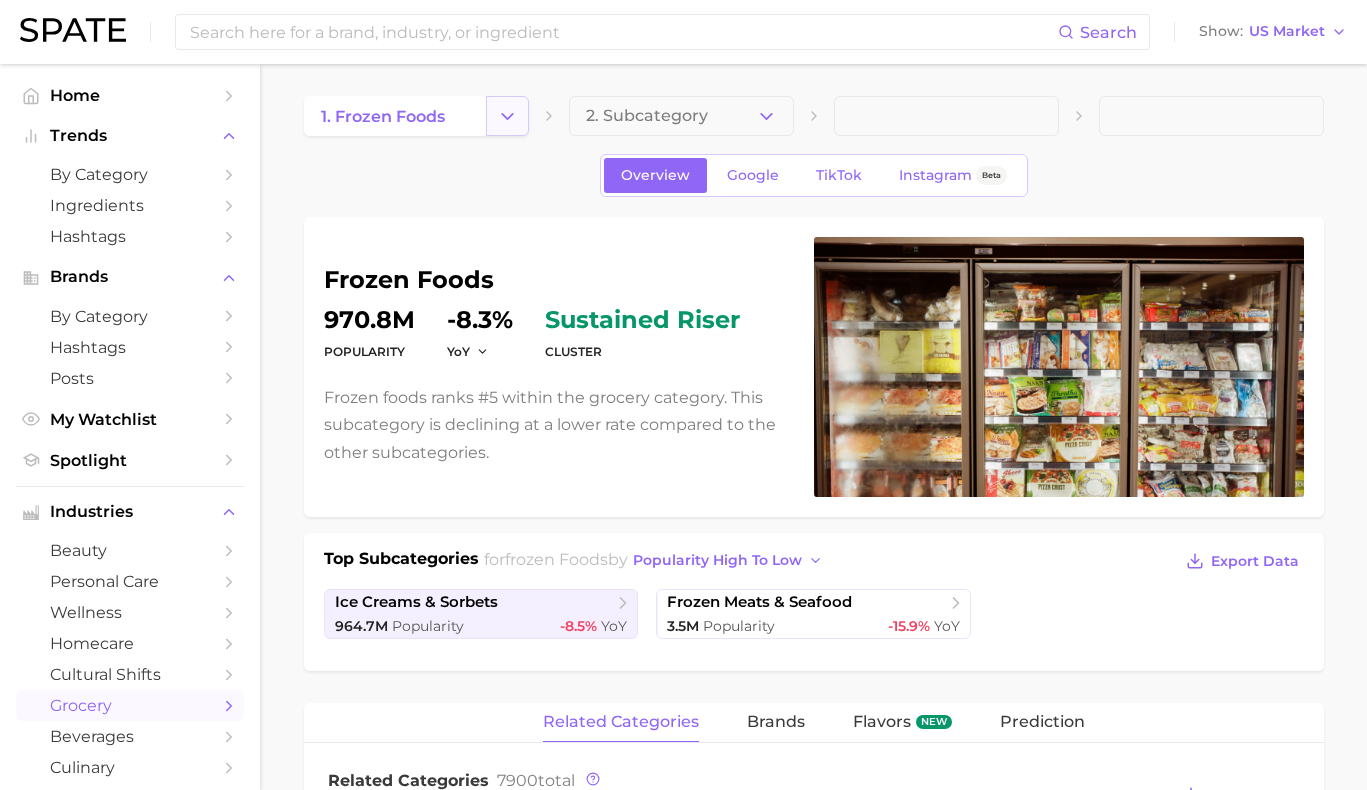 click at bounding box center [507, 116] 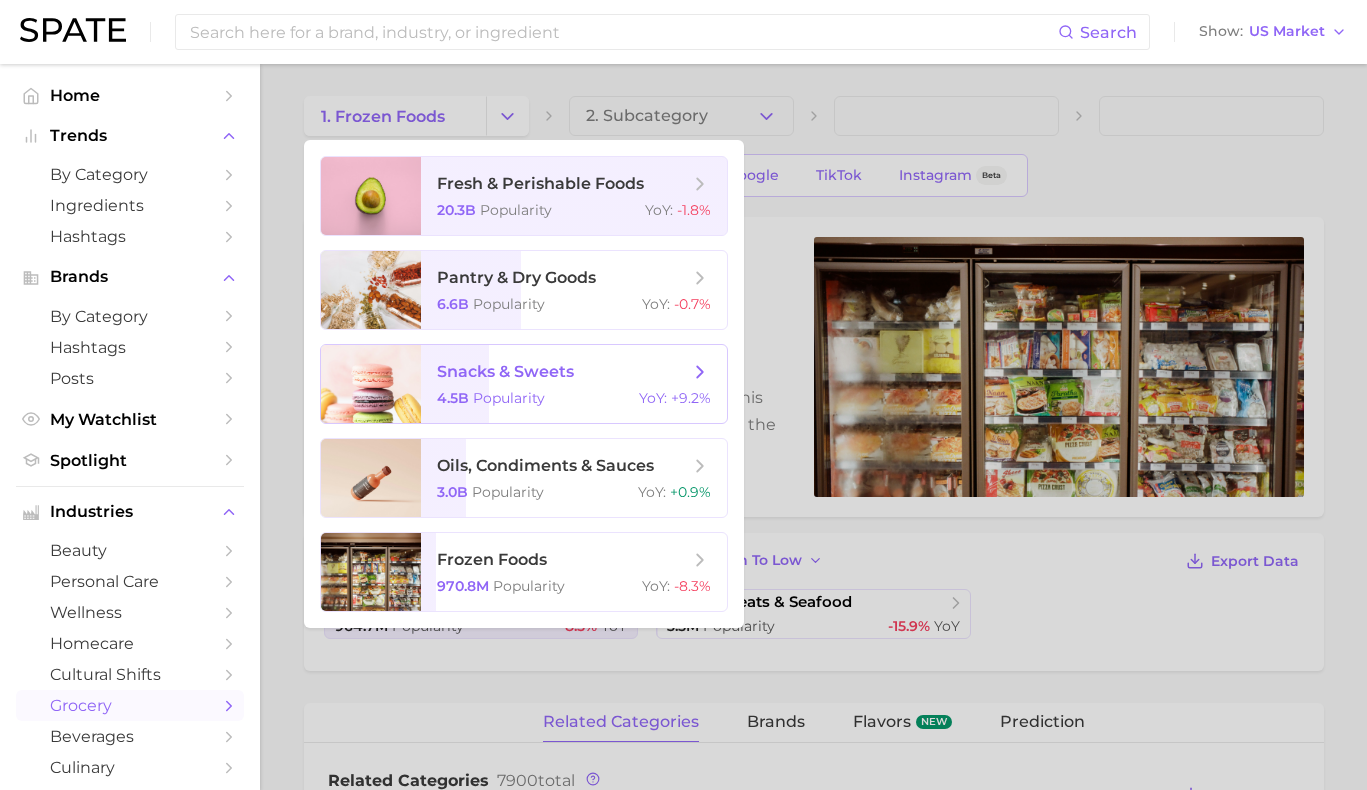 click on "snacks & sweets 4.5b   Popularity YoY :   +9.2%" at bounding box center [574, 384] 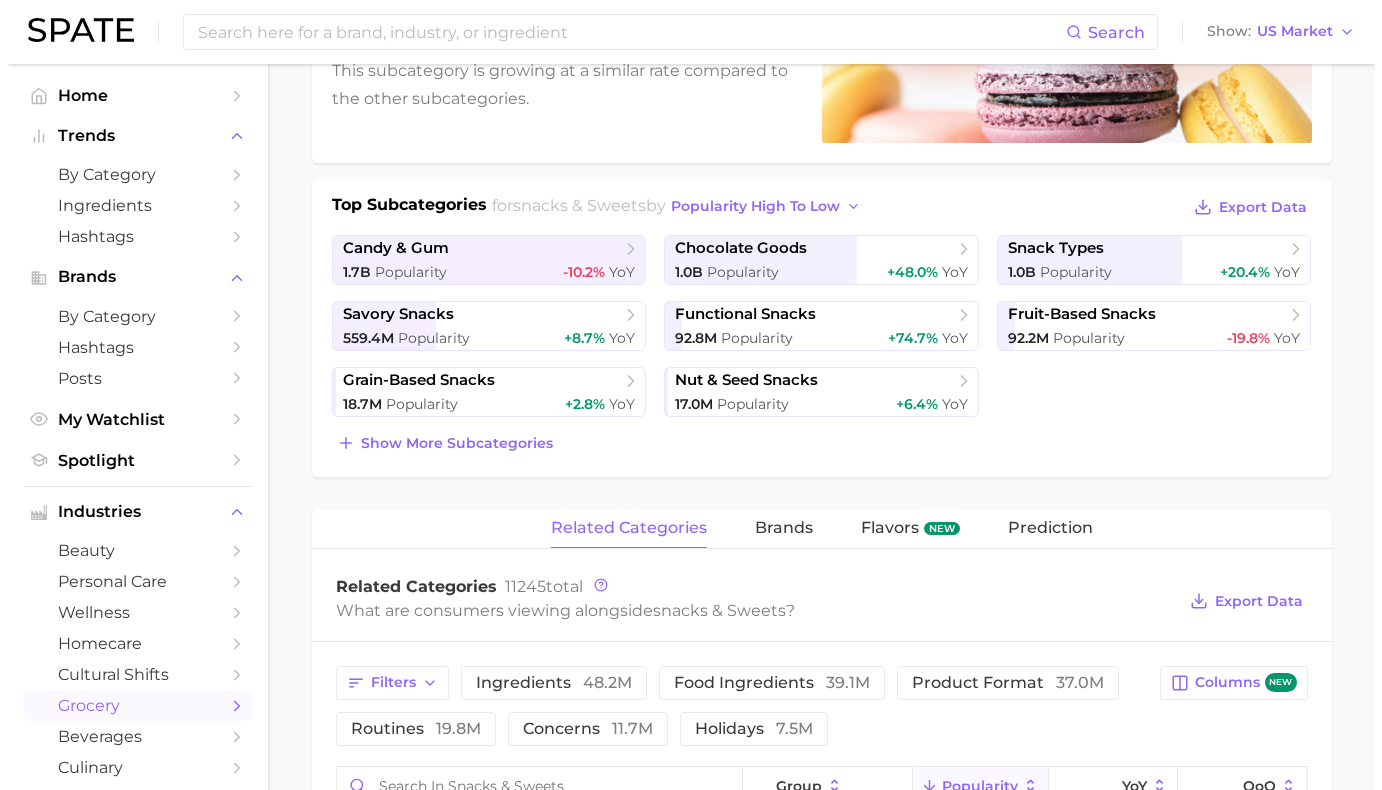 scroll, scrollTop: 538, scrollLeft: 0, axis: vertical 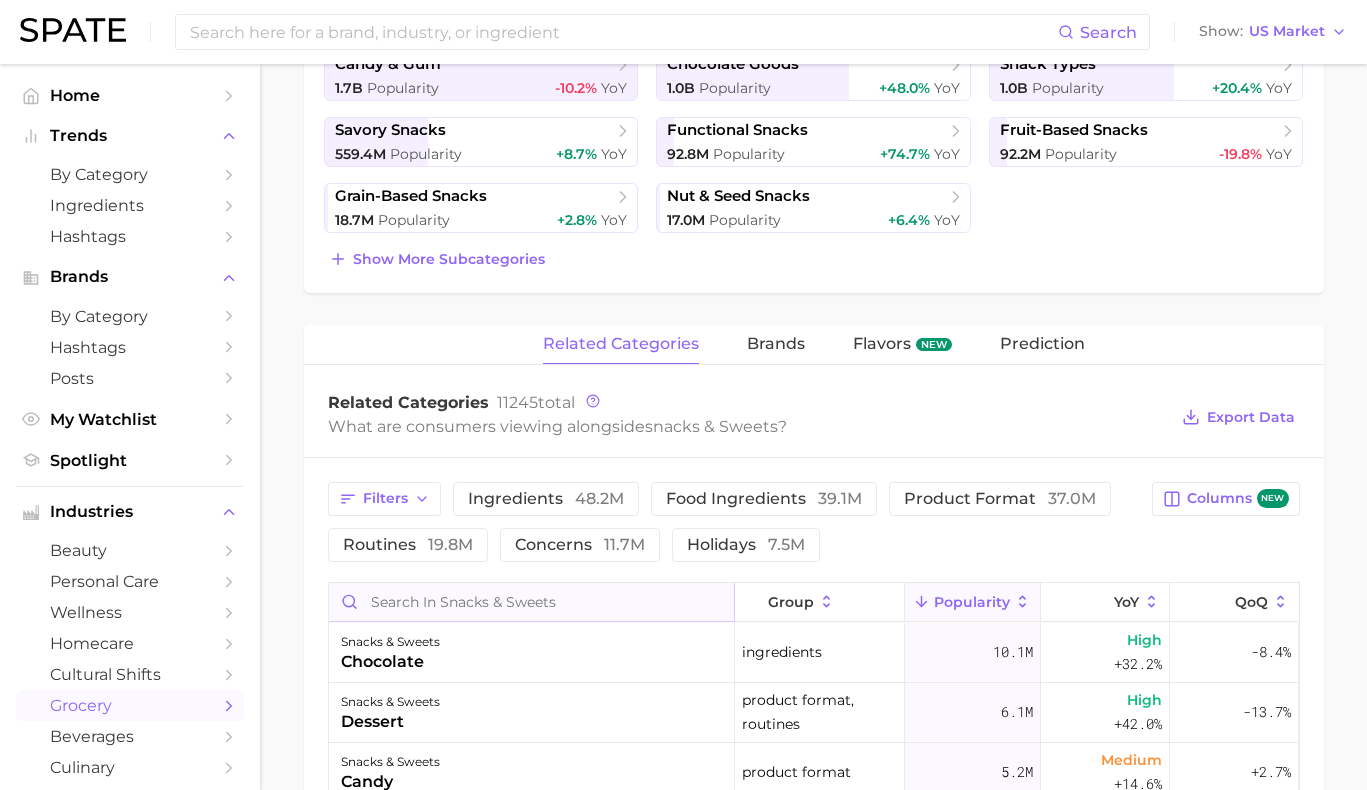 click at bounding box center (531, 602) 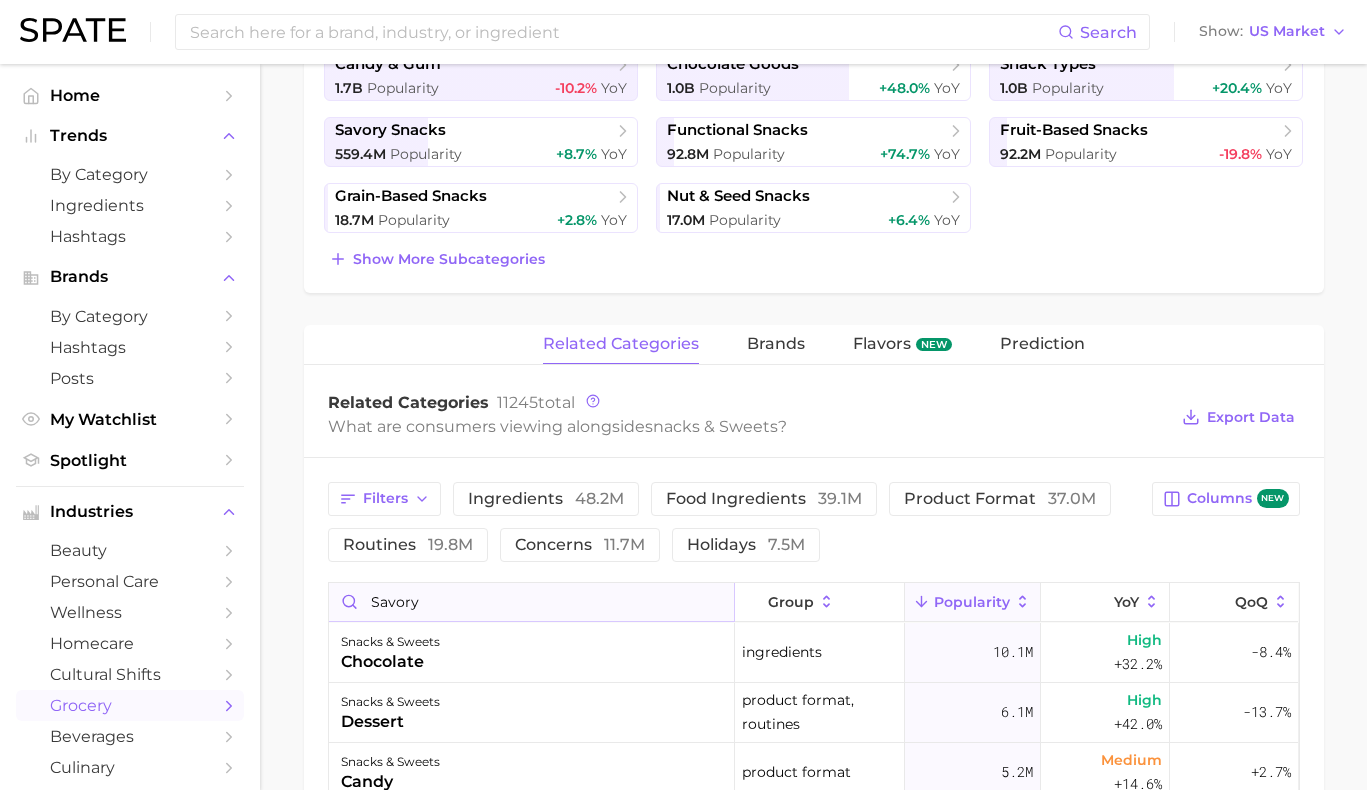 type on "savory" 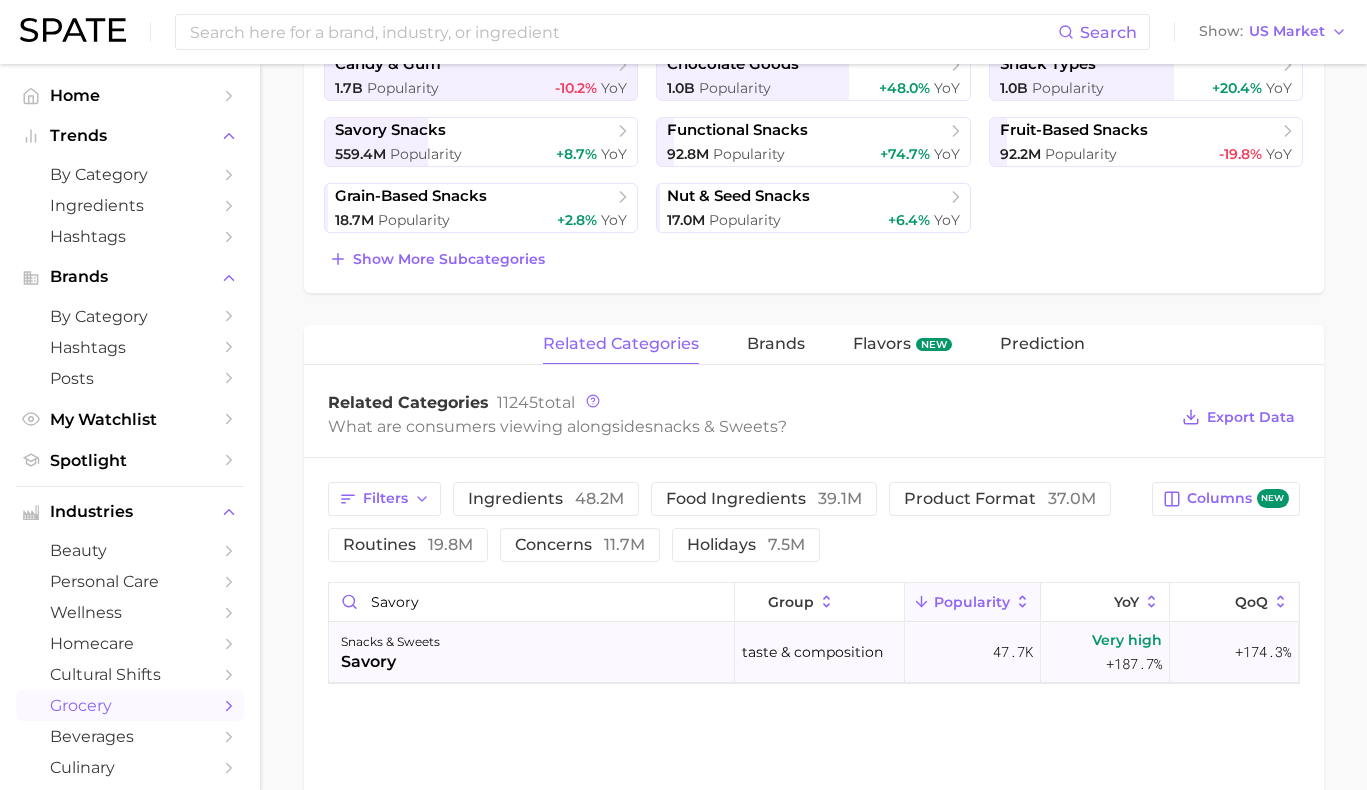 click on "snacks & sweets savory" at bounding box center [532, 653] 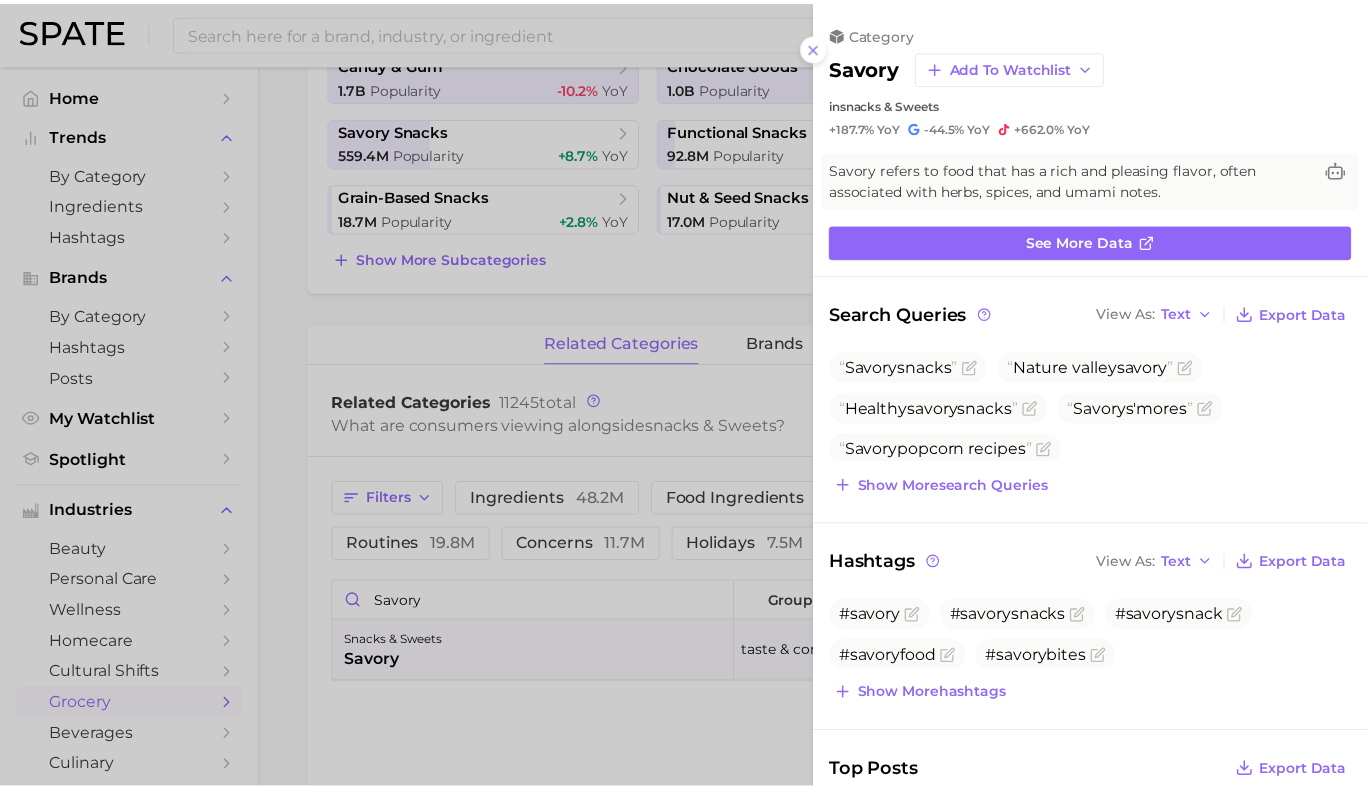 scroll, scrollTop: 0, scrollLeft: 0, axis: both 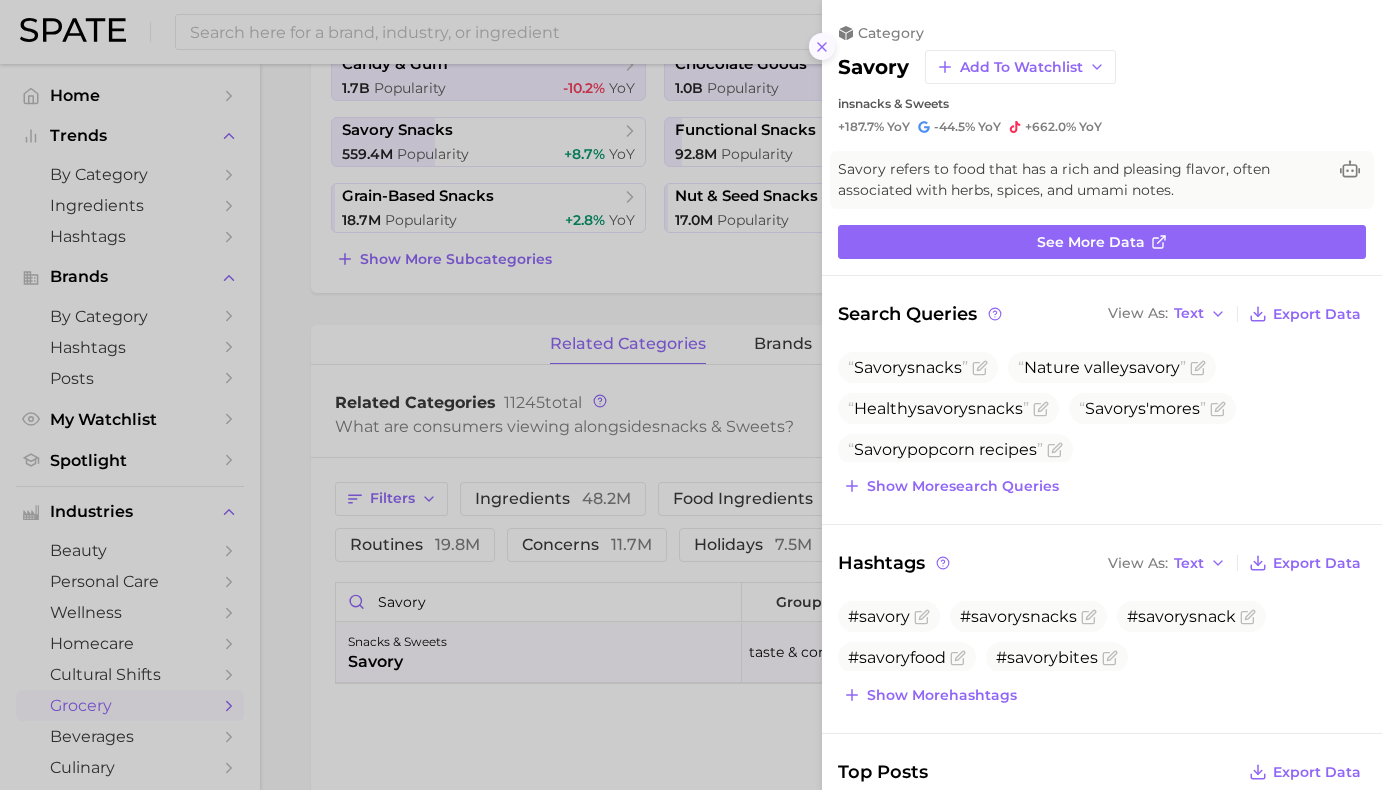click 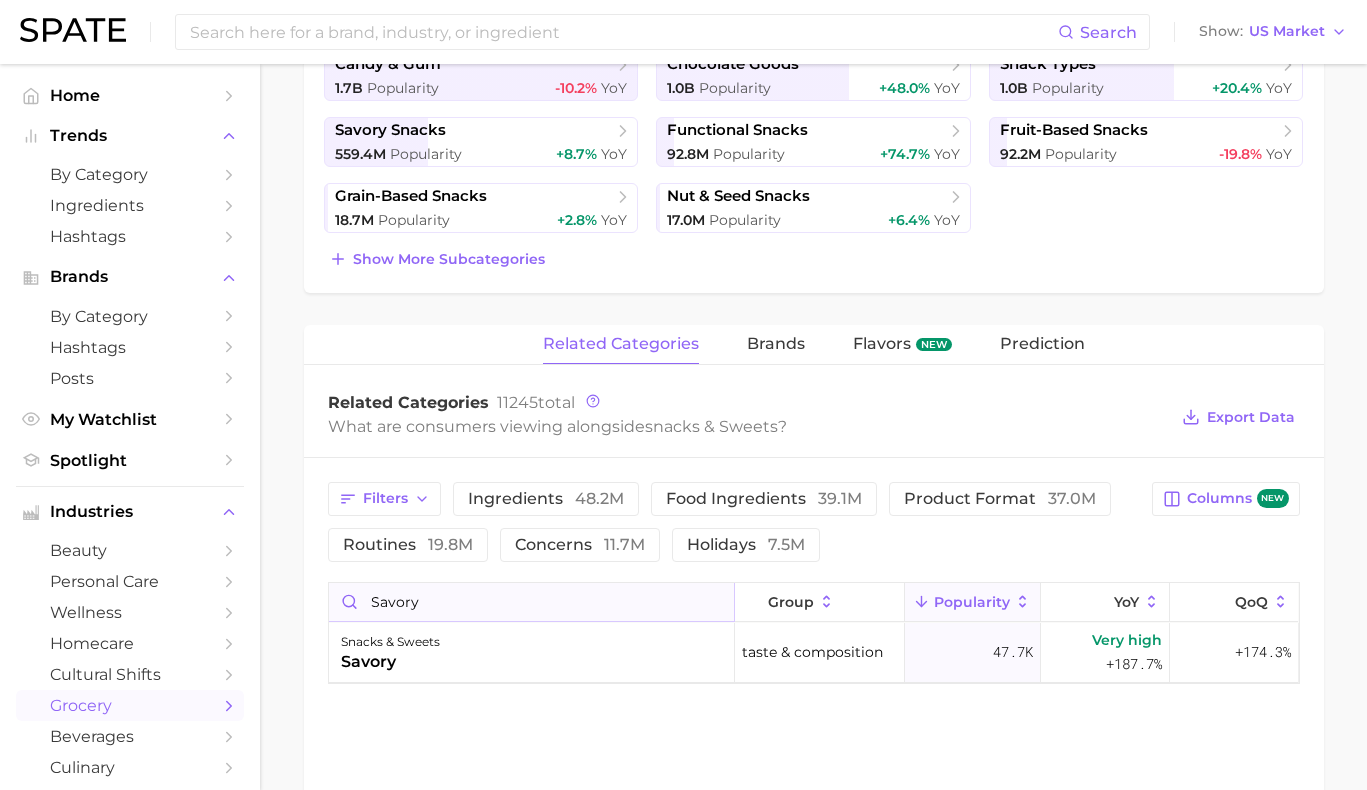 click on "savory" at bounding box center [531, 602] 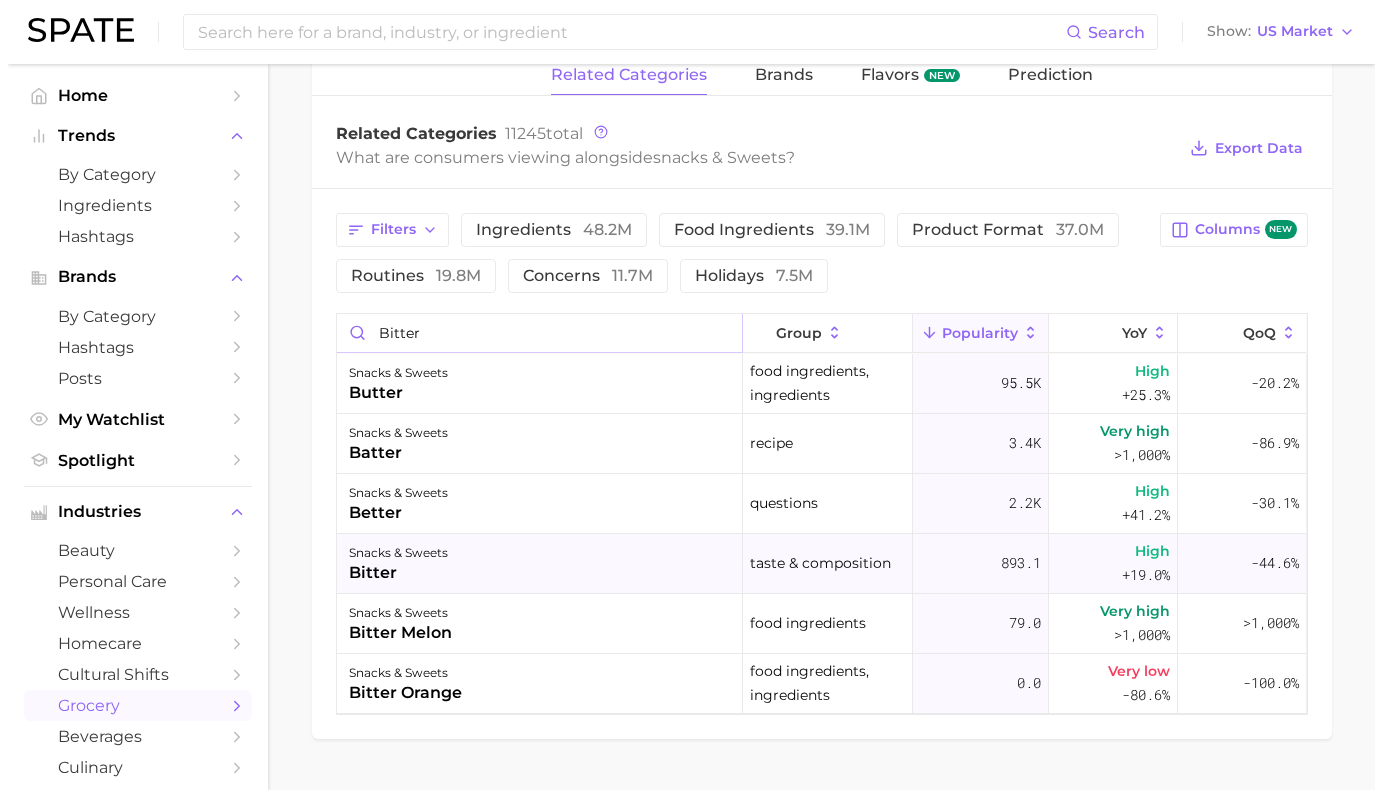 scroll, scrollTop: 812, scrollLeft: 0, axis: vertical 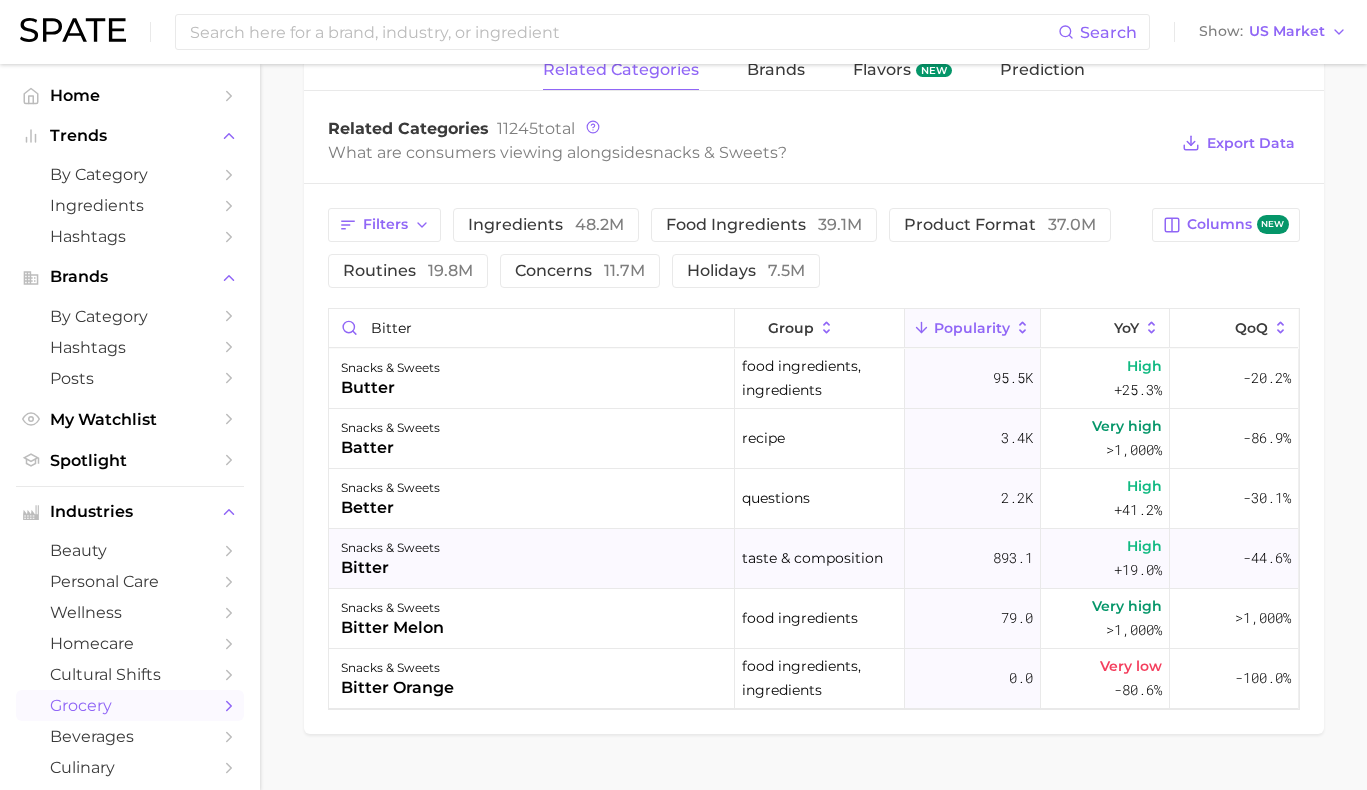 click on "snacks & sweets bitter" at bounding box center [532, 559] 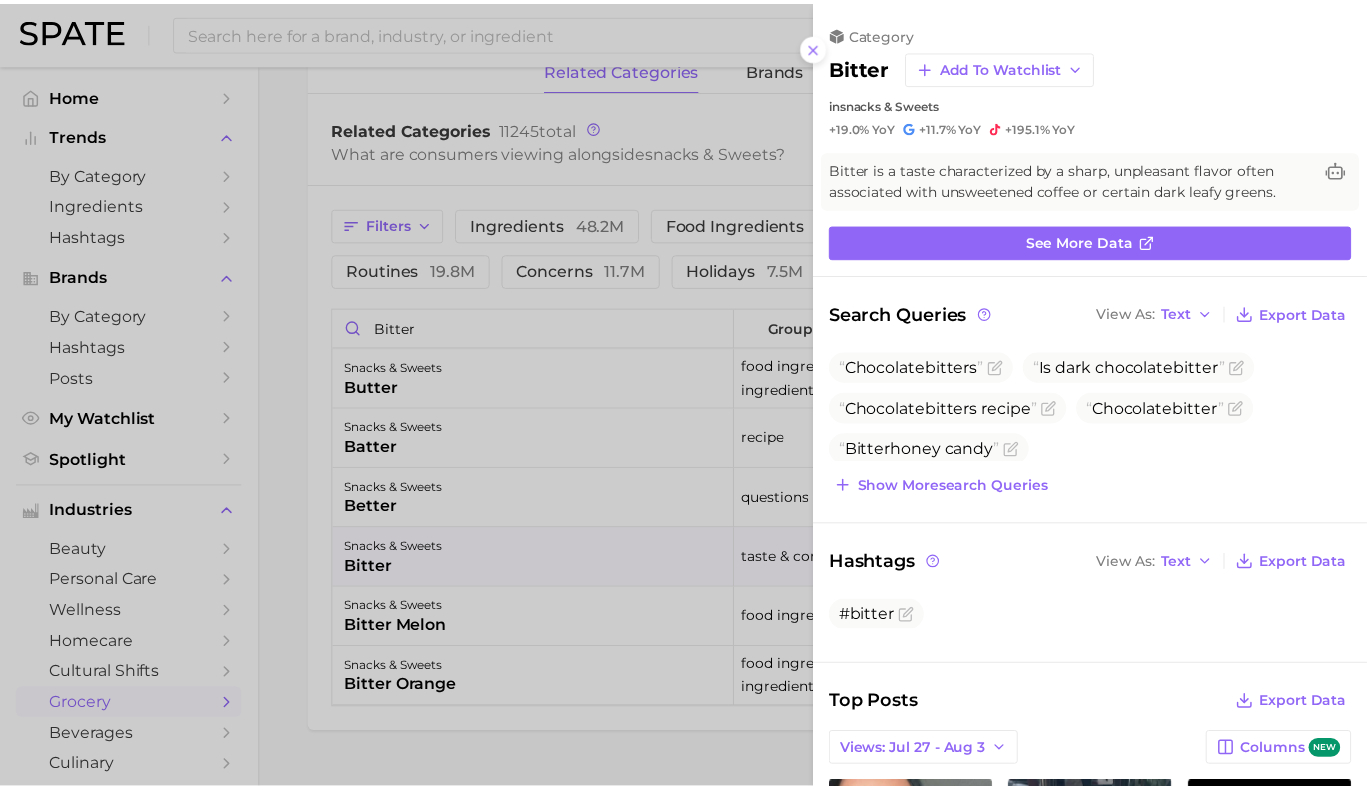 scroll, scrollTop: 0, scrollLeft: 0, axis: both 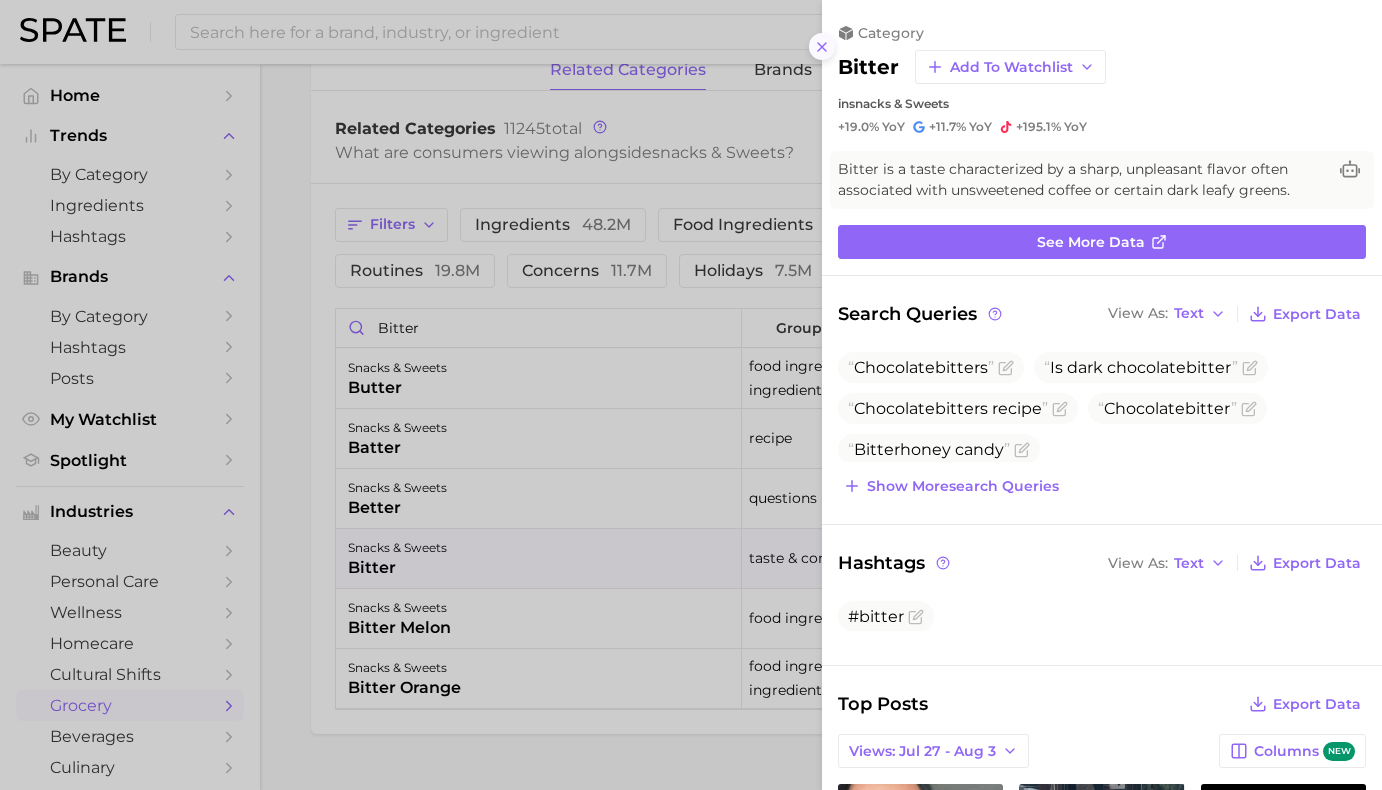 click at bounding box center (822, 46) 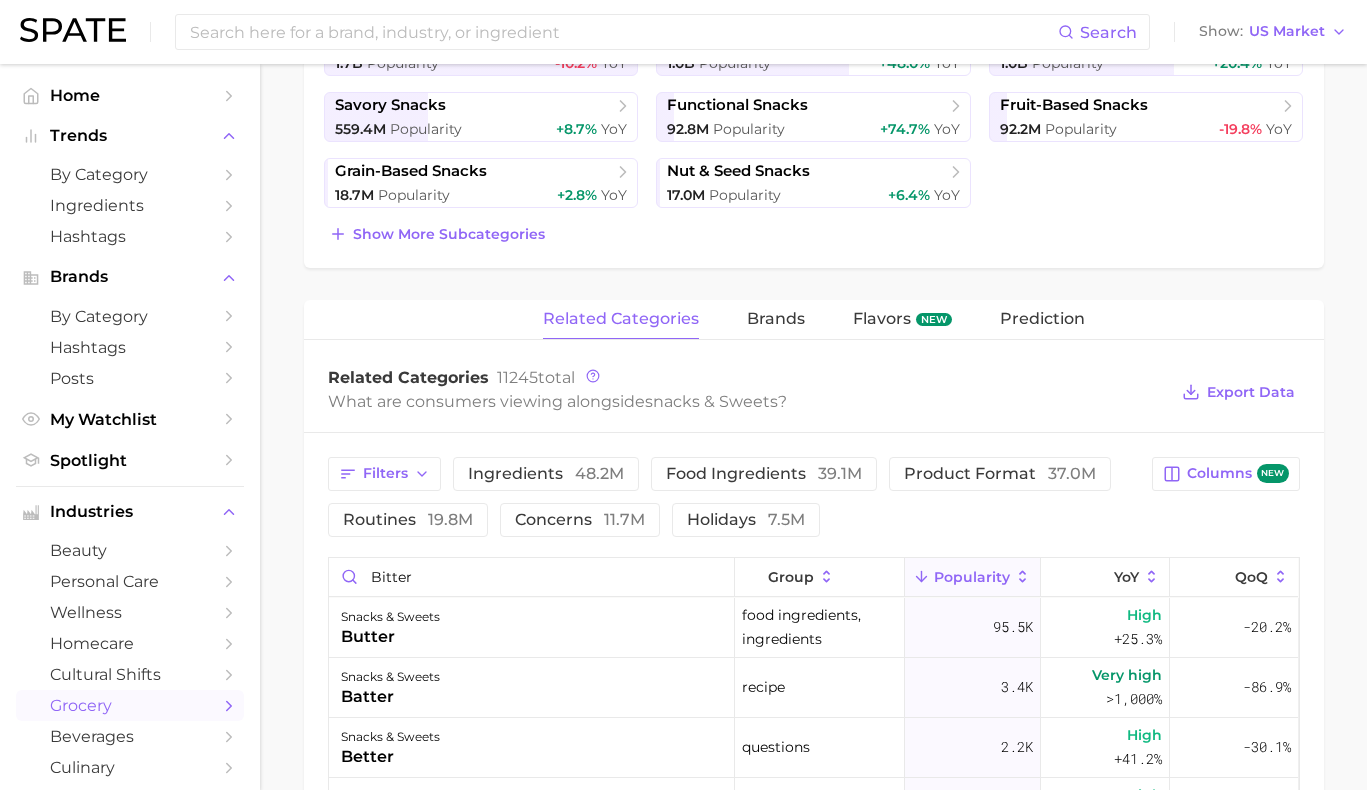 scroll, scrollTop: 577, scrollLeft: 0, axis: vertical 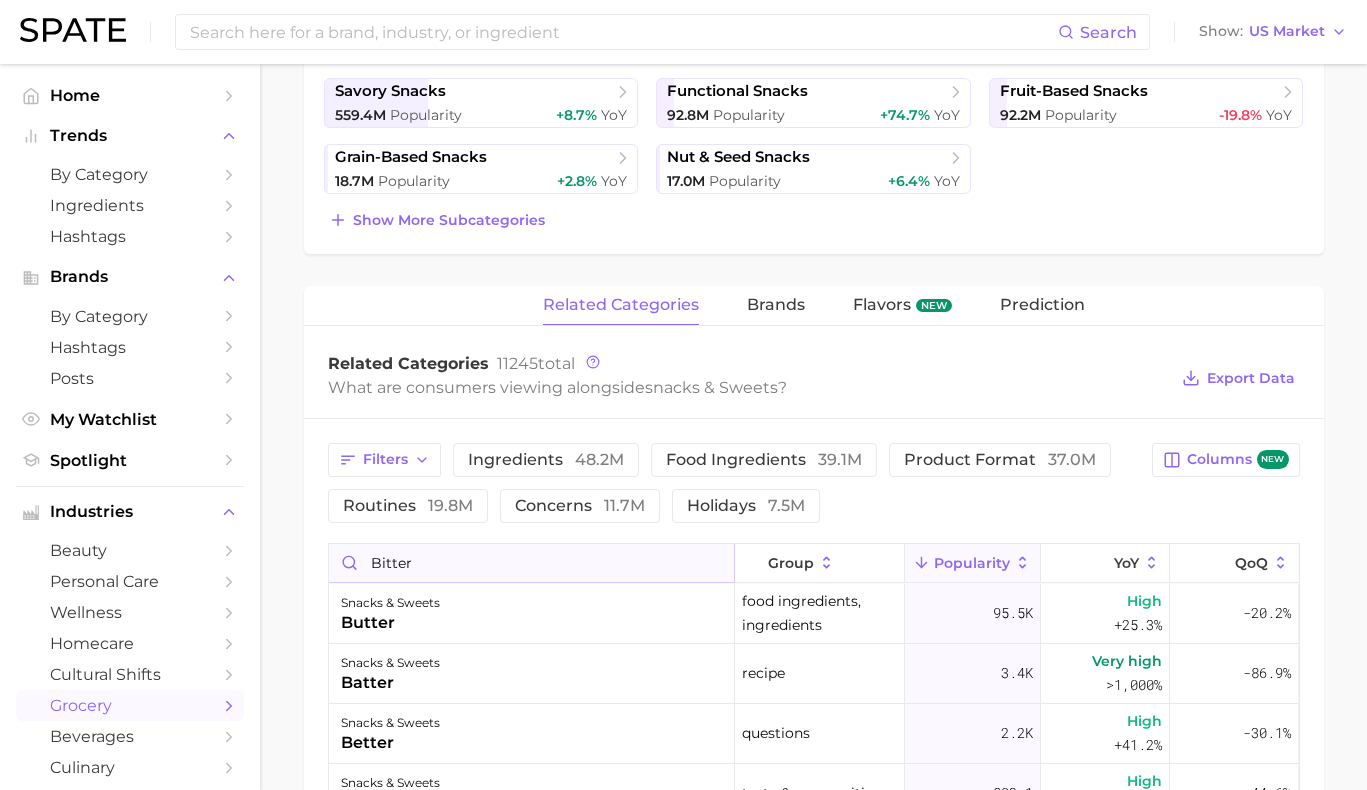 click on "bitter" at bounding box center [531, 563] 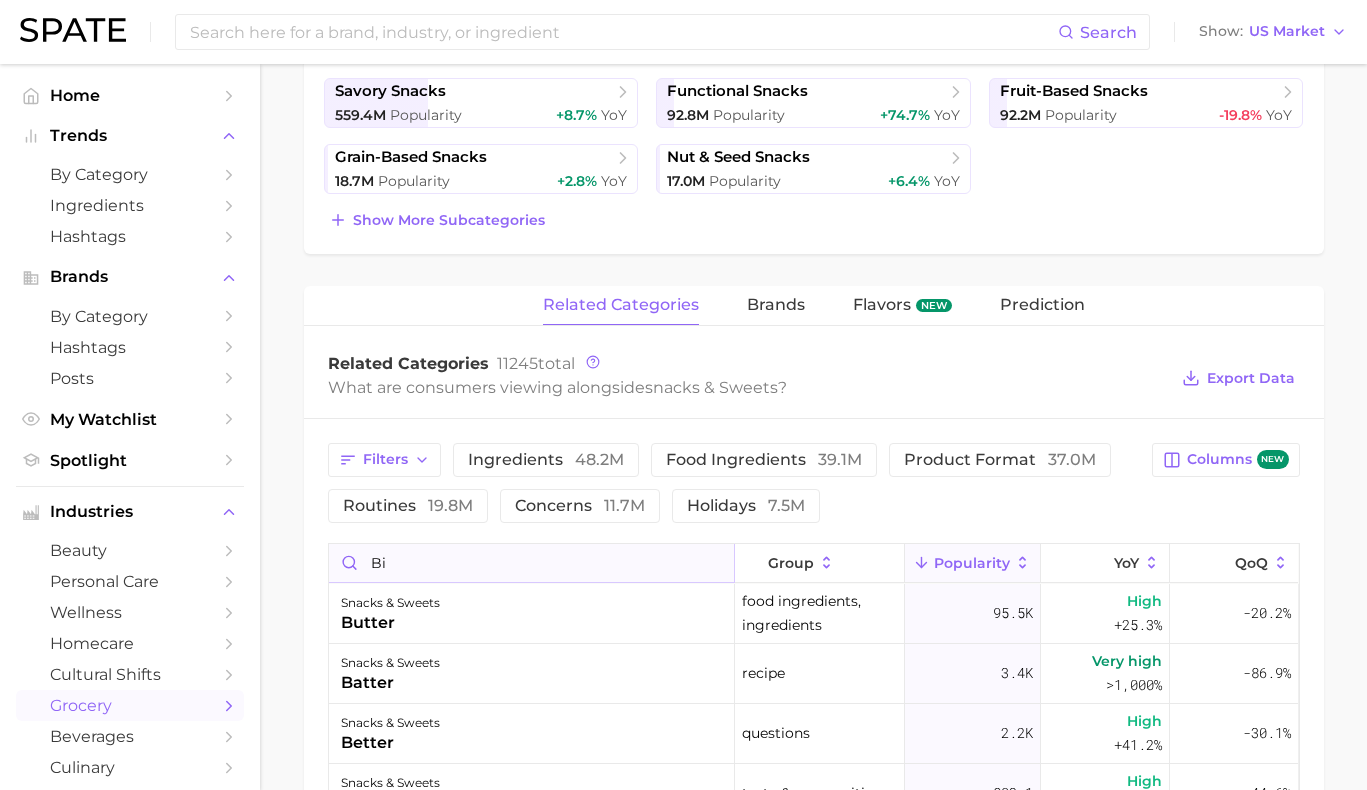 type on "b" 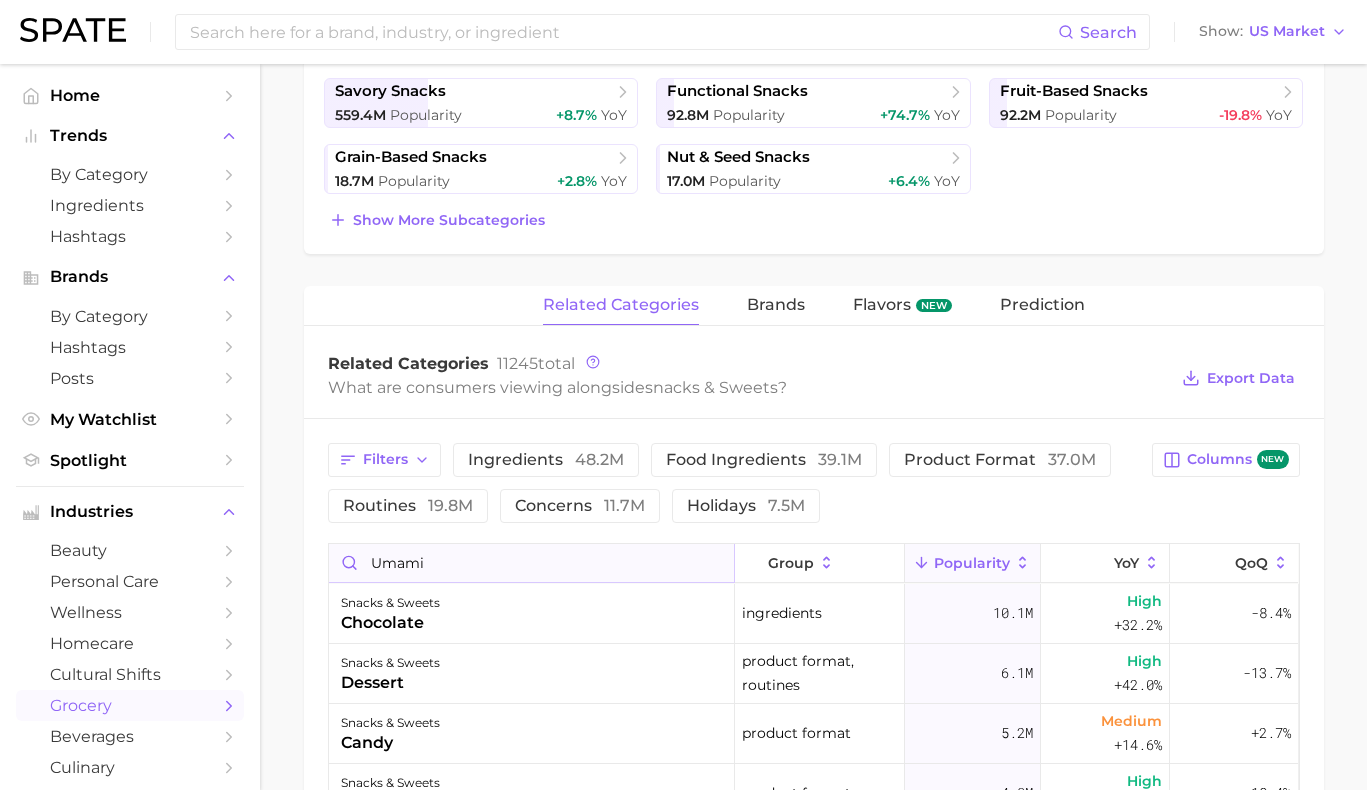 type on "umami" 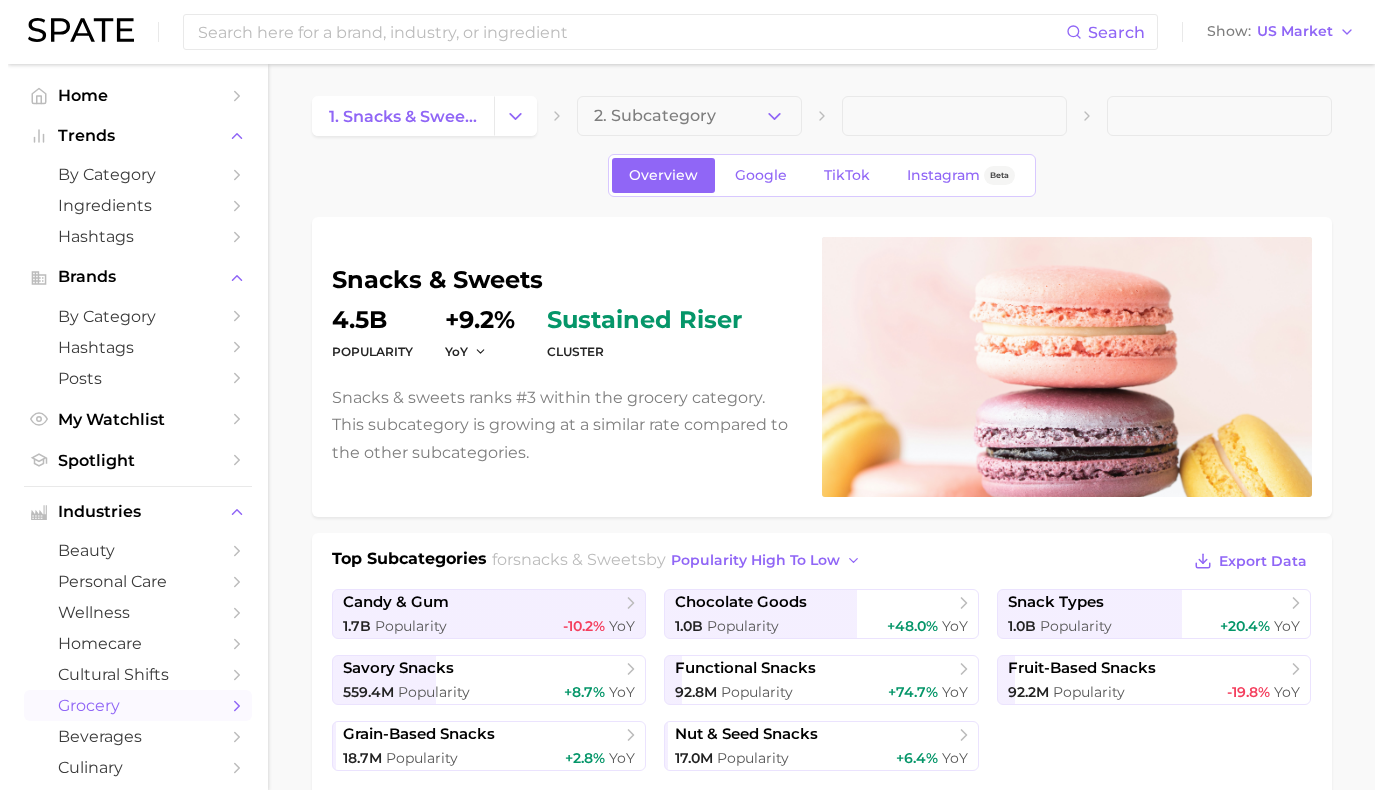 scroll, scrollTop: 0, scrollLeft: 0, axis: both 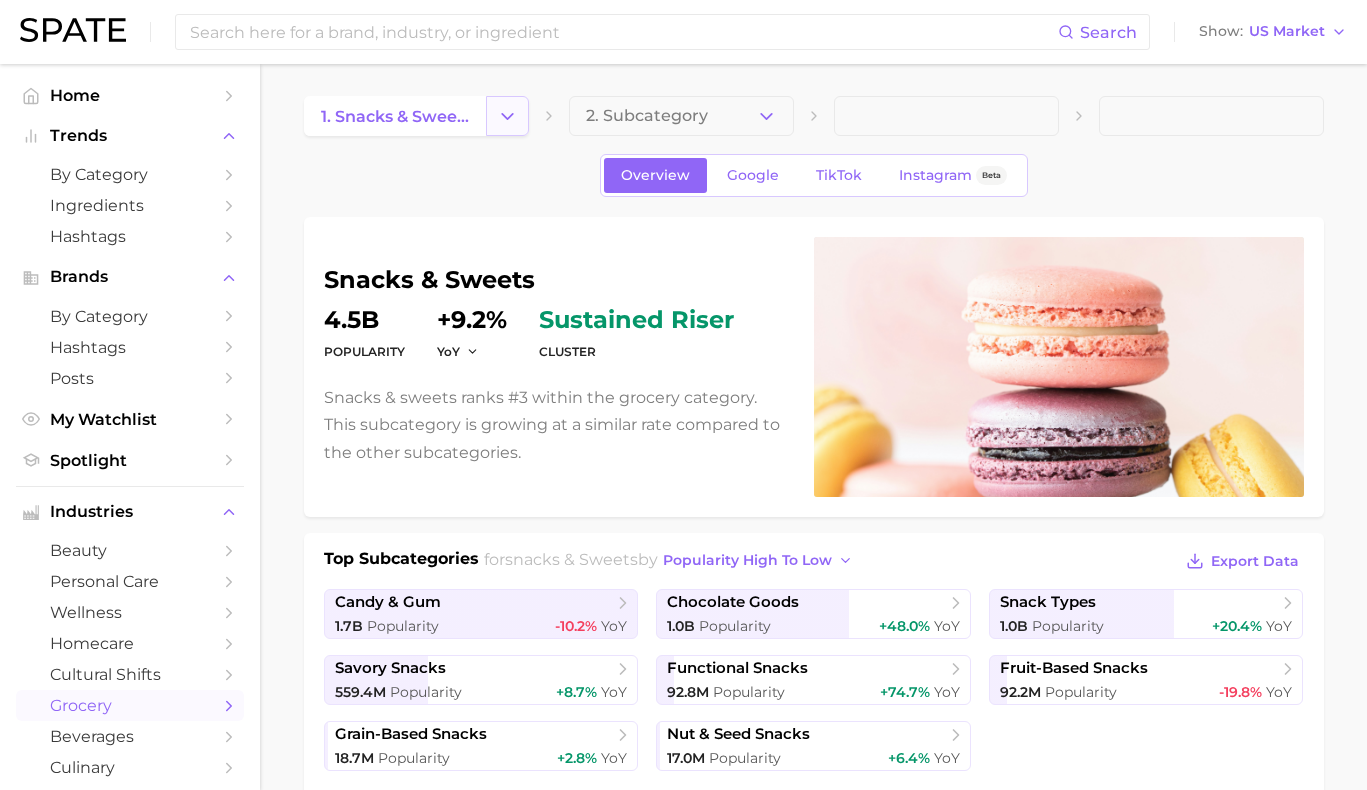 click 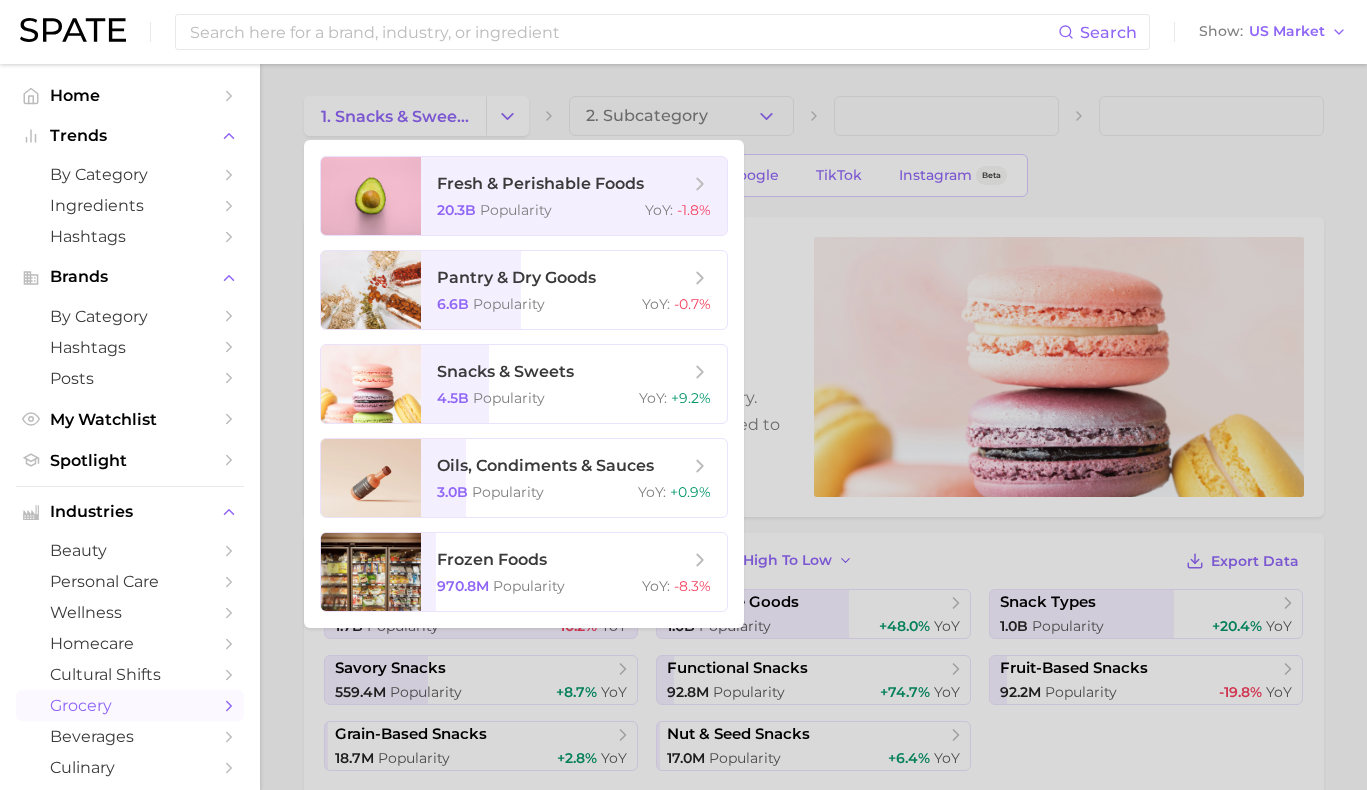 click at bounding box center (683, 395) 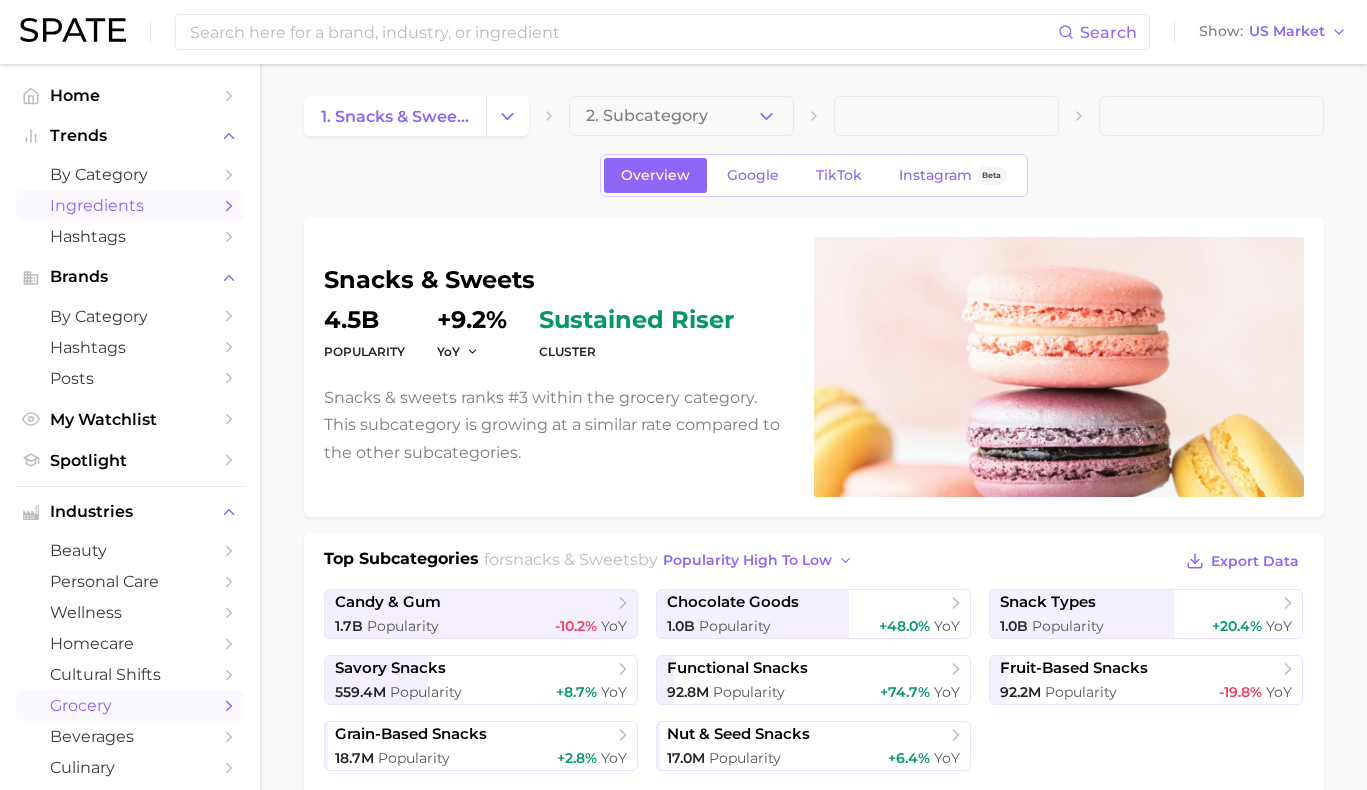 click on "Ingredients" at bounding box center (130, 205) 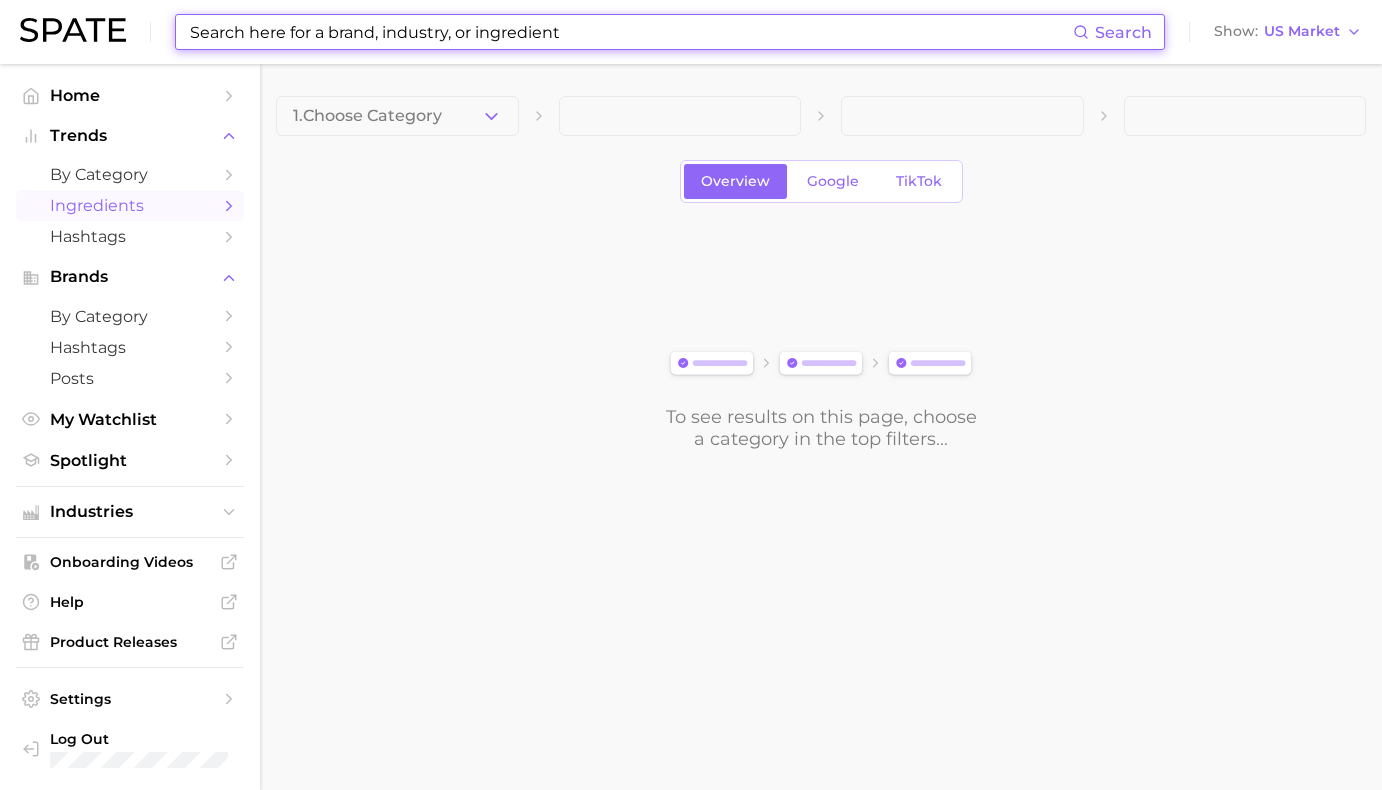 click at bounding box center [630, 32] 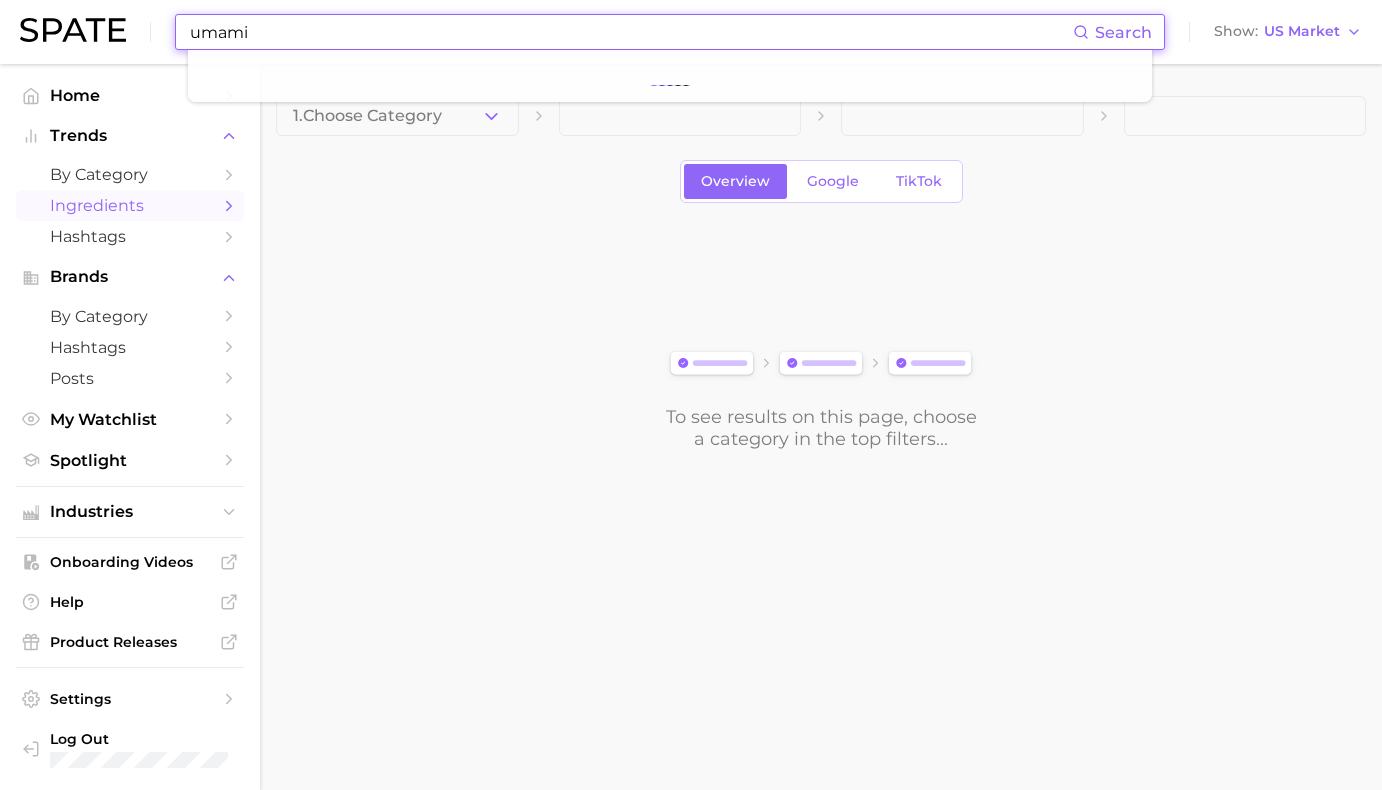 type on "umami" 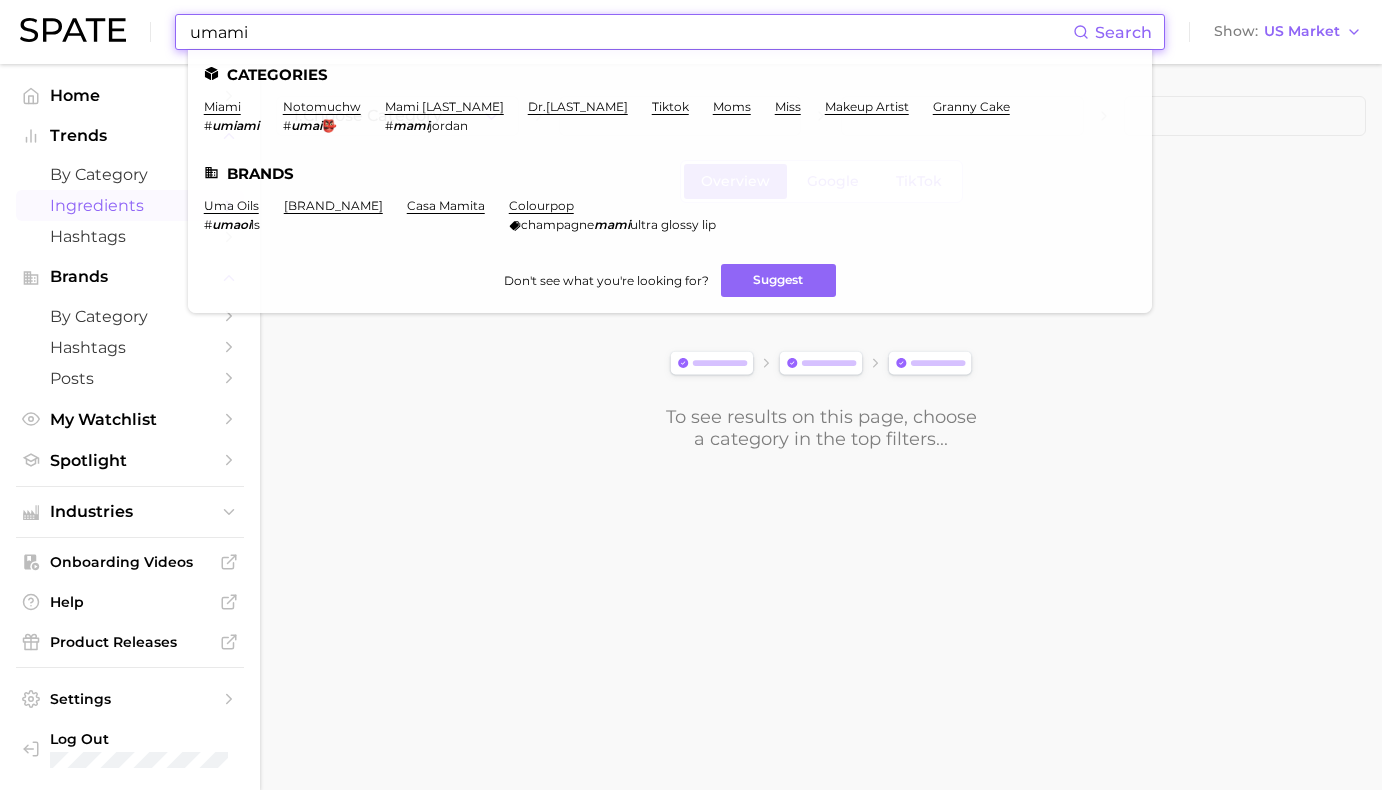 click on "1.  Choose Category Overview Google TikTok To see results on this page, choose a category in the top filters..." at bounding box center [821, 307] 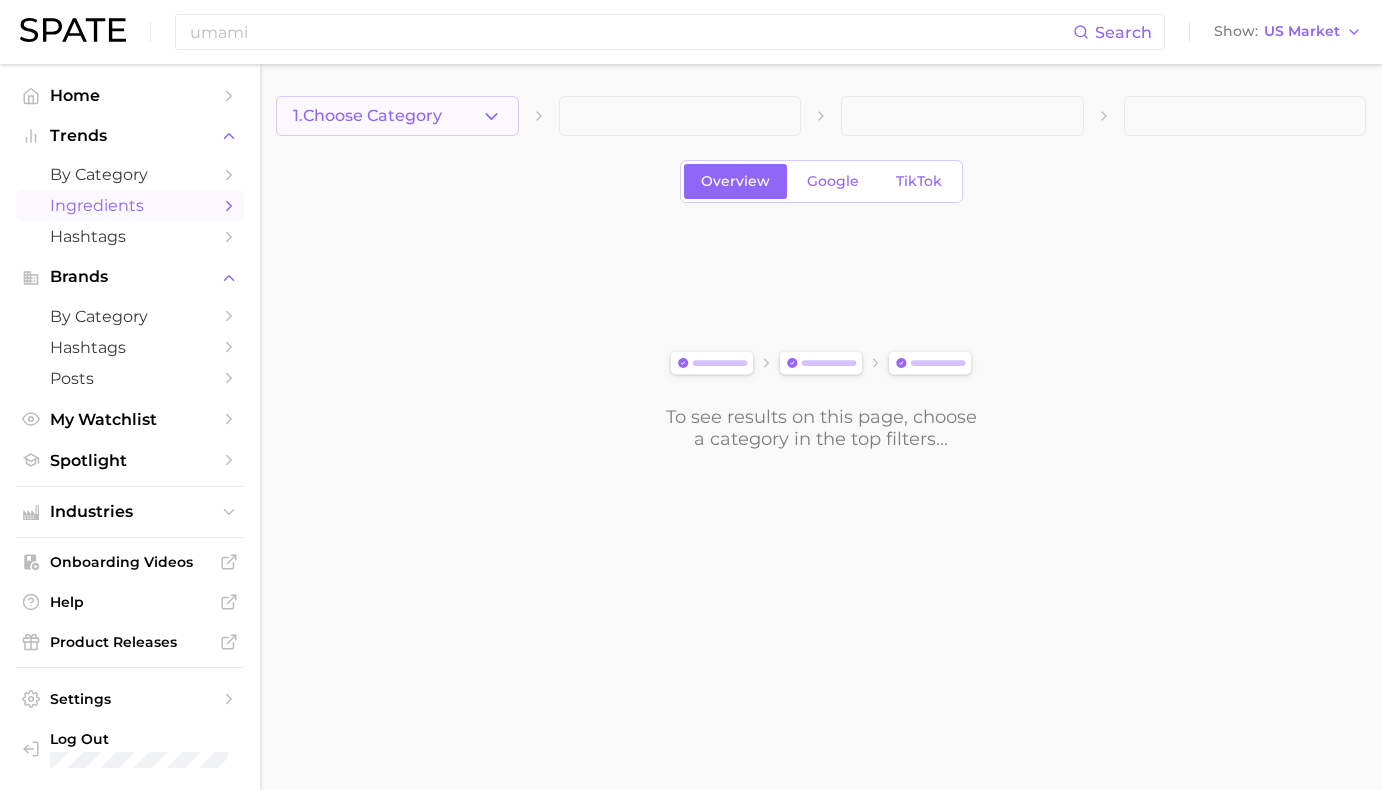 click on "1.  Choose Category" at bounding box center [397, 116] 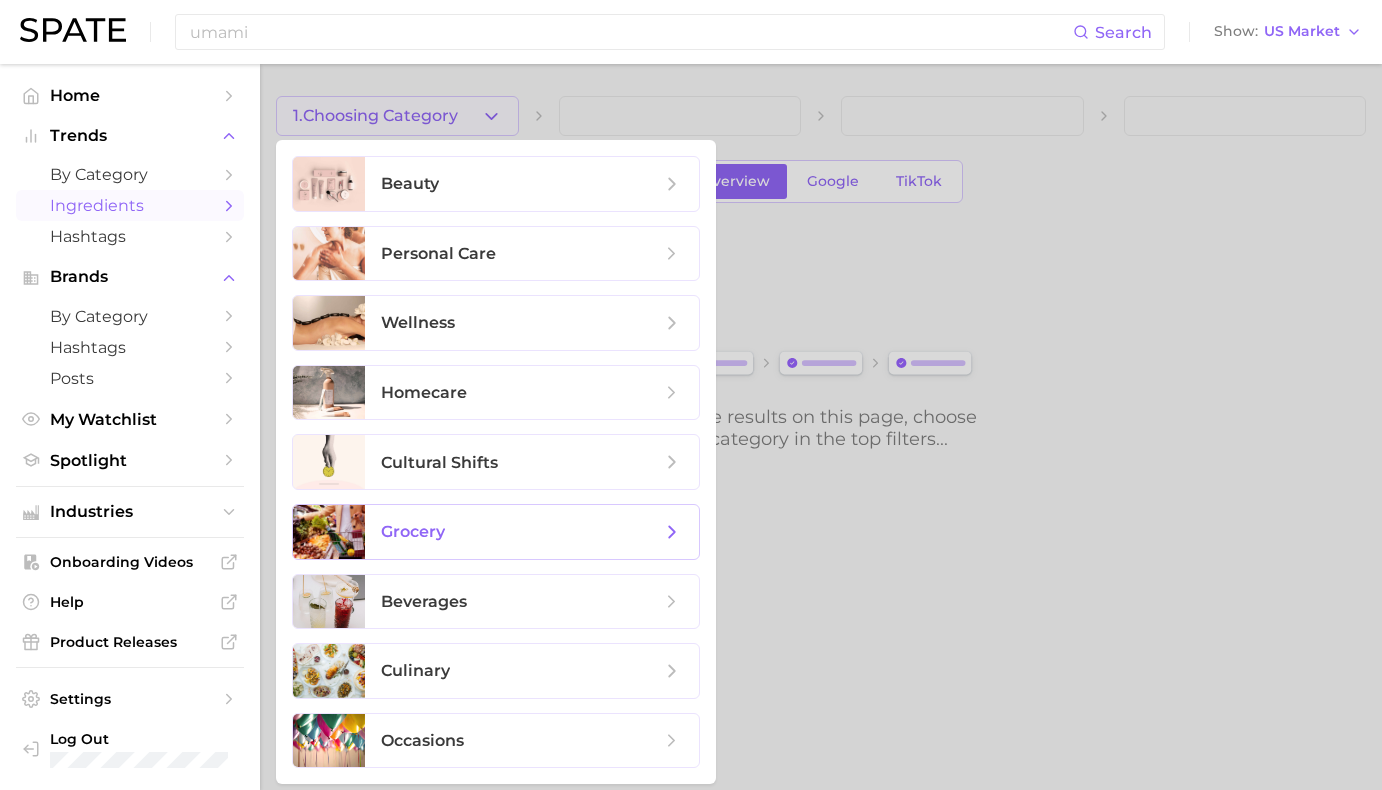 click on "grocery" at bounding box center (521, 532) 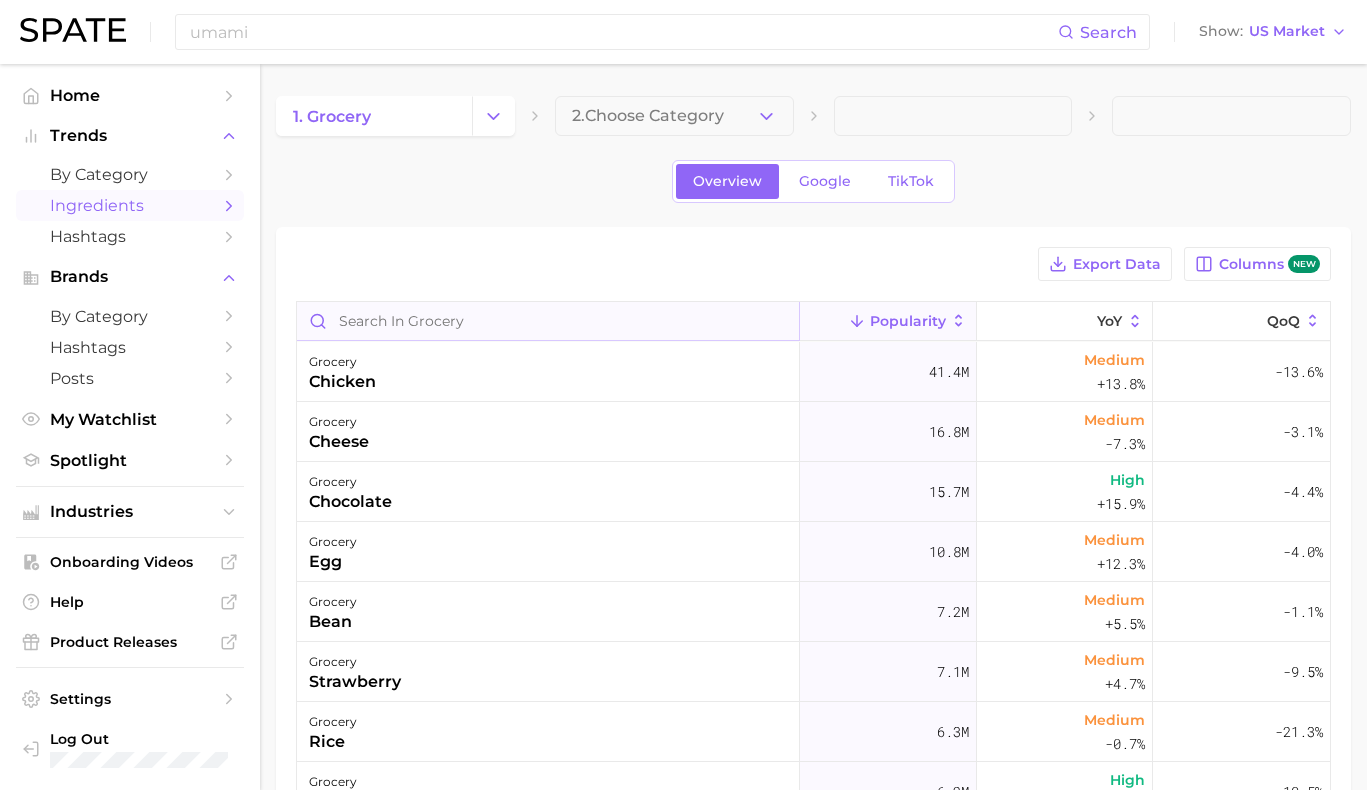 click at bounding box center [548, 321] 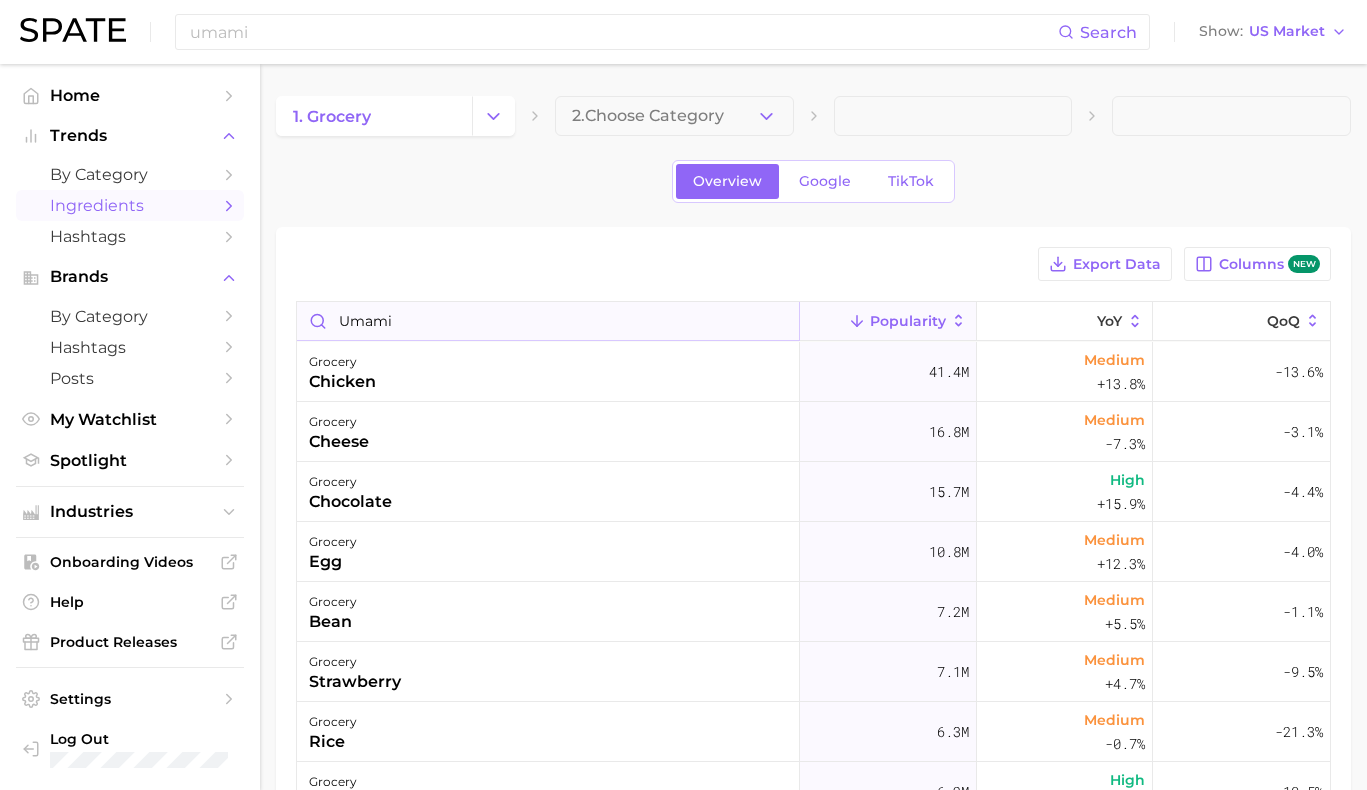 type on "umami" 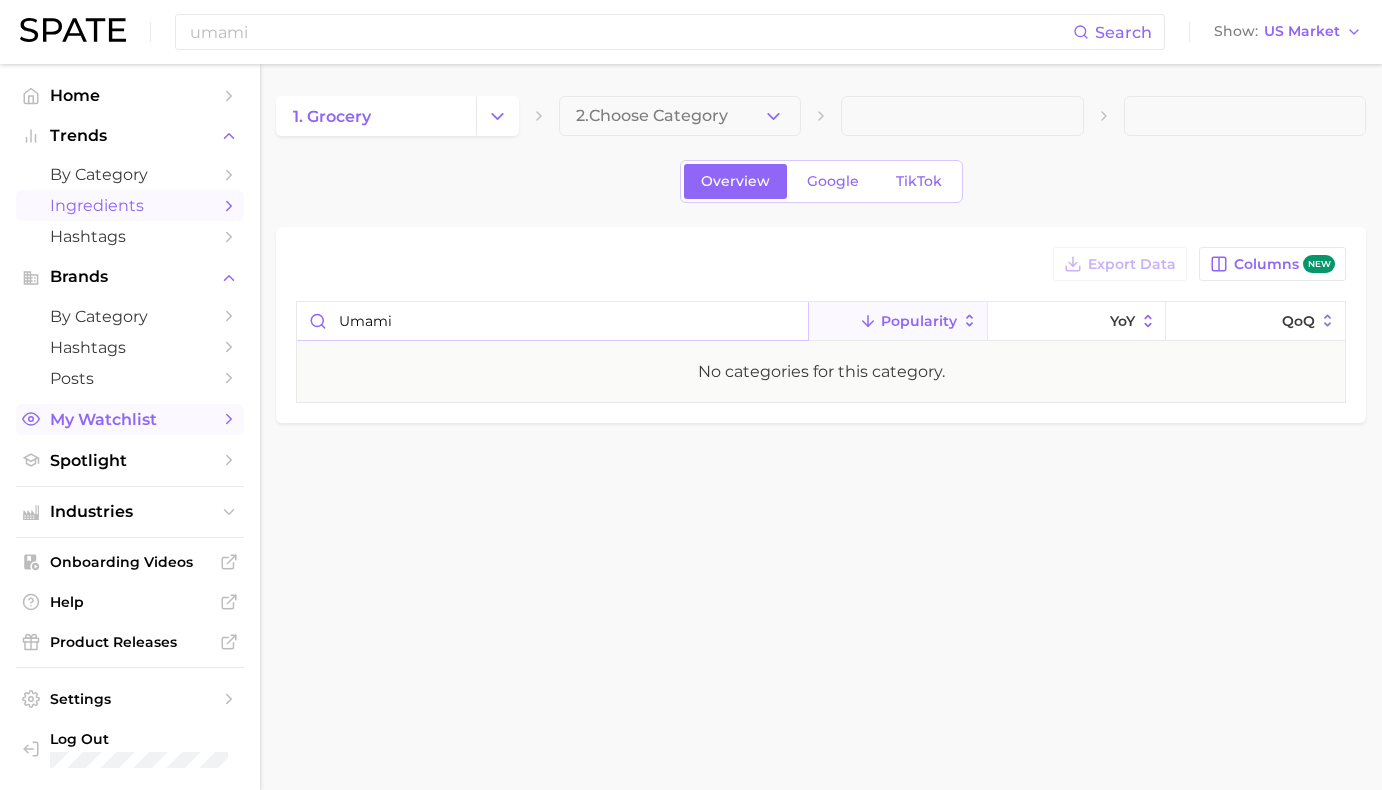 scroll, scrollTop: 0, scrollLeft: 0, axis: both 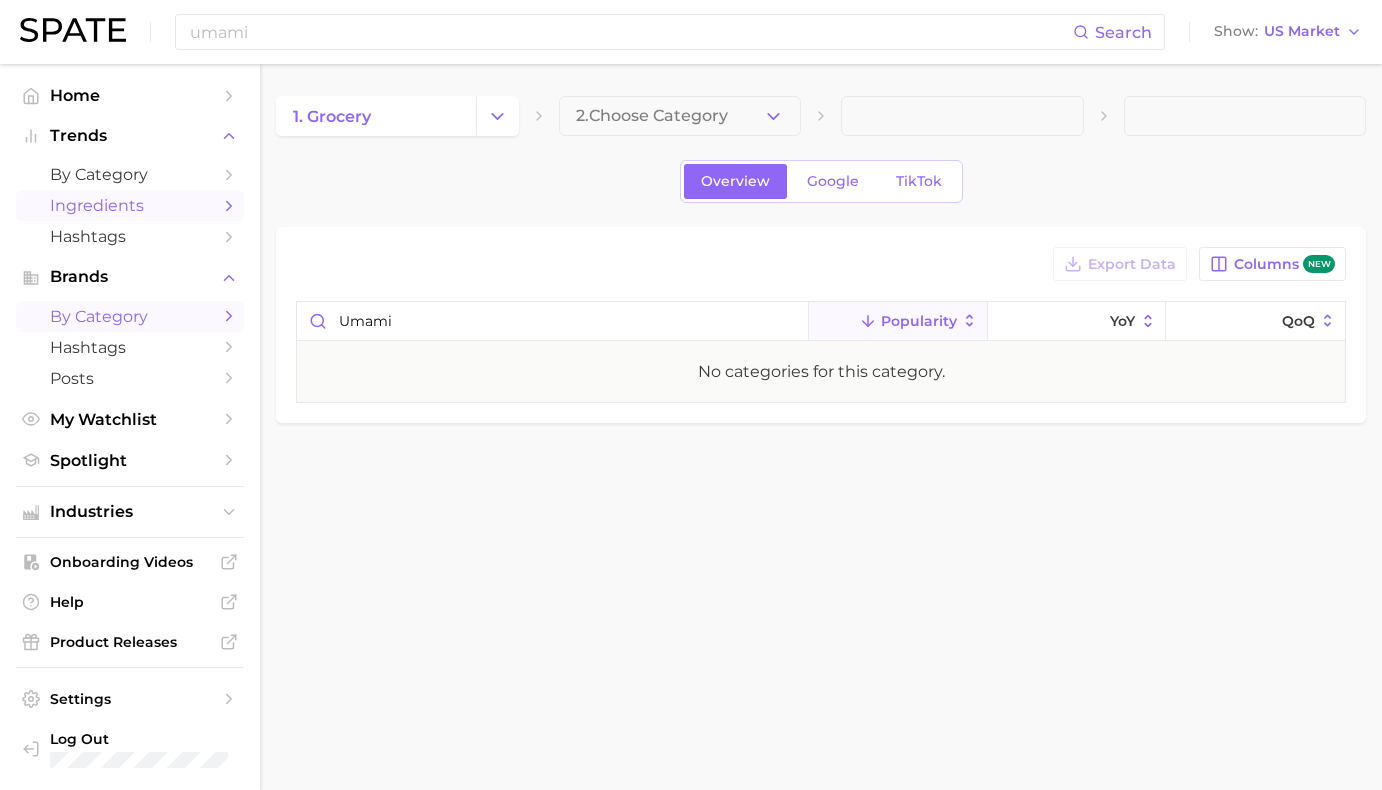 click on "by Category" at bounding box center (130, 316) 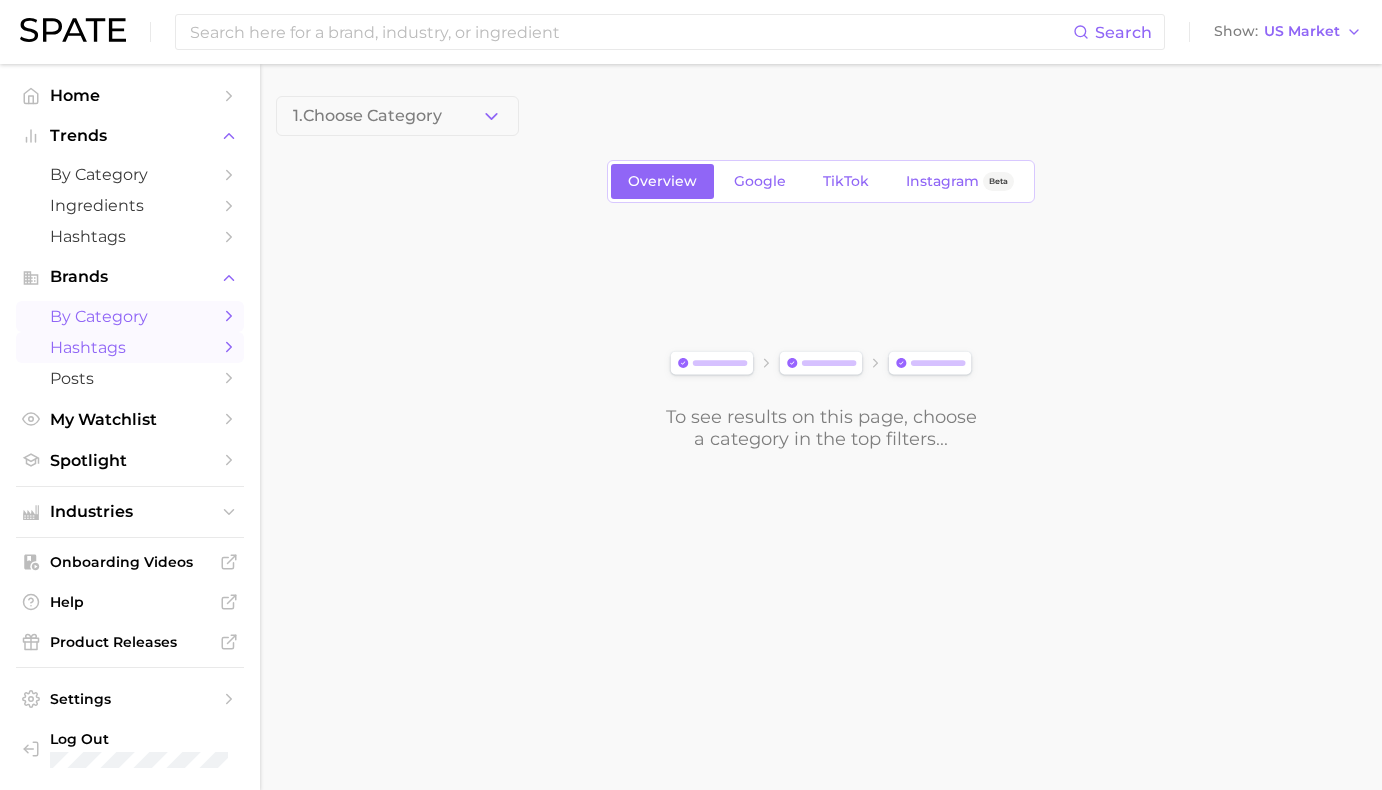 scroll, scrollTop: 0, scrollLeft: 0, axis: both 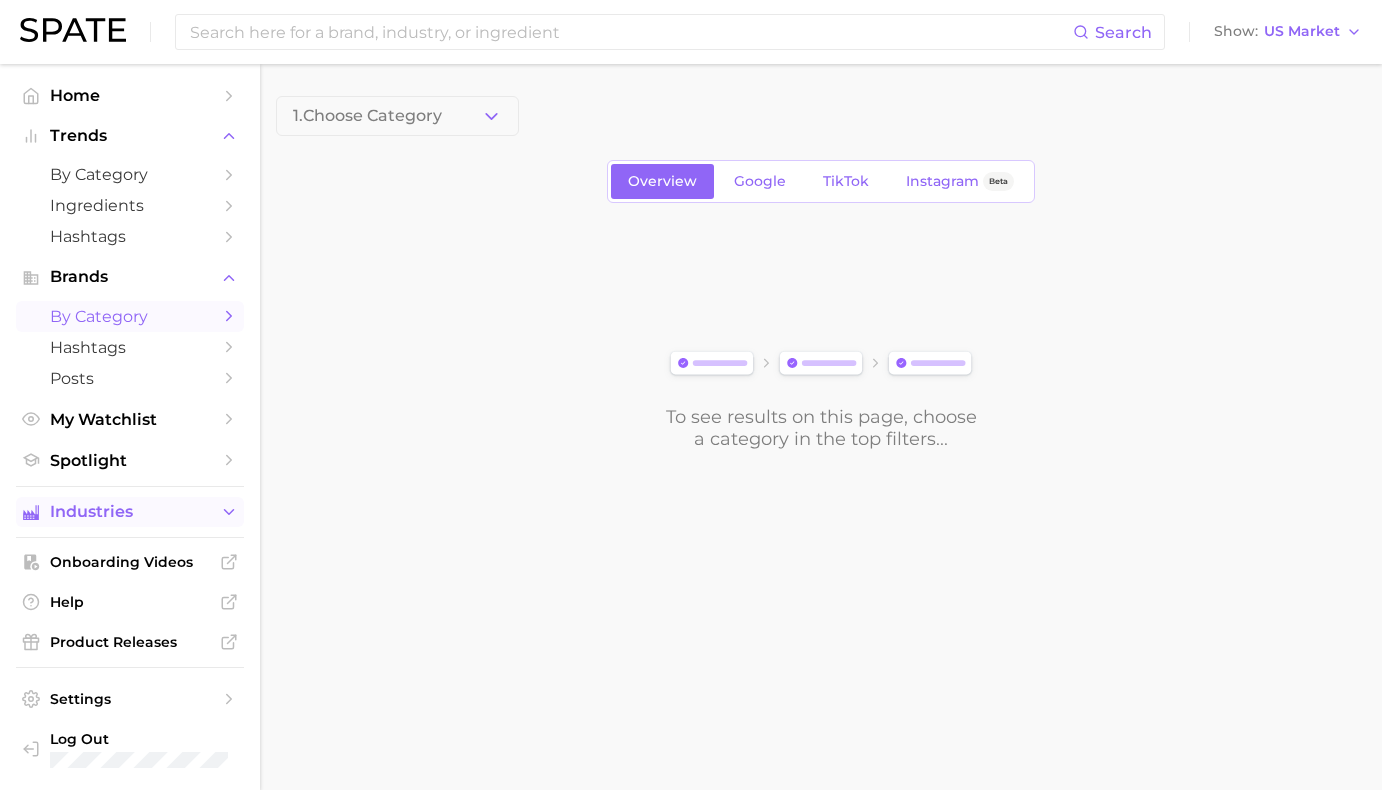 click on "Industries" at bounding box center (130, 512) 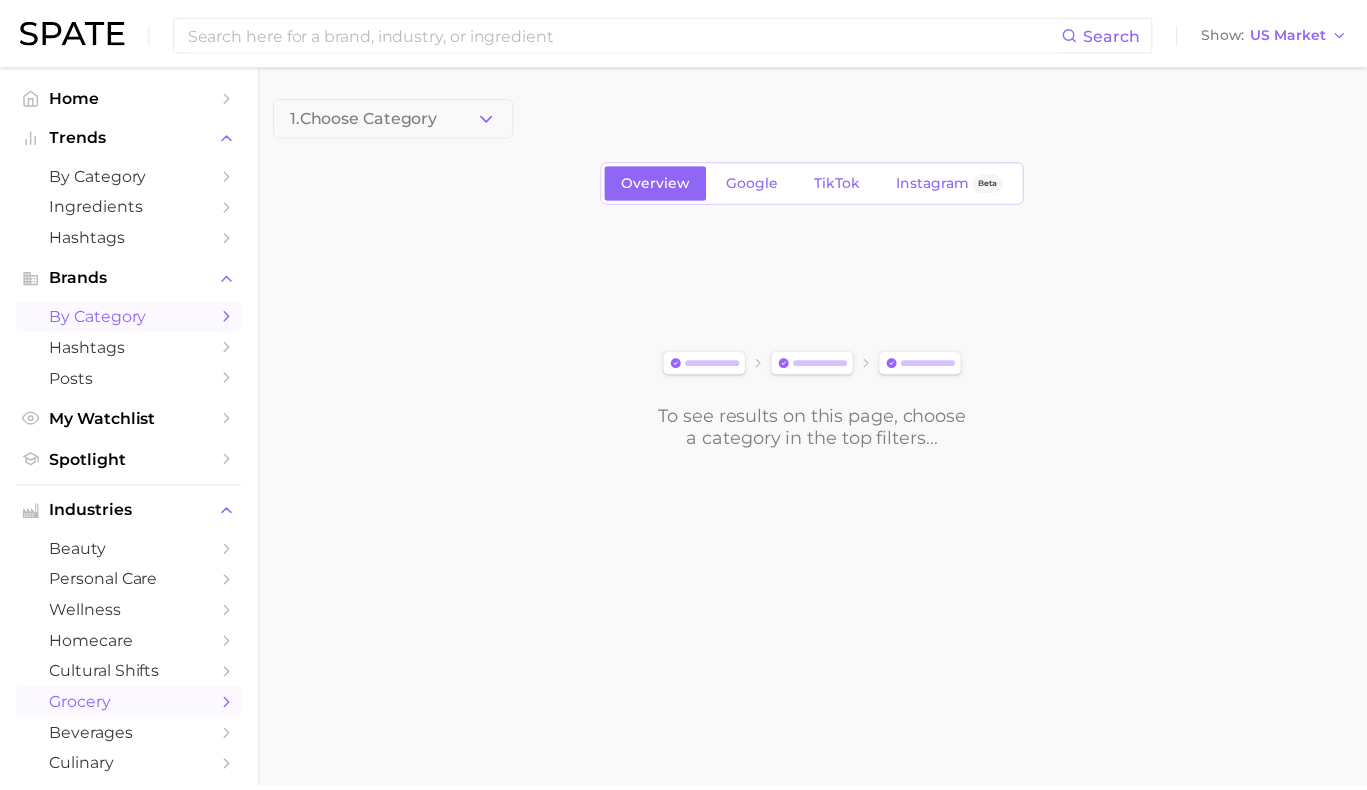 scroll, scrollTop: 56, scrollLeft: 0, axis: vertical 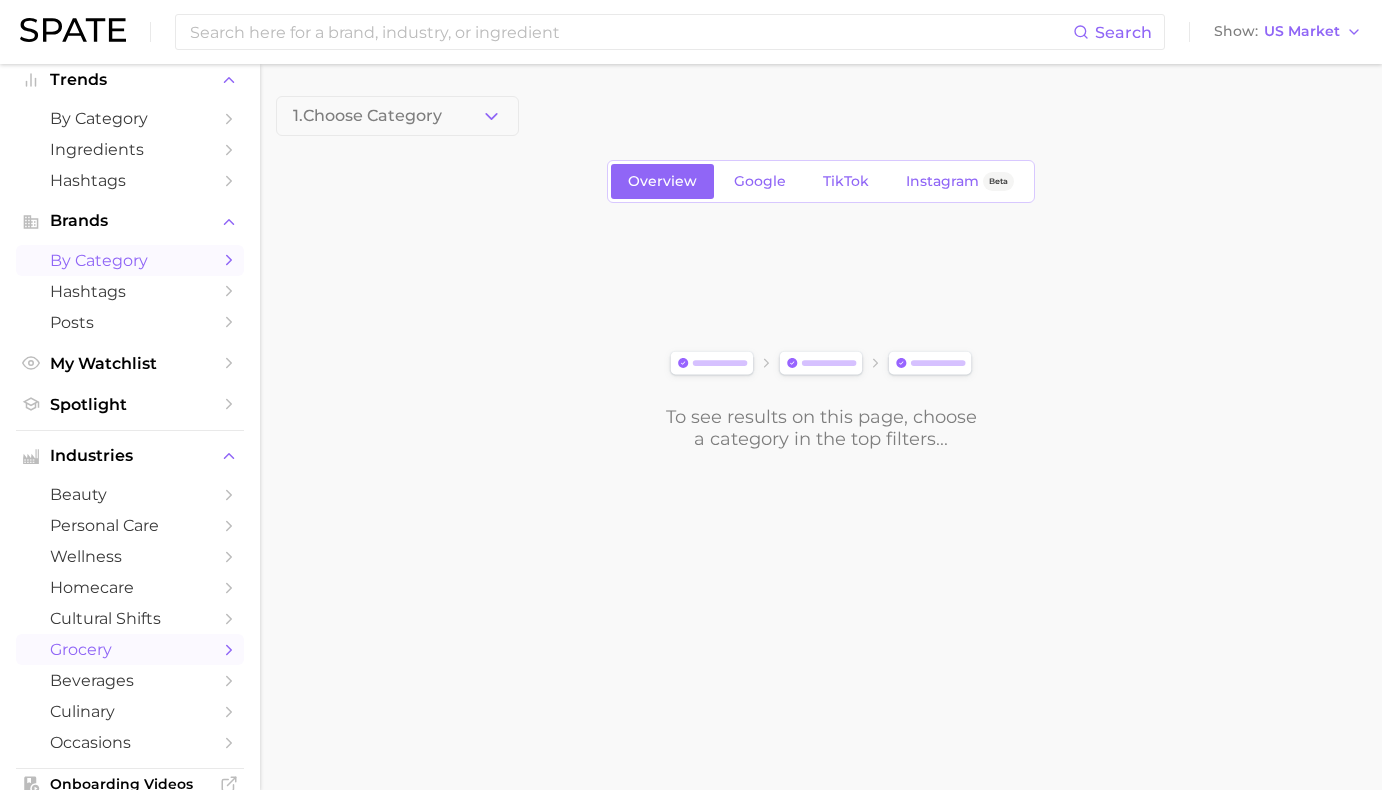click on "grocery" at bounding box center (130, 649) 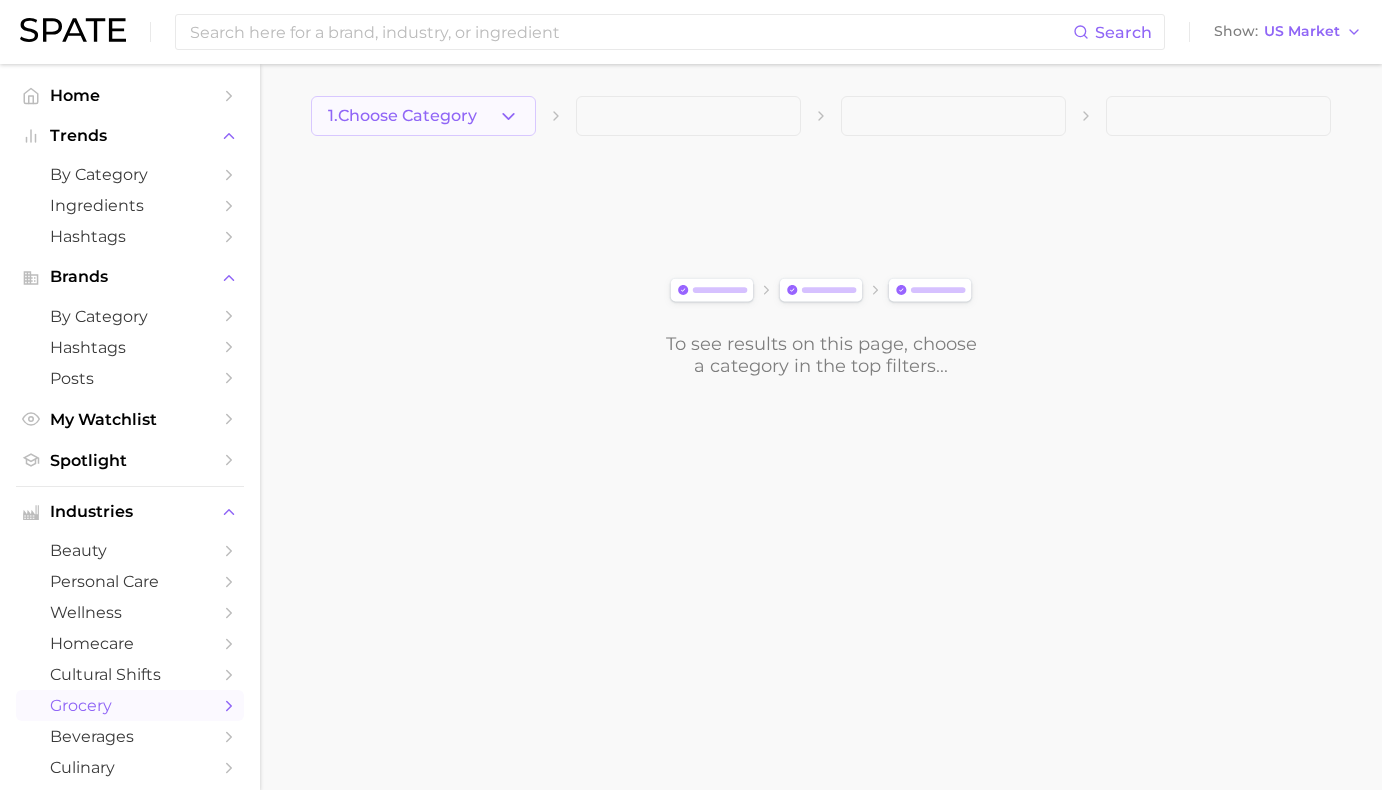 click on "1.  Choose Category" at bounding box center (402, 116) 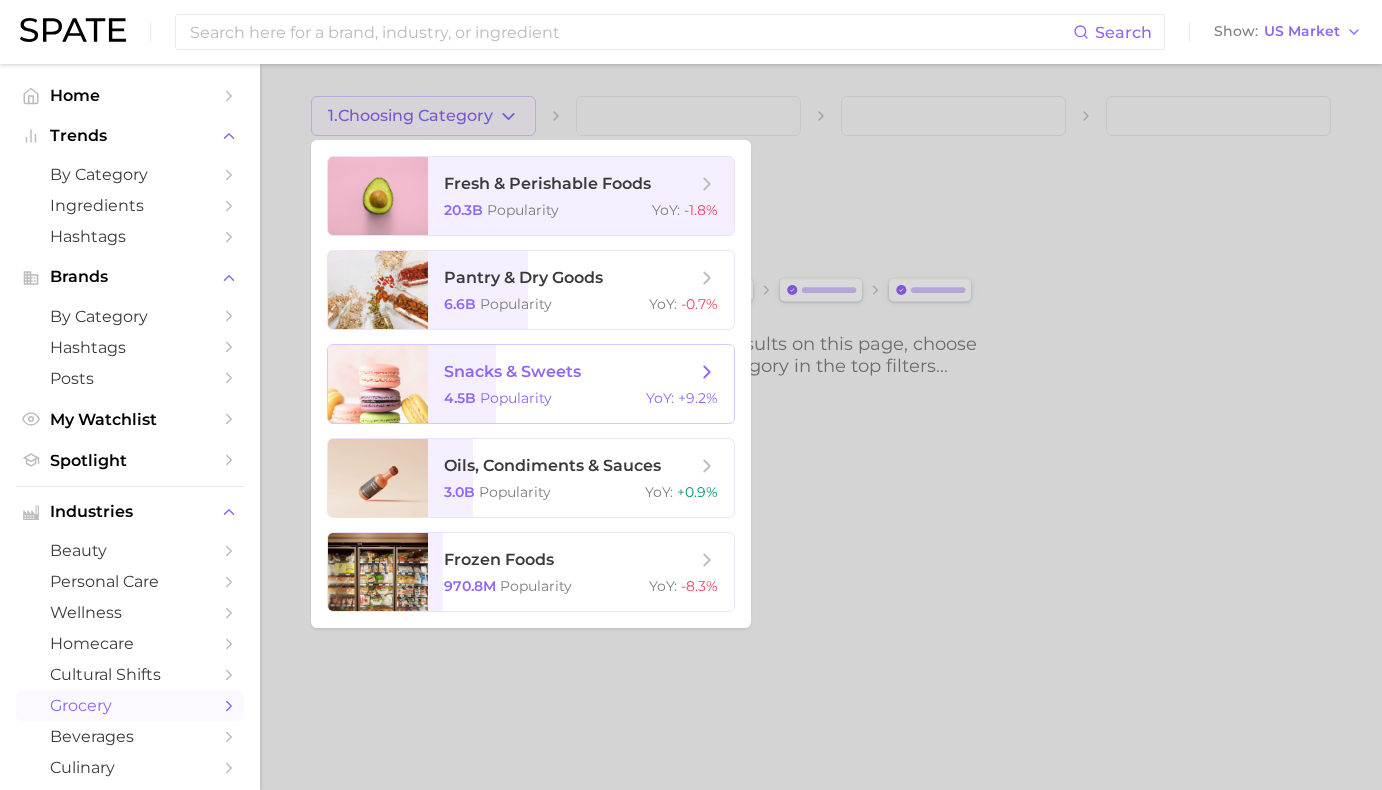 click on "snacks & sweets 4.5b   Popularity YoY :   +9.2%" at bounding box center (581, 384) 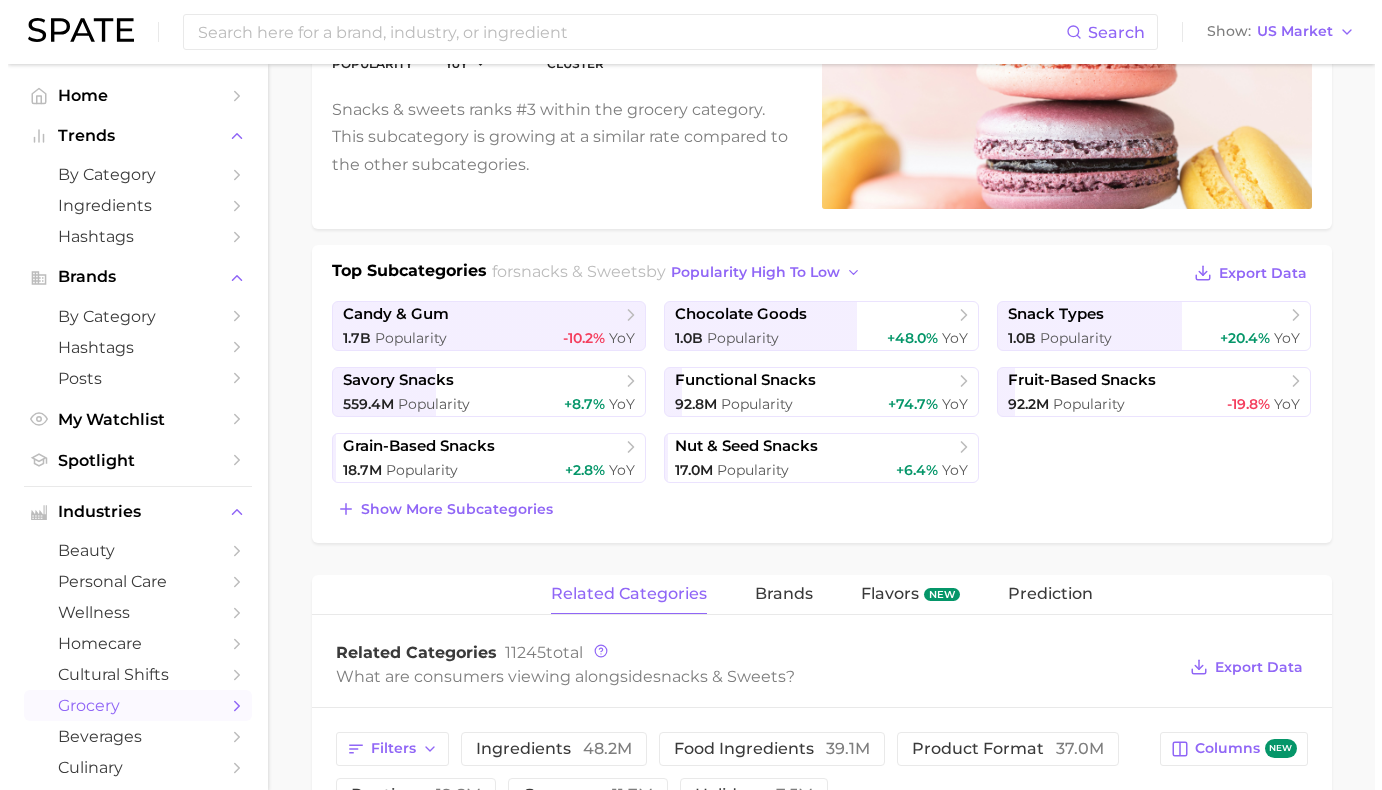 scroll, scrollTop: 514, scrollLeft: 0, axis: vertical 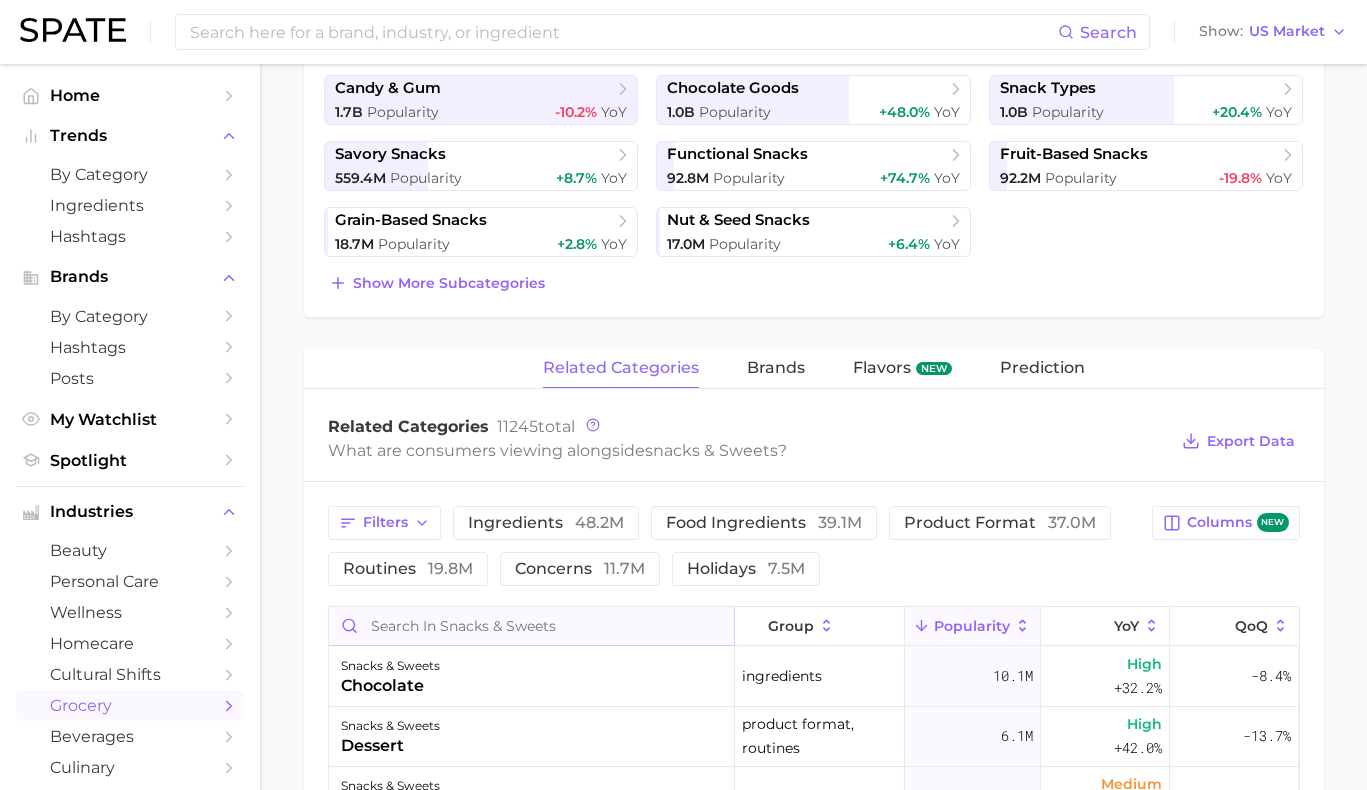 click at bounding box center [531, 626] 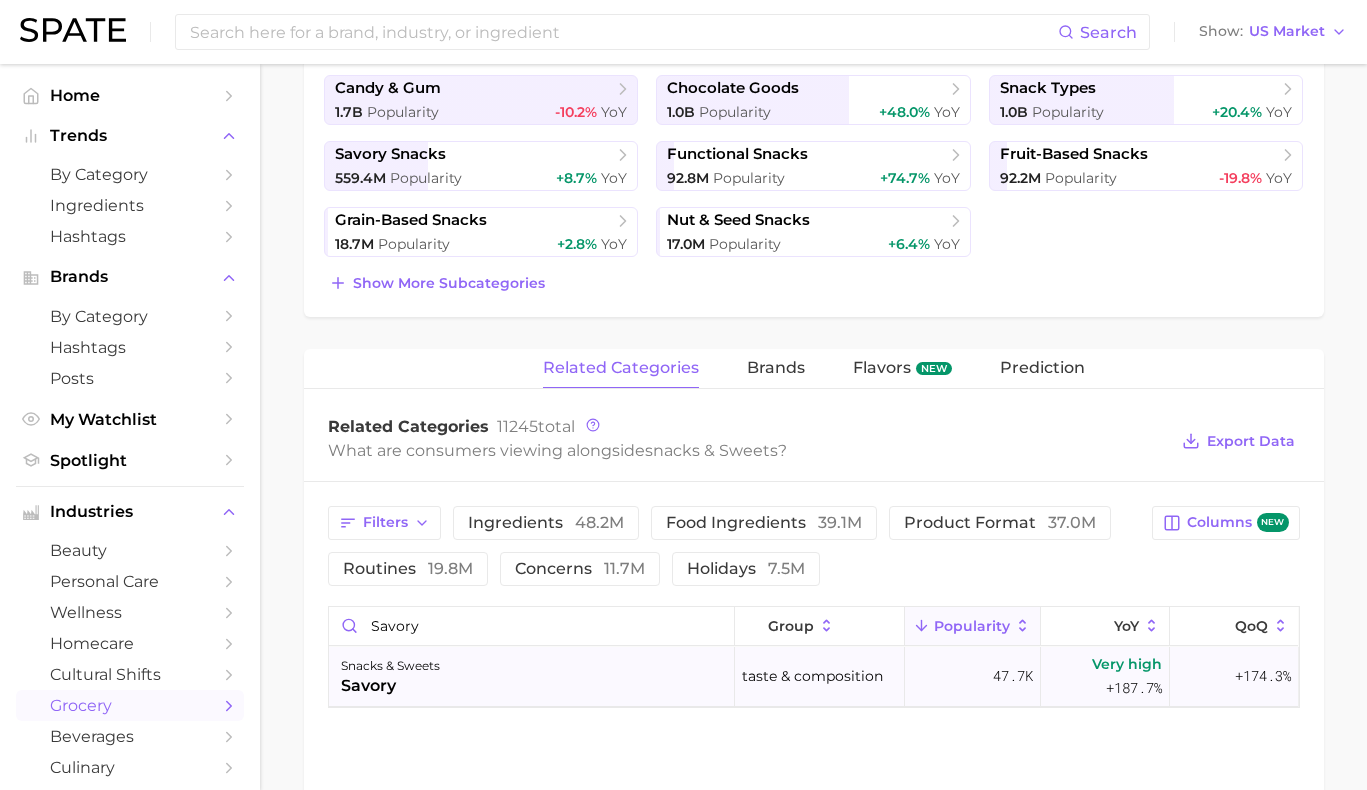click on "snacks & sweets savory" at bounding box center [532, 677] 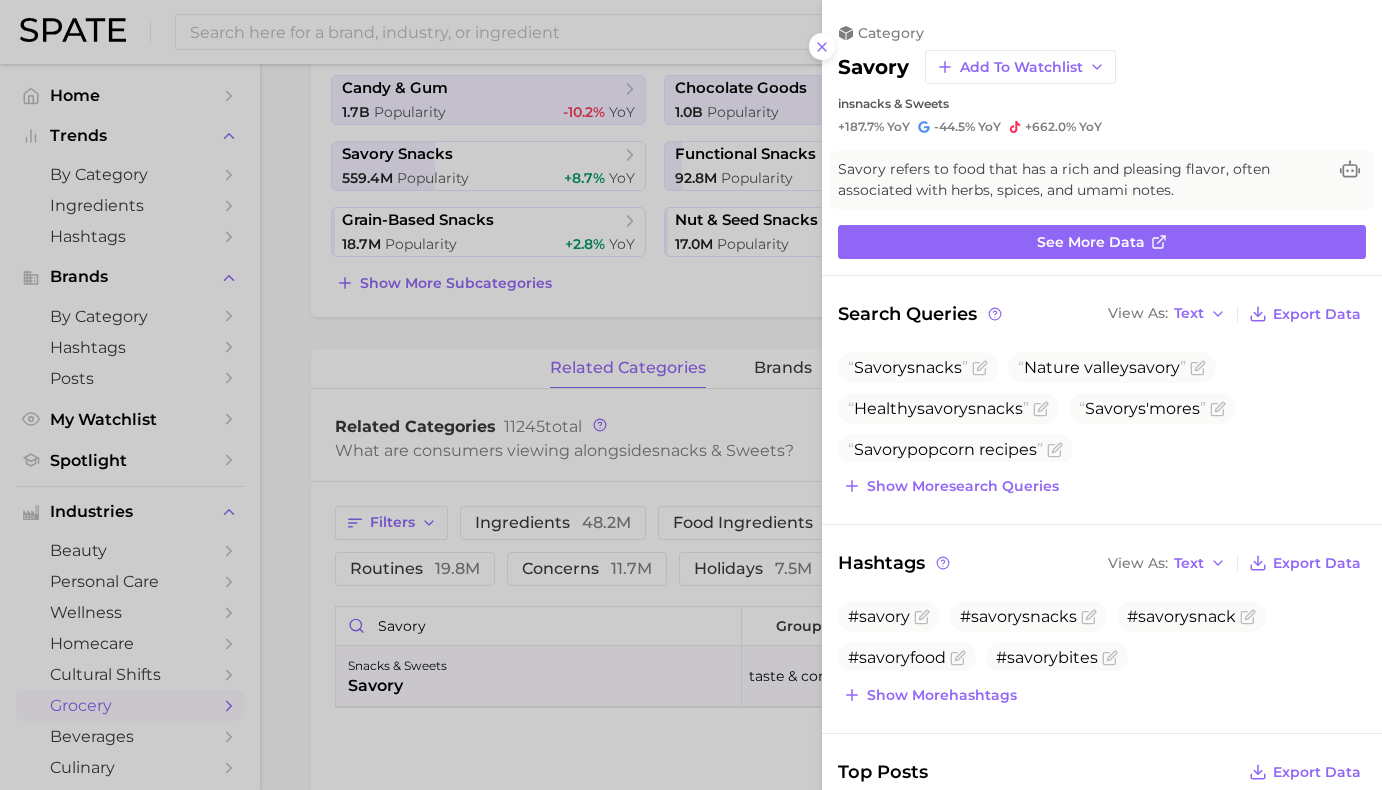 scroll, scrollTop: 0, scrollLeft: 0, axis: both 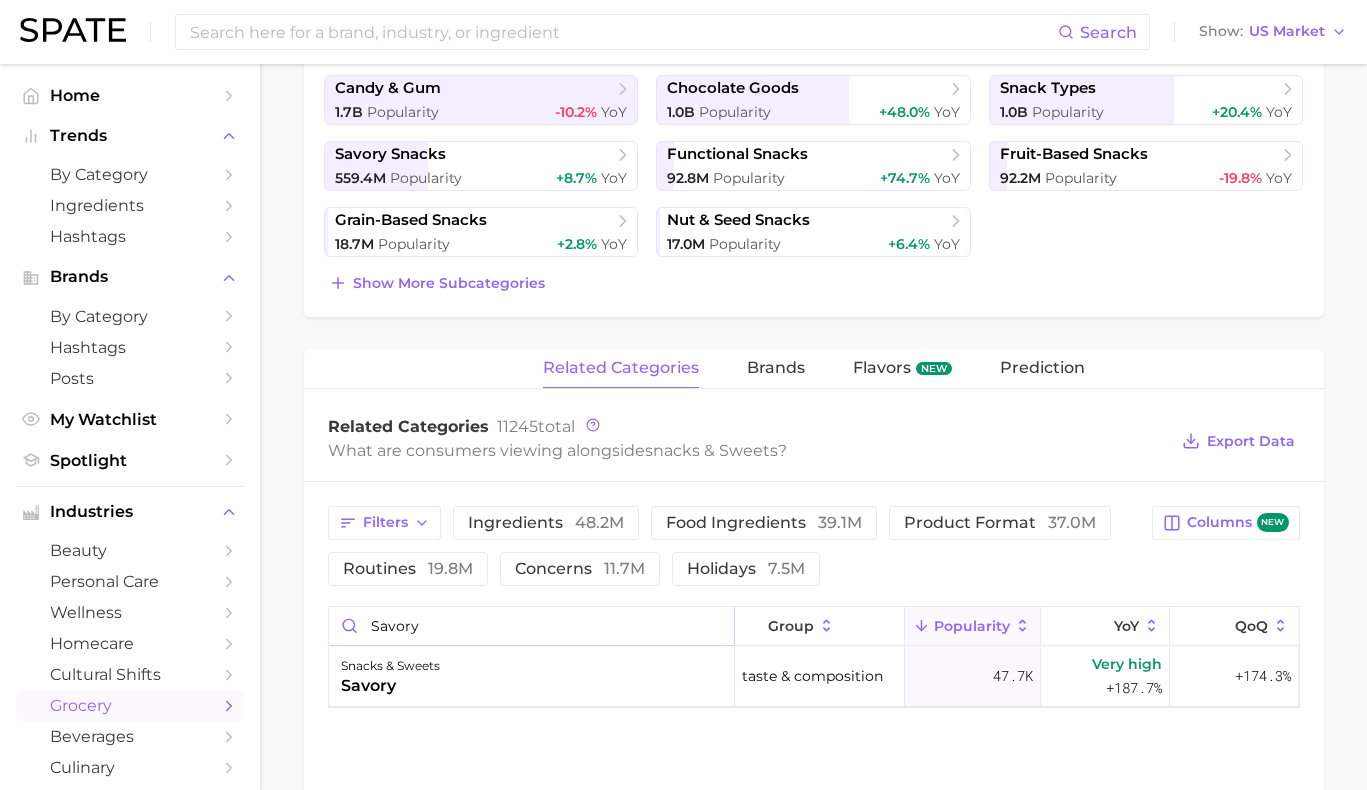 drag, startPoint x: 450, startPoint y: 632, endPoint x: 303, endPoint y: 606, distance: 149.28162 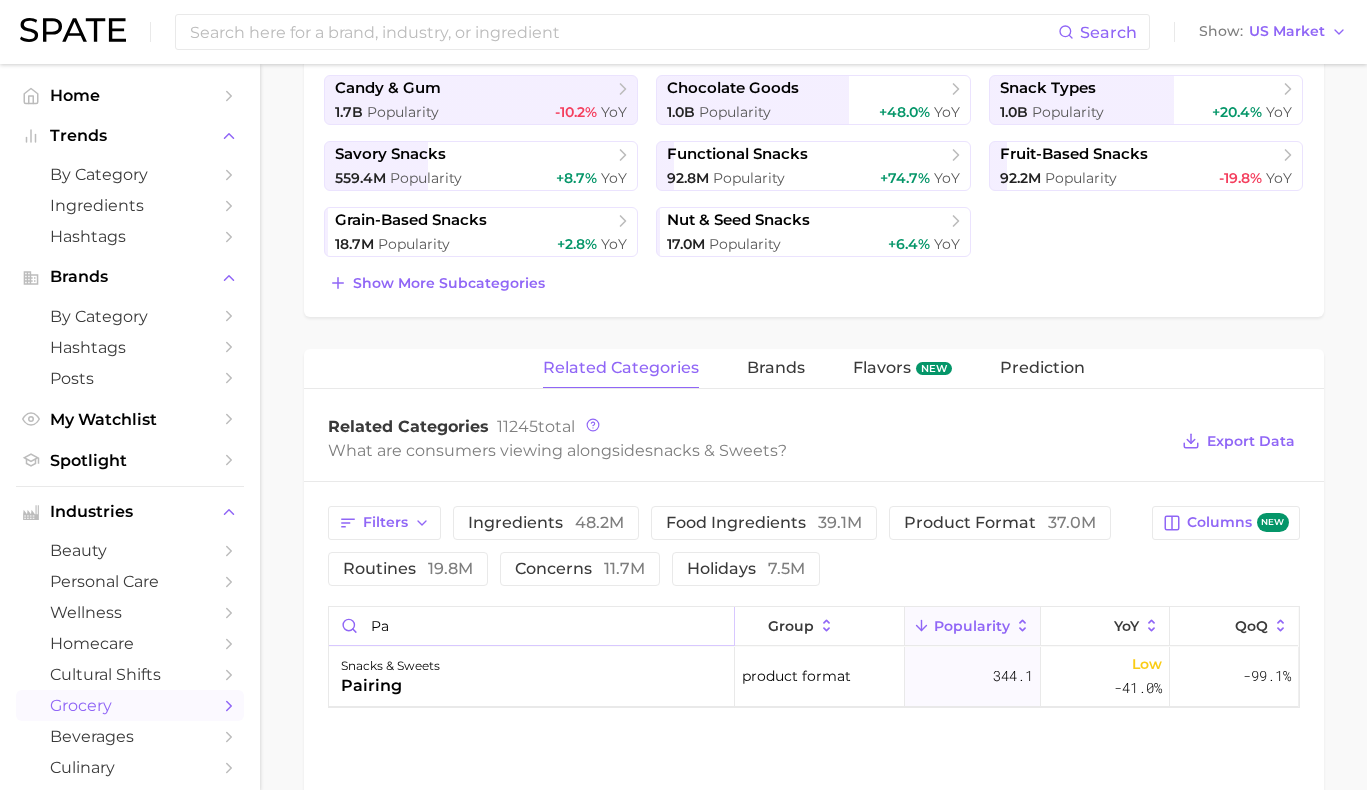 type on "p" 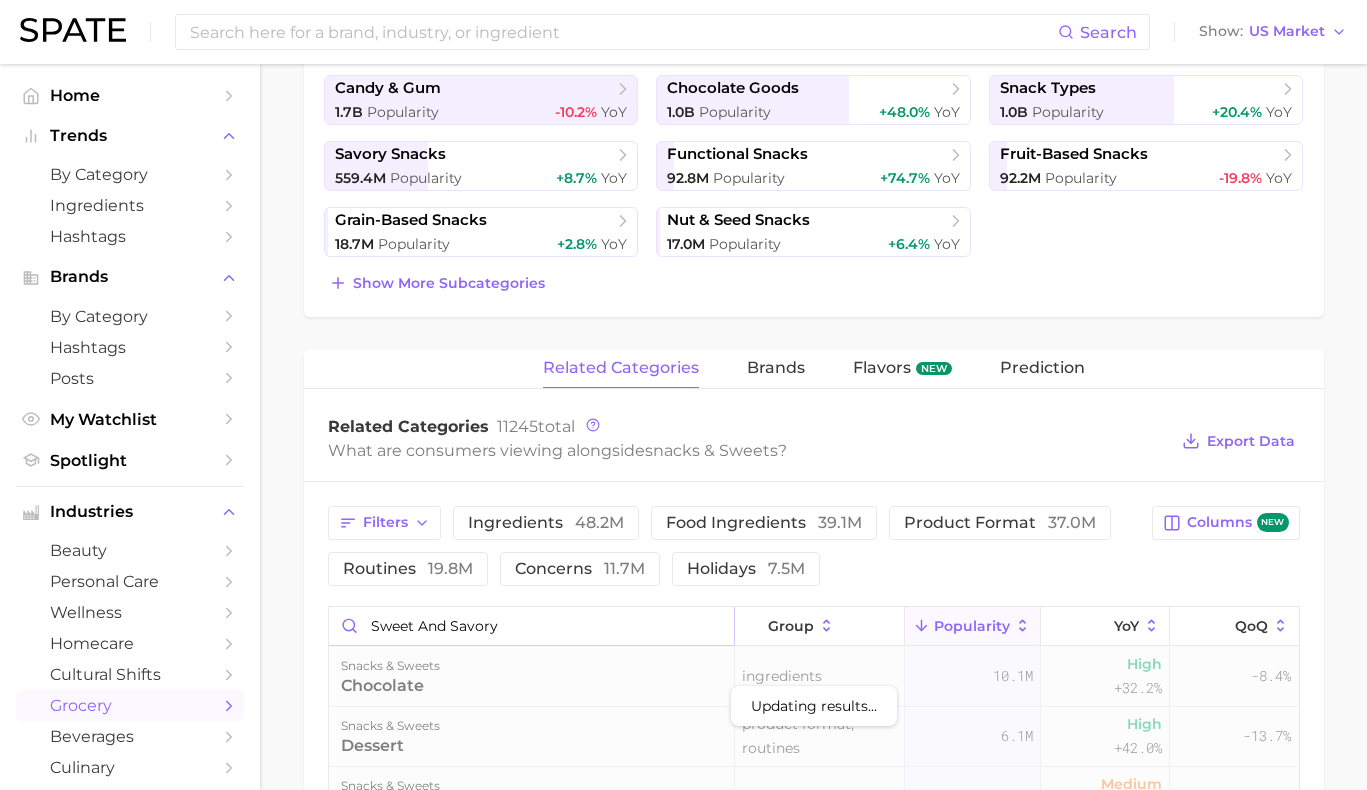 type on "sweet and savory" 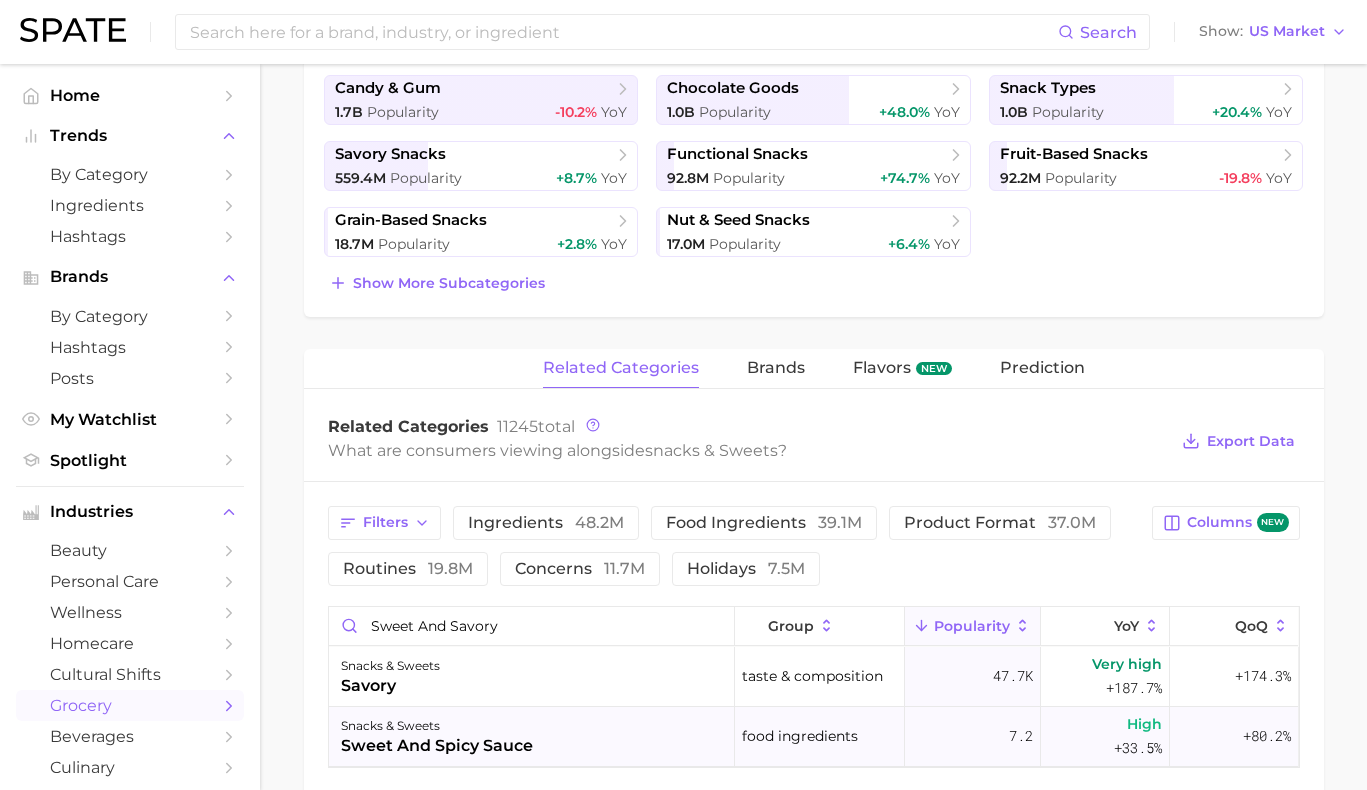 click on "snacks & sweets sweet and spicy sauce" at bounding box center (532, 737) 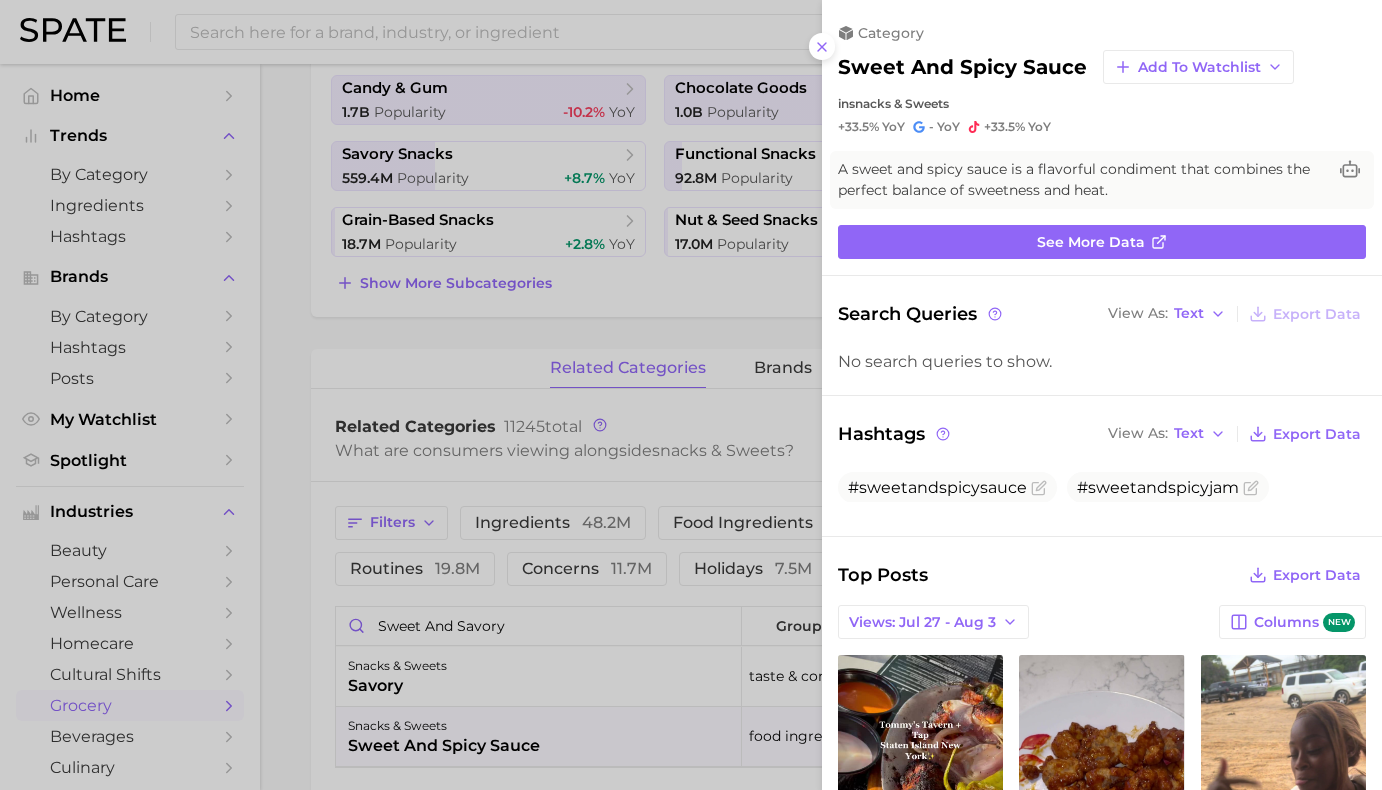 scroll, scrollTop: 0, scrollLeft: 0, axis: both 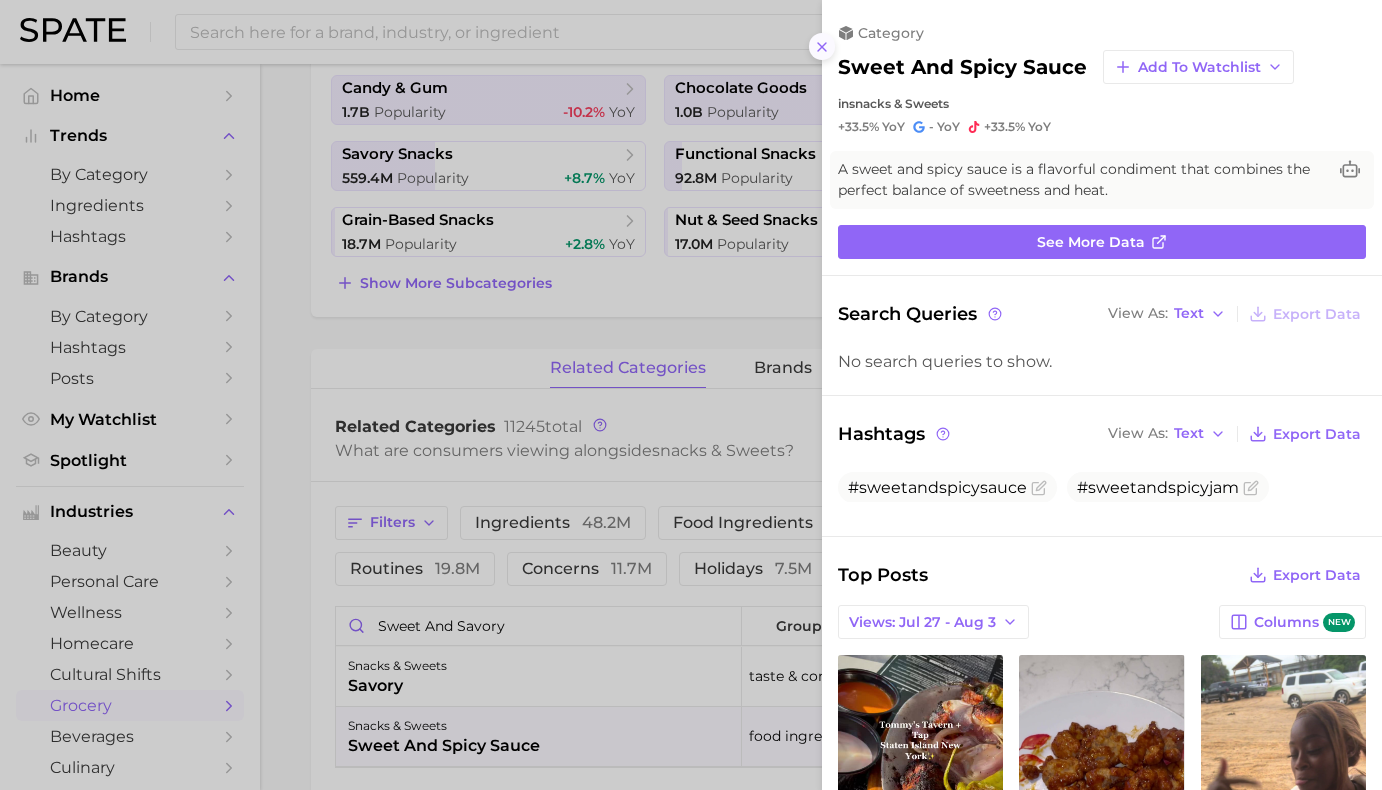 click 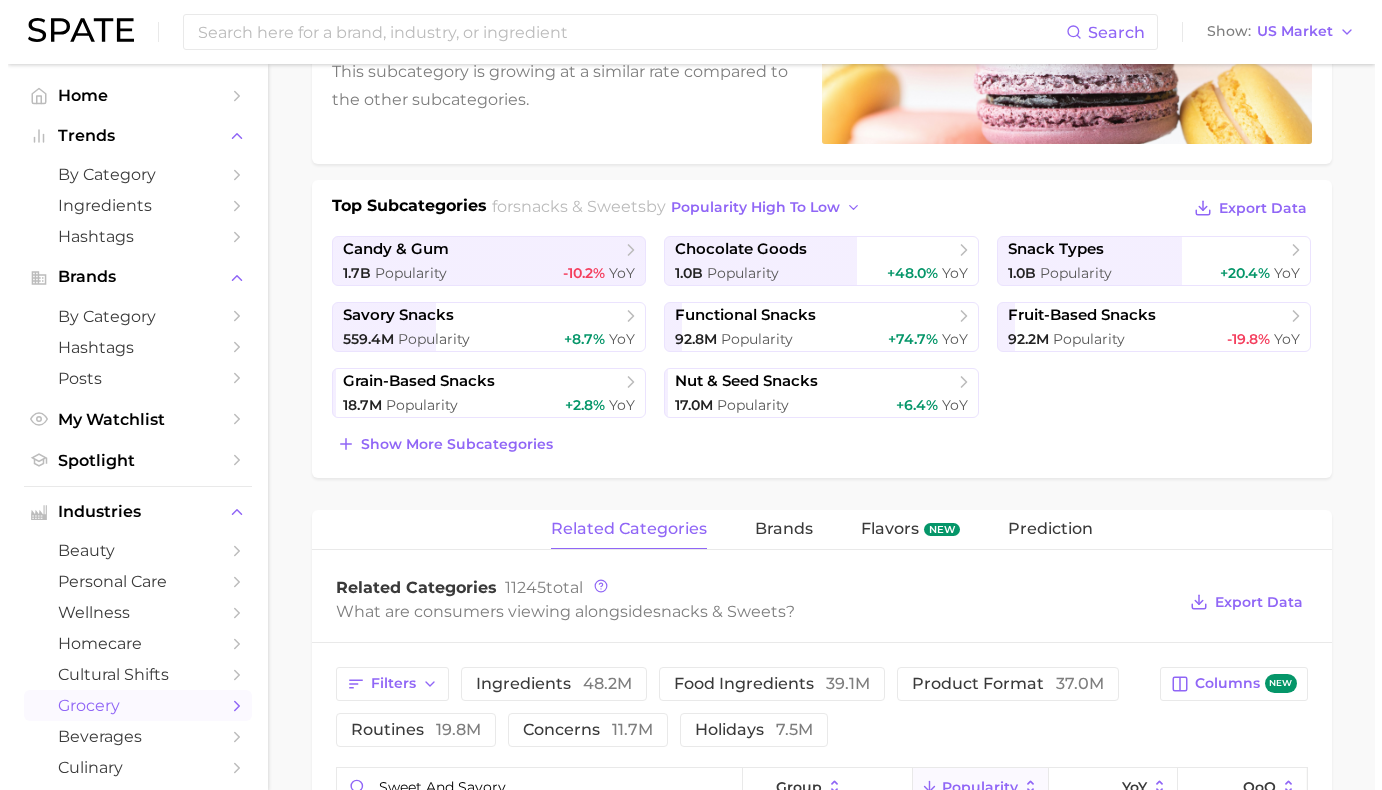 scroll, scrollTop: 570, scrollLeft: 0, axis: vertical 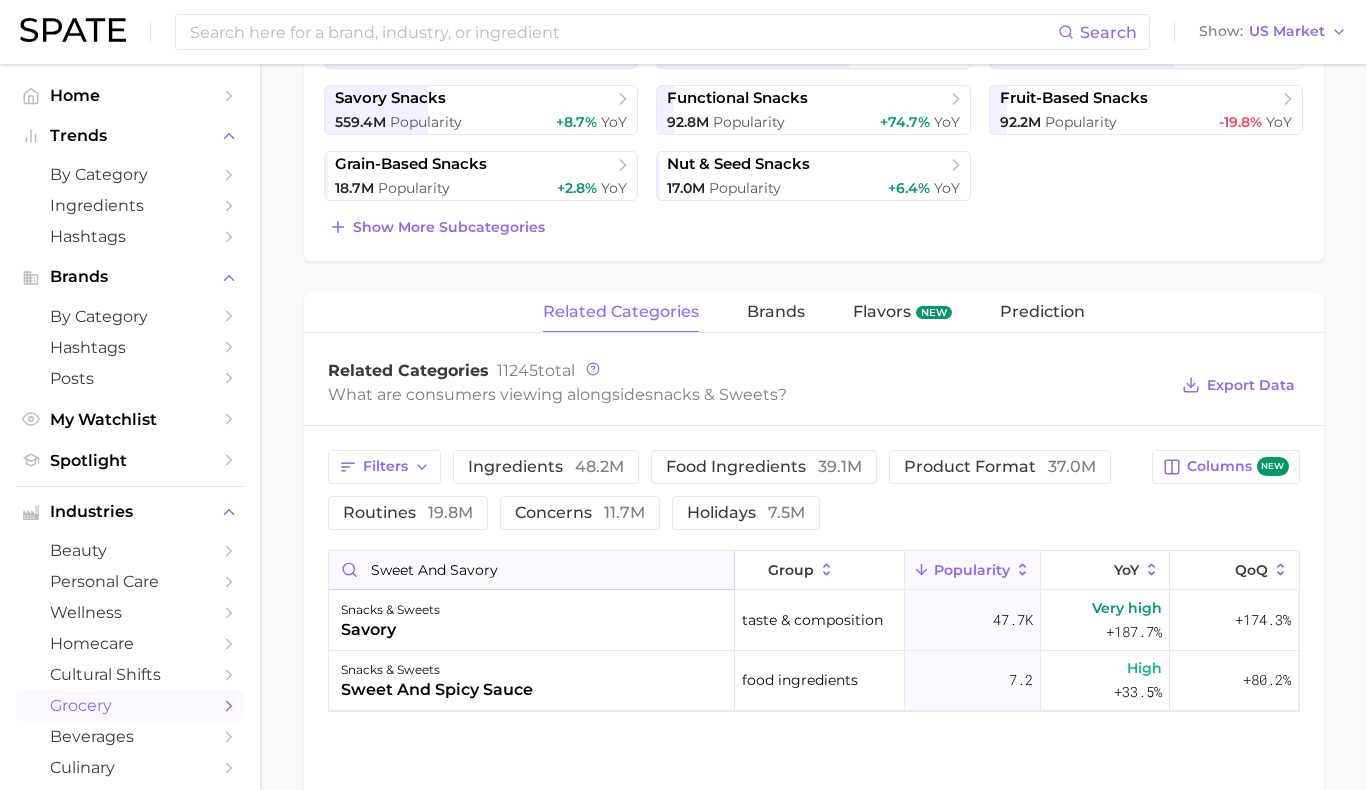 click on "sweet and savory" at bounding box center [531, 570] 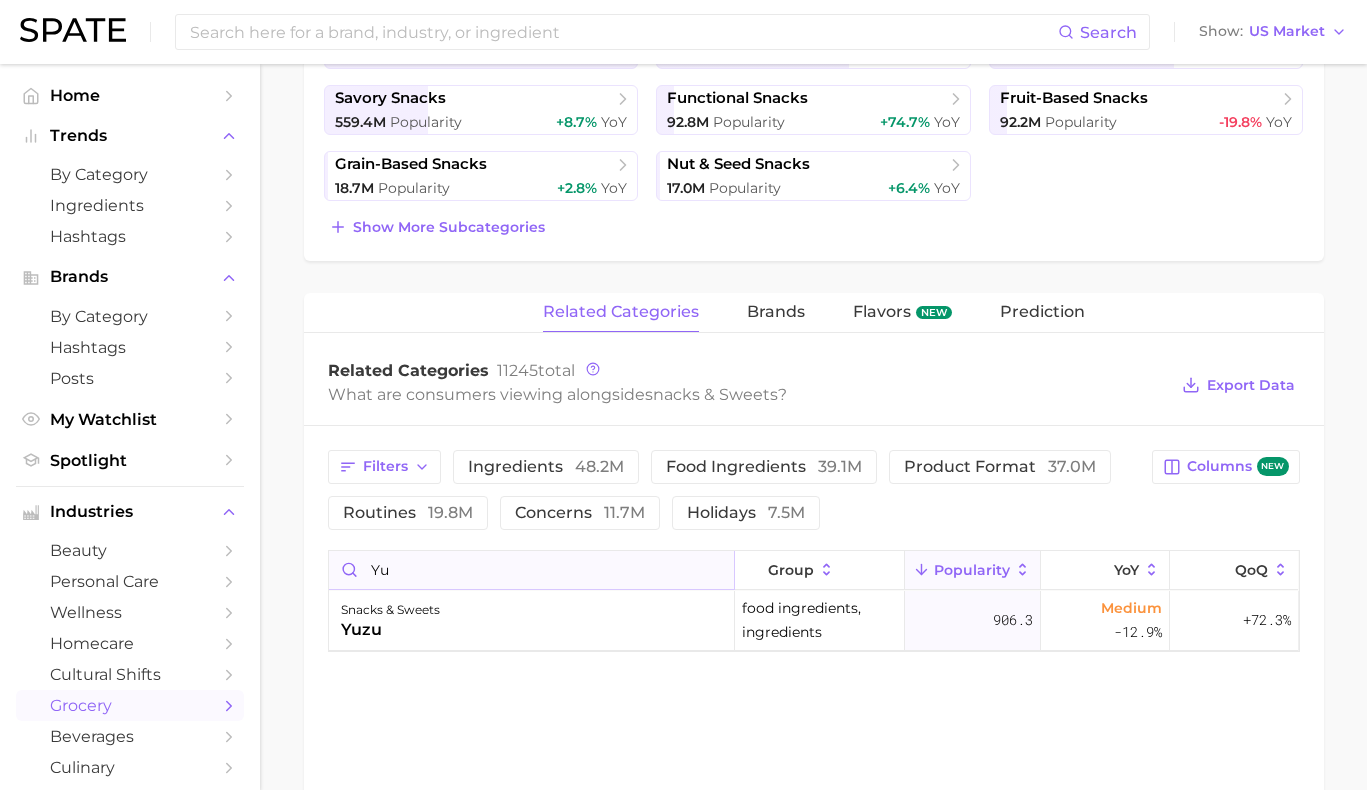 type on "y" 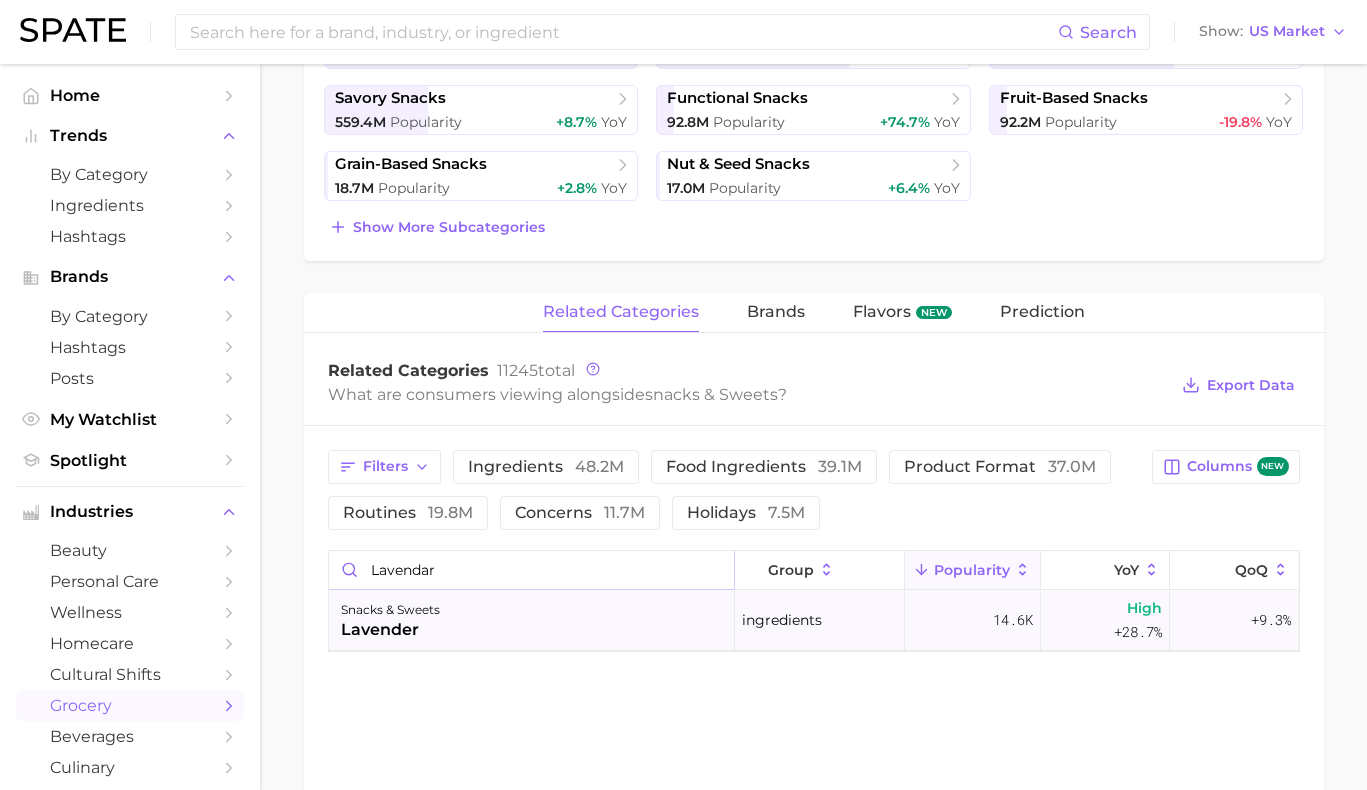 type on "lavendar" 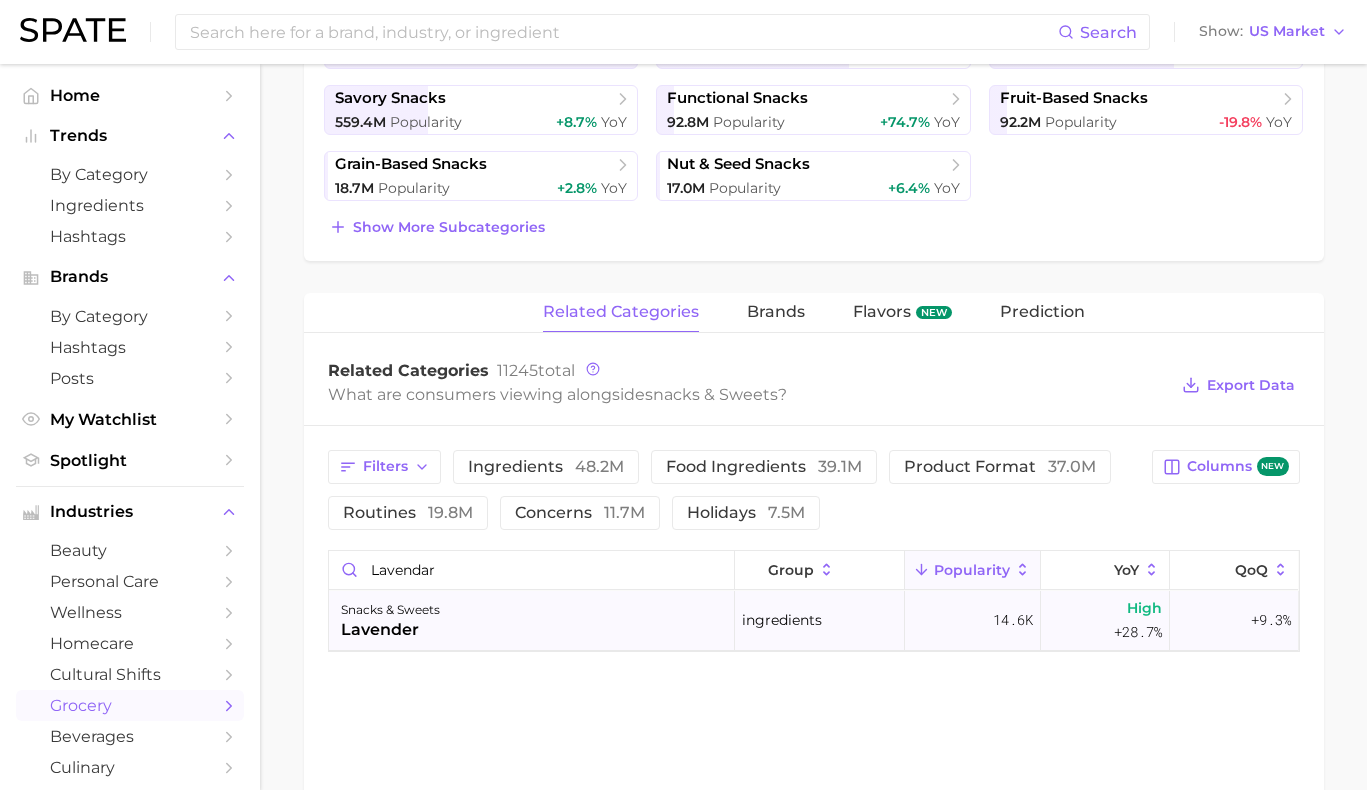 click on "snacks & sweets lavender" at bounding box center (532, 621) 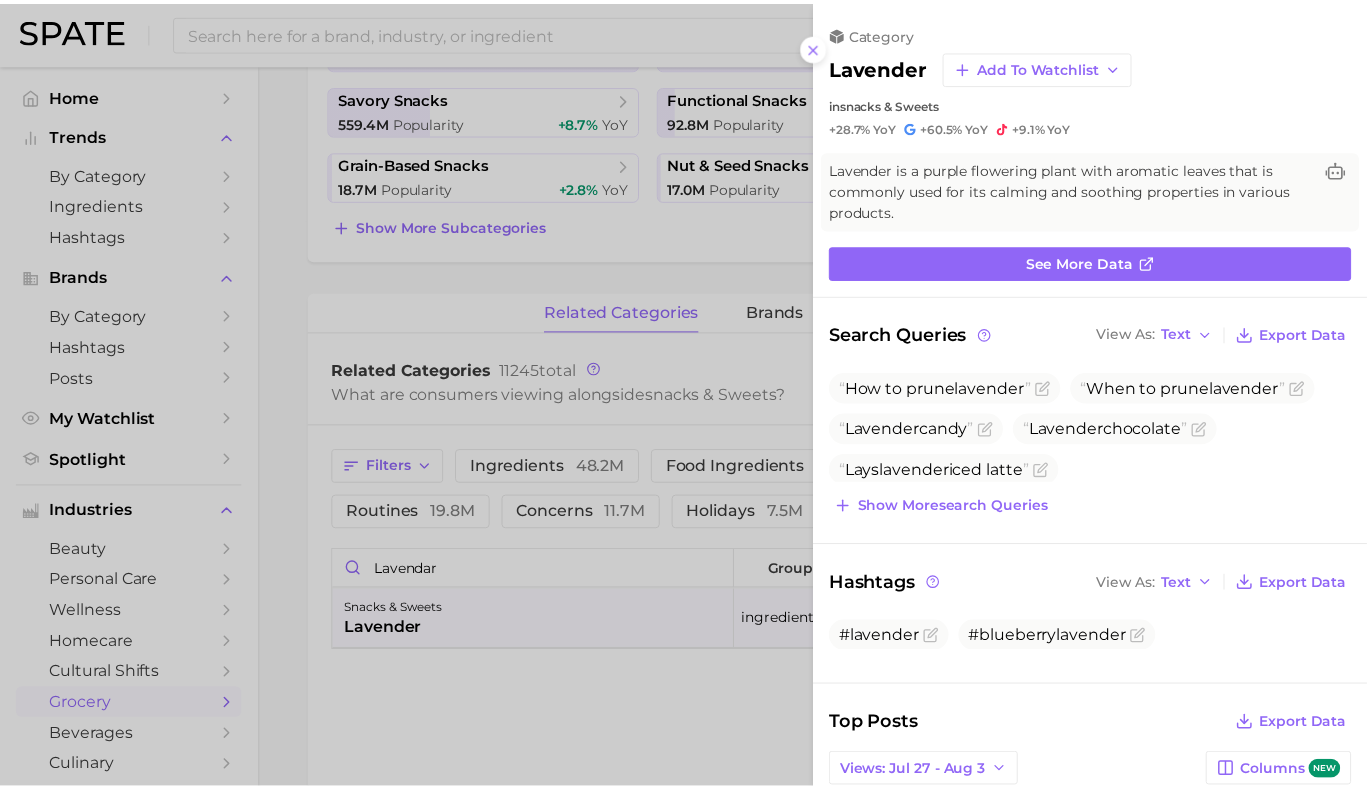 scroll, scrollTop: 0, scrollLeft: 0, axis: both 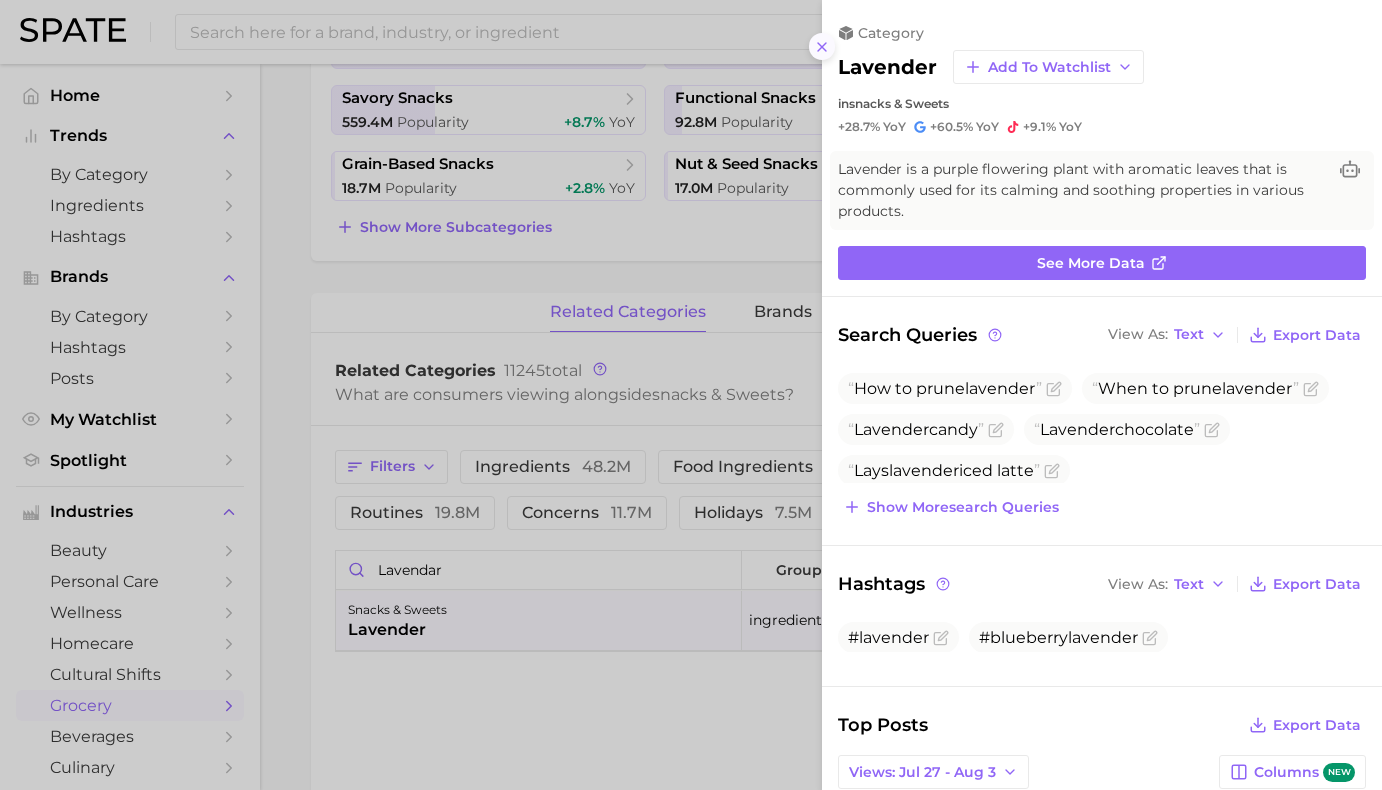click 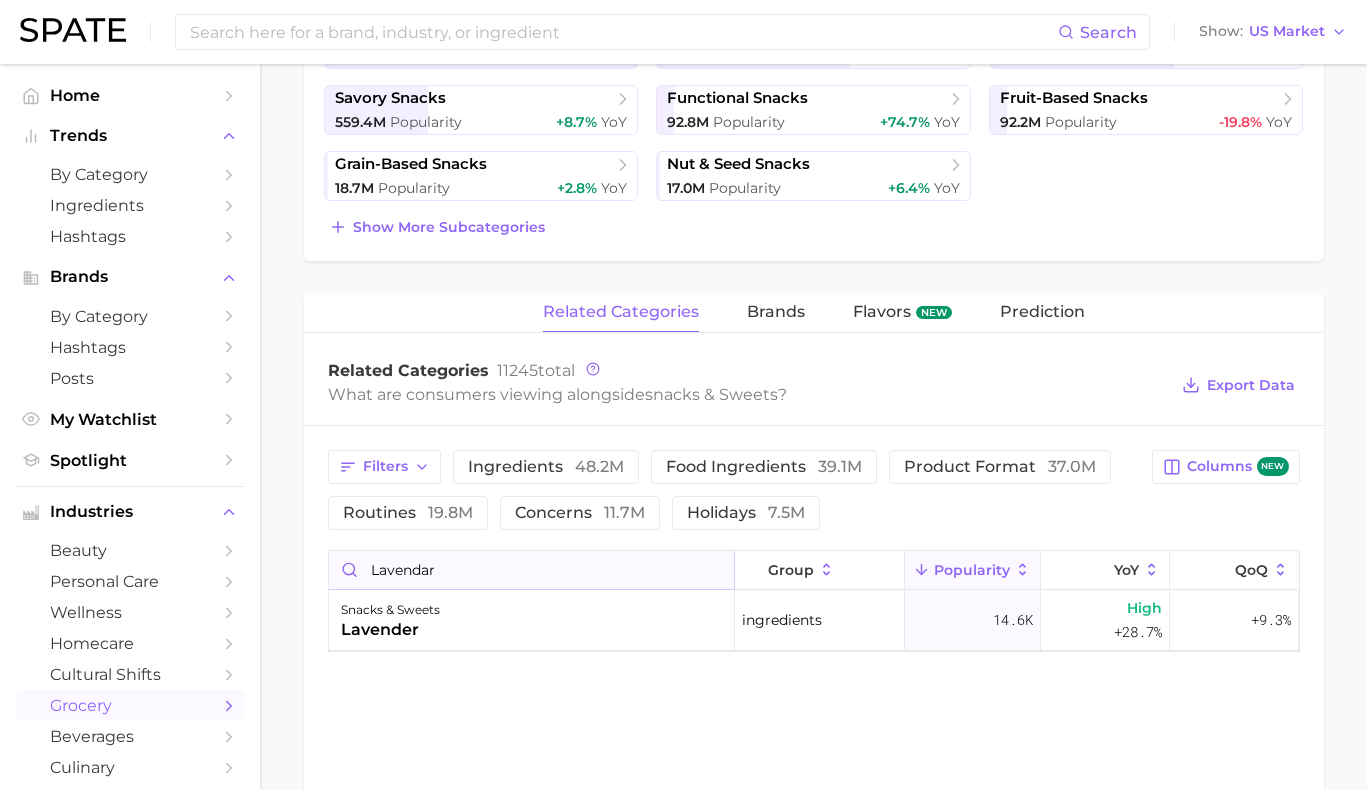 click on "lavendar" at bounding box center (531, 570) 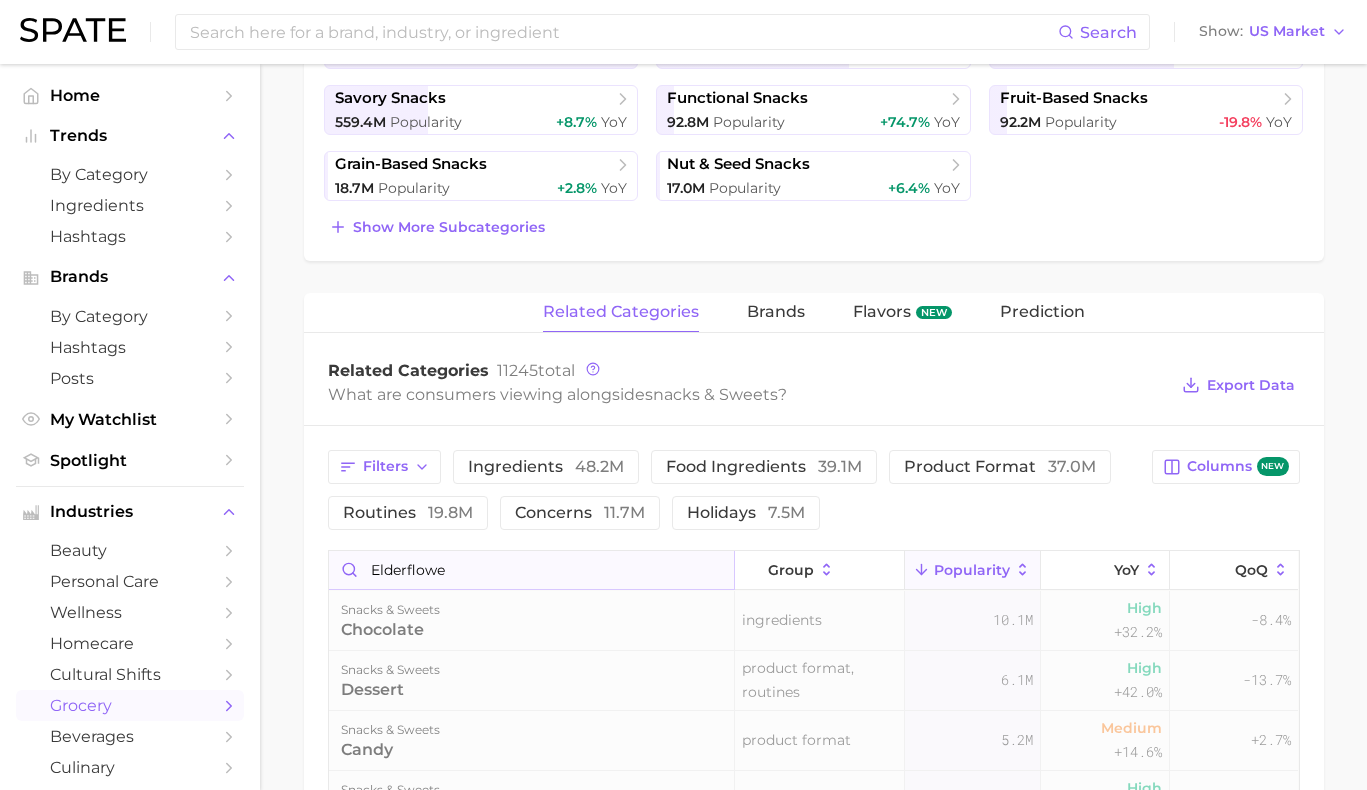 type on "elderflower" 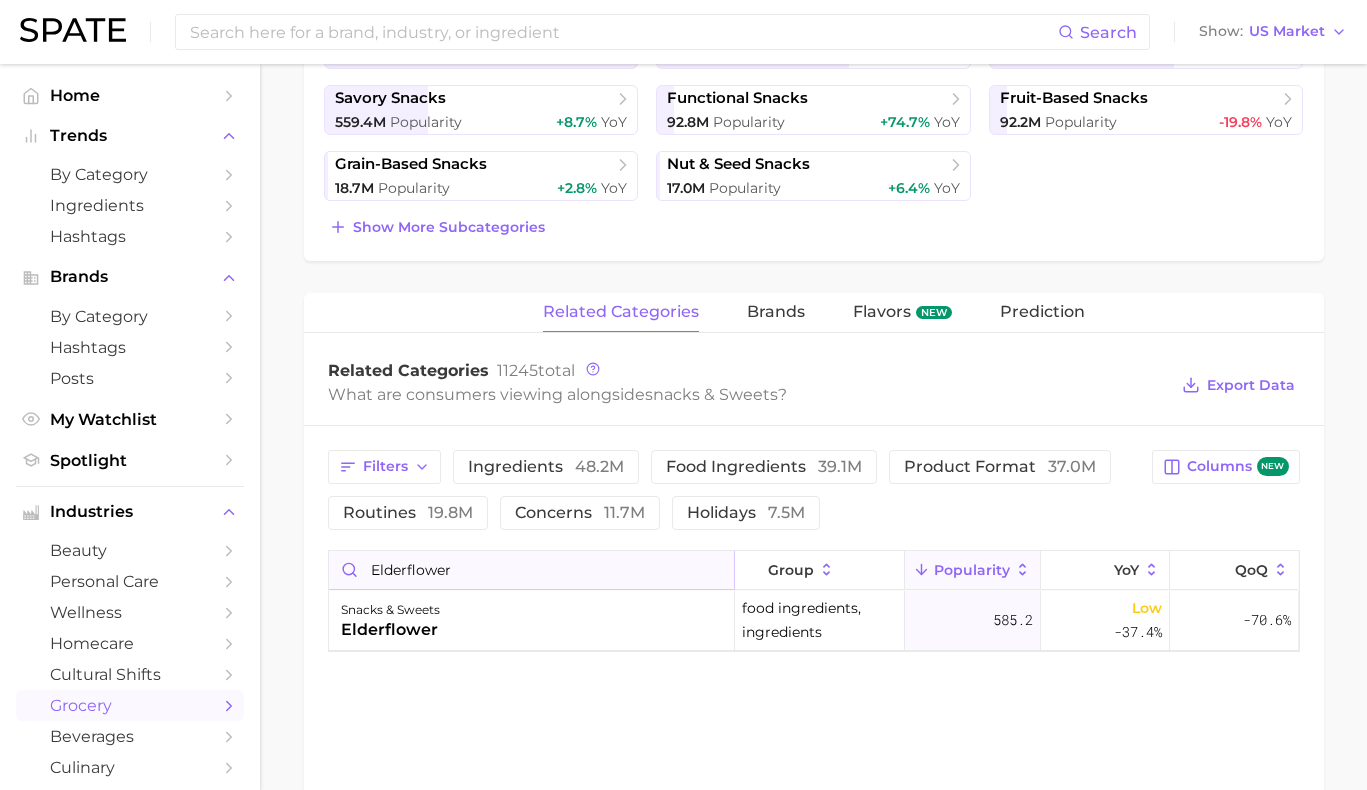 click on "elderflower" at bounding box center [531, 570] 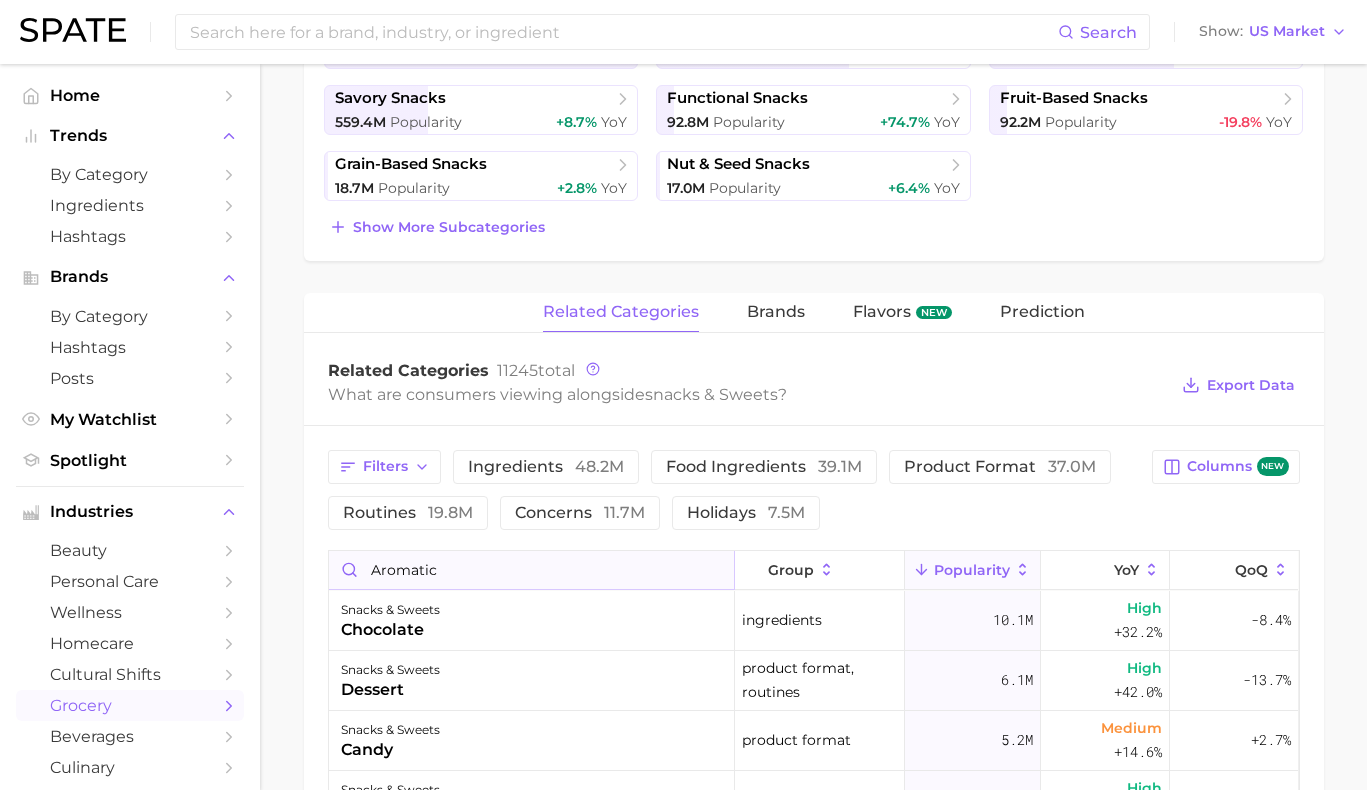 type on "aromatic" 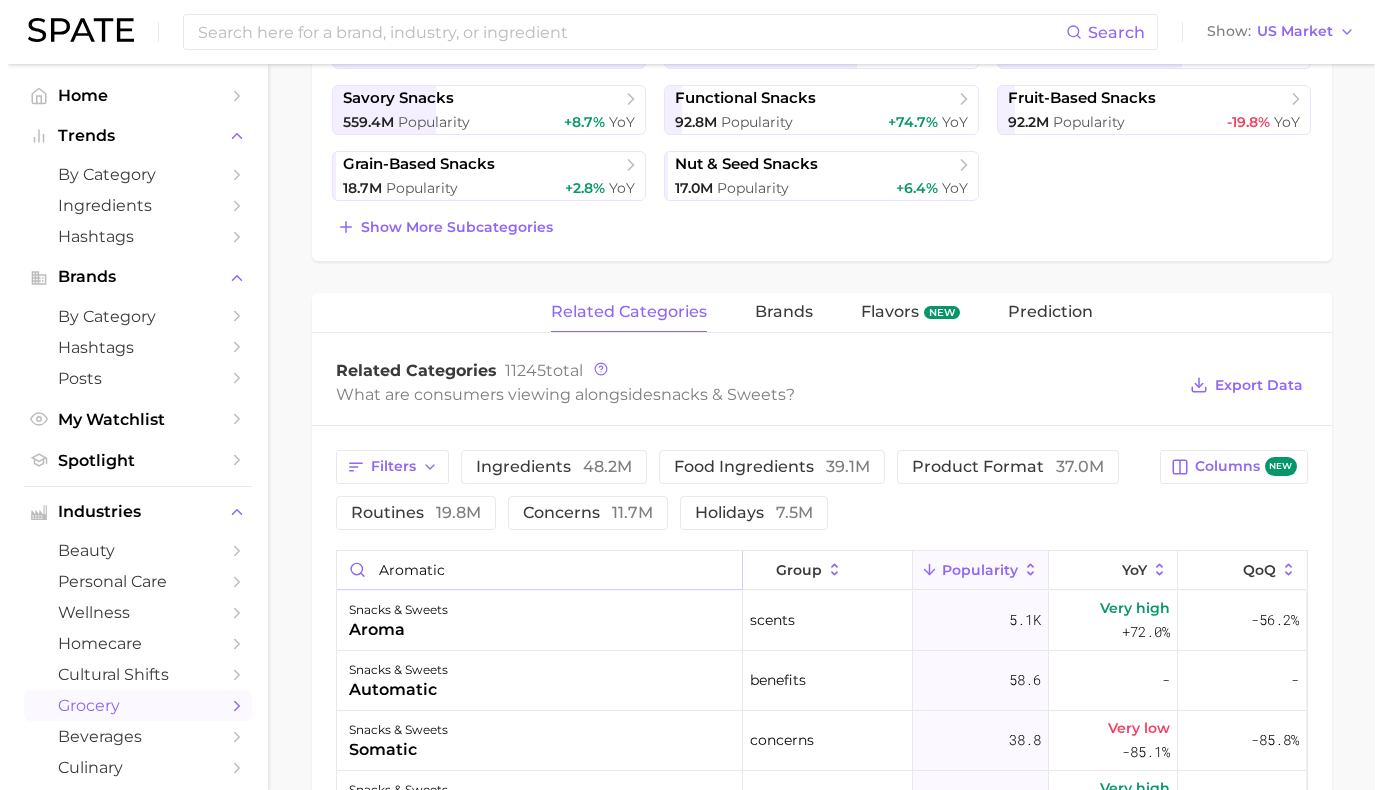 scroll, scrollTop: 725, scrollLeft: 0, axis: vertical 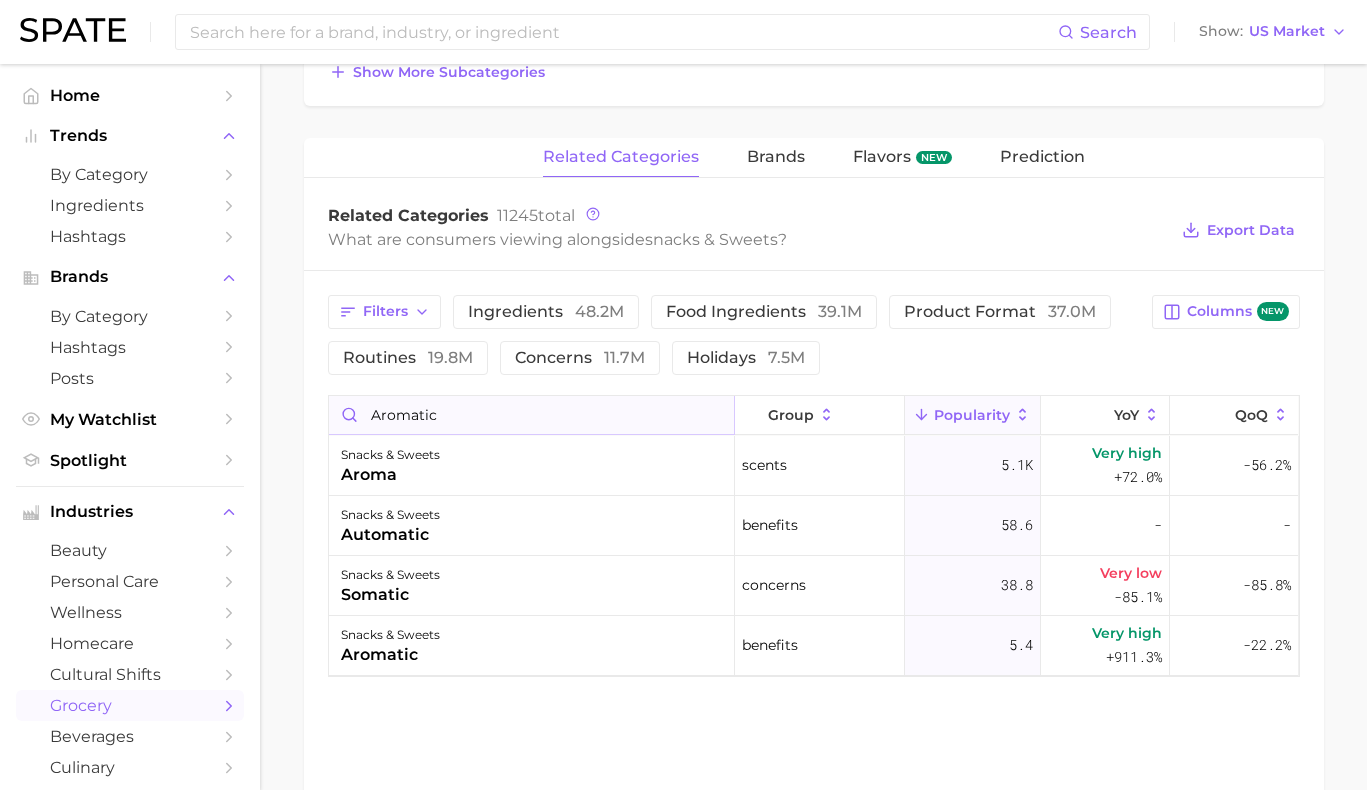 click on "aromatic" at bounding box center (531, 415) 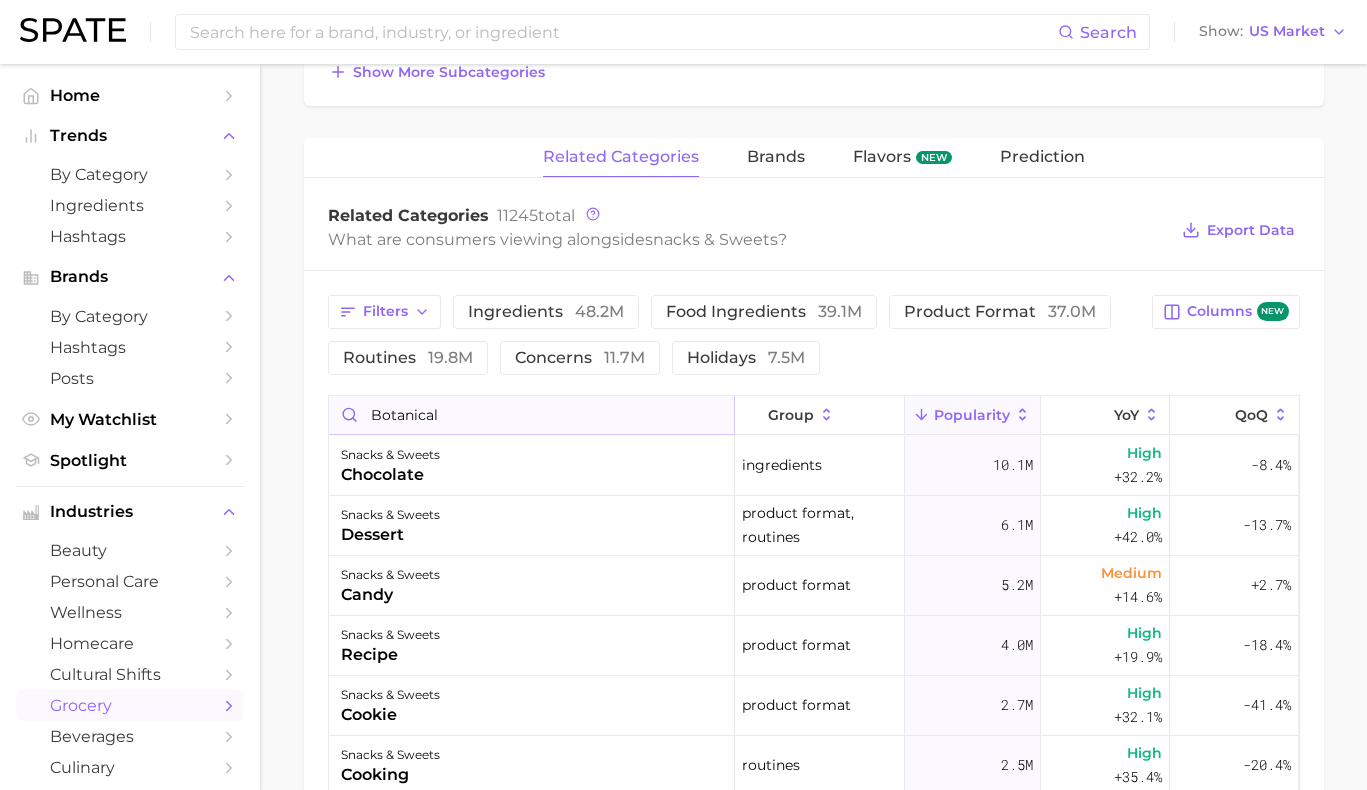 type on "botanical" 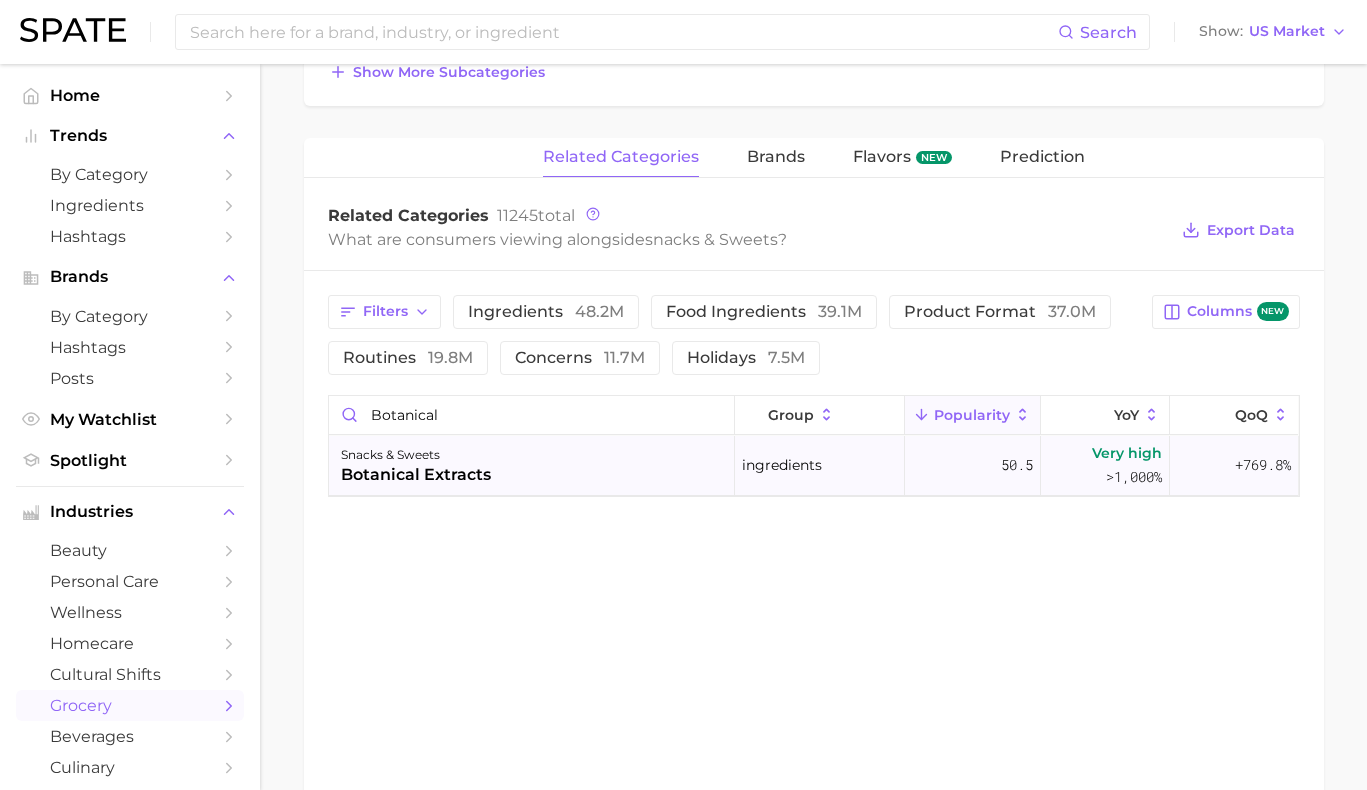 click on "snacks & sweets botanical extracts" at bounding box center [532, 466] 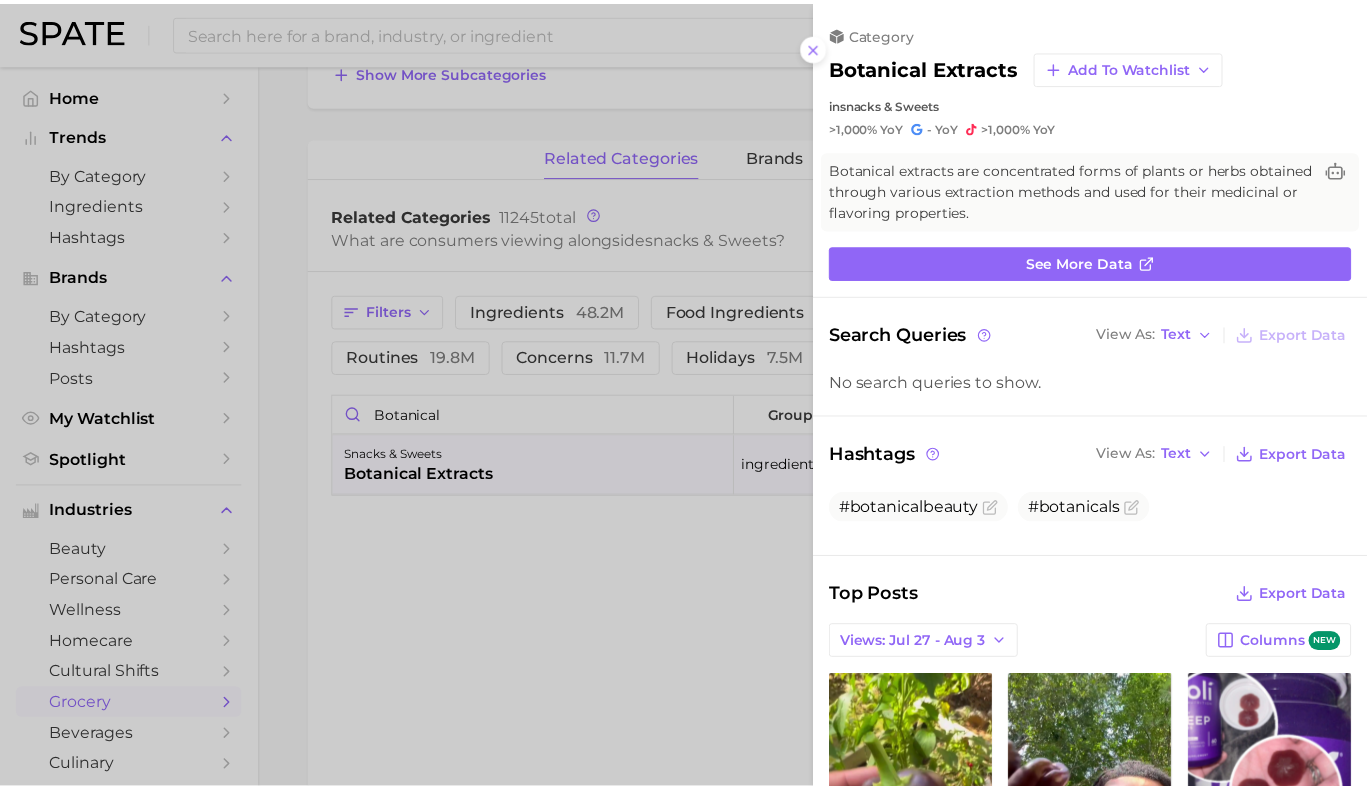 scroll, scrollTop: 0, scrollLeft: 0, axis: both 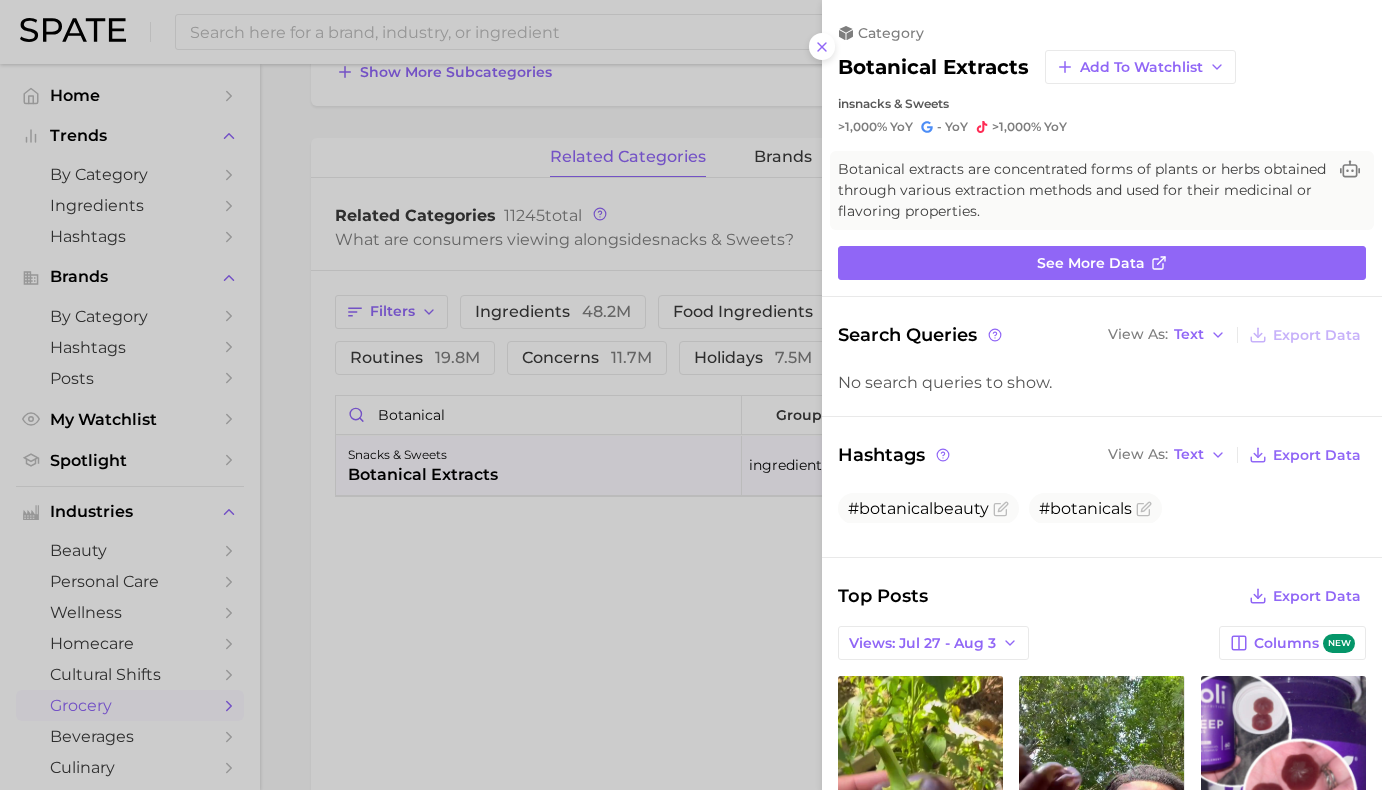 click at bounding box center [691, 395] 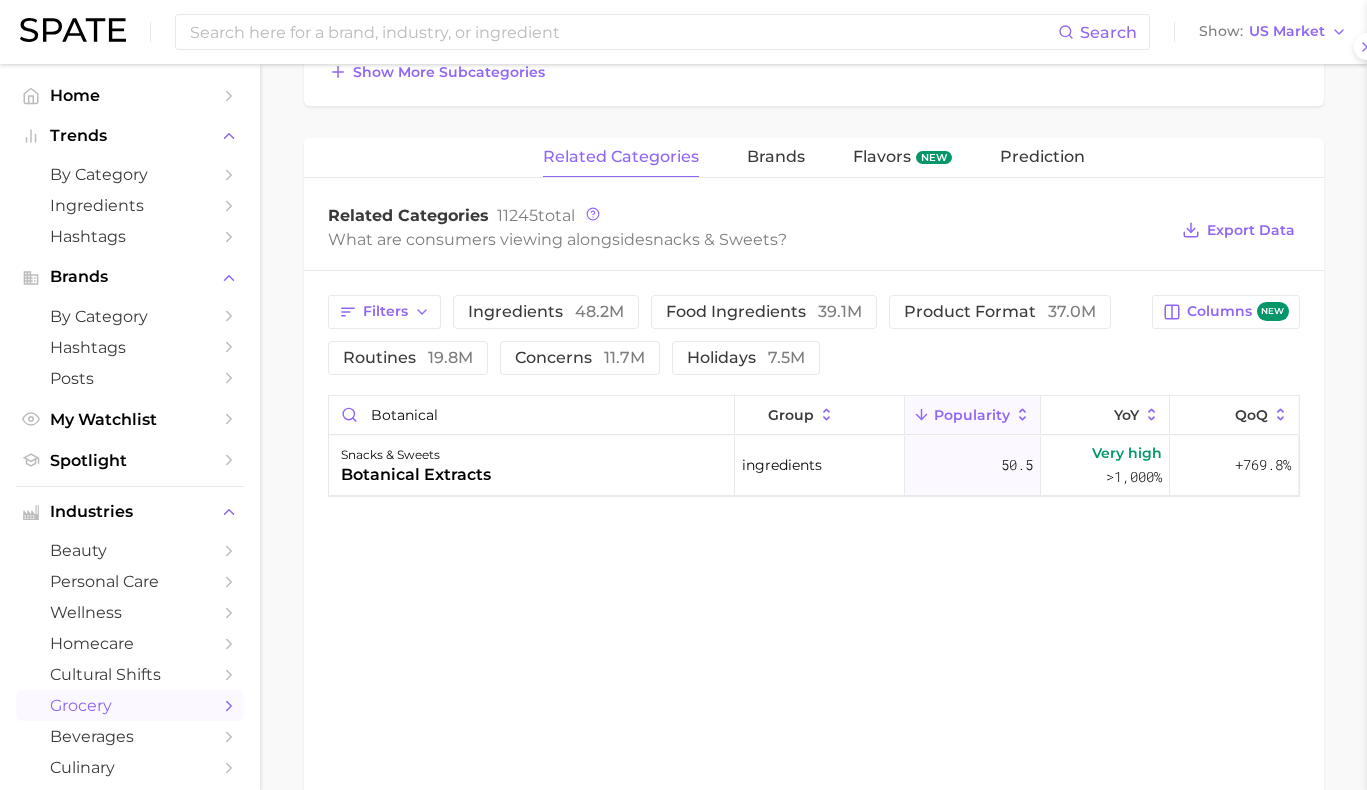 click on "Ingredients" at bounding box center (130, 205) 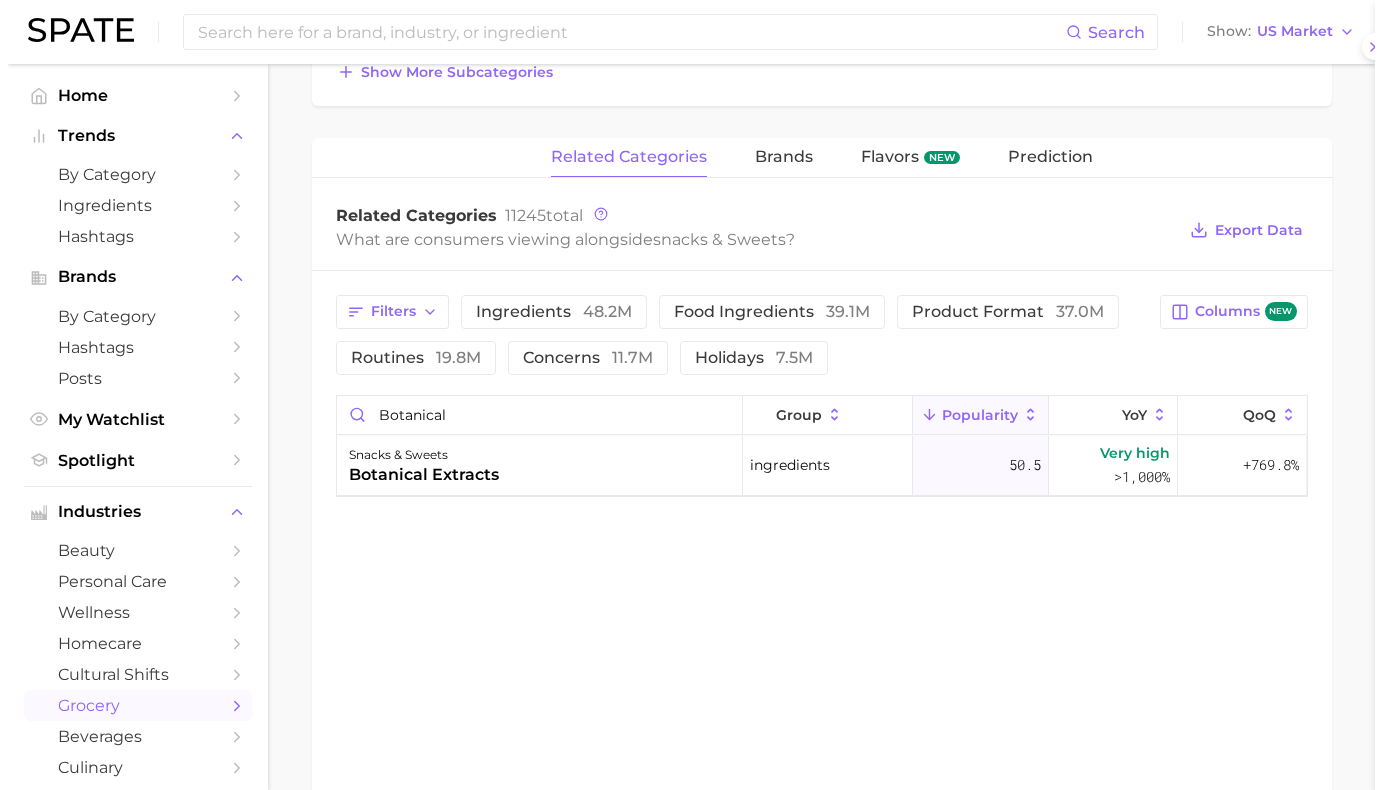 scroll, scrollTop: 0, scrollLeft: 0, axis: both 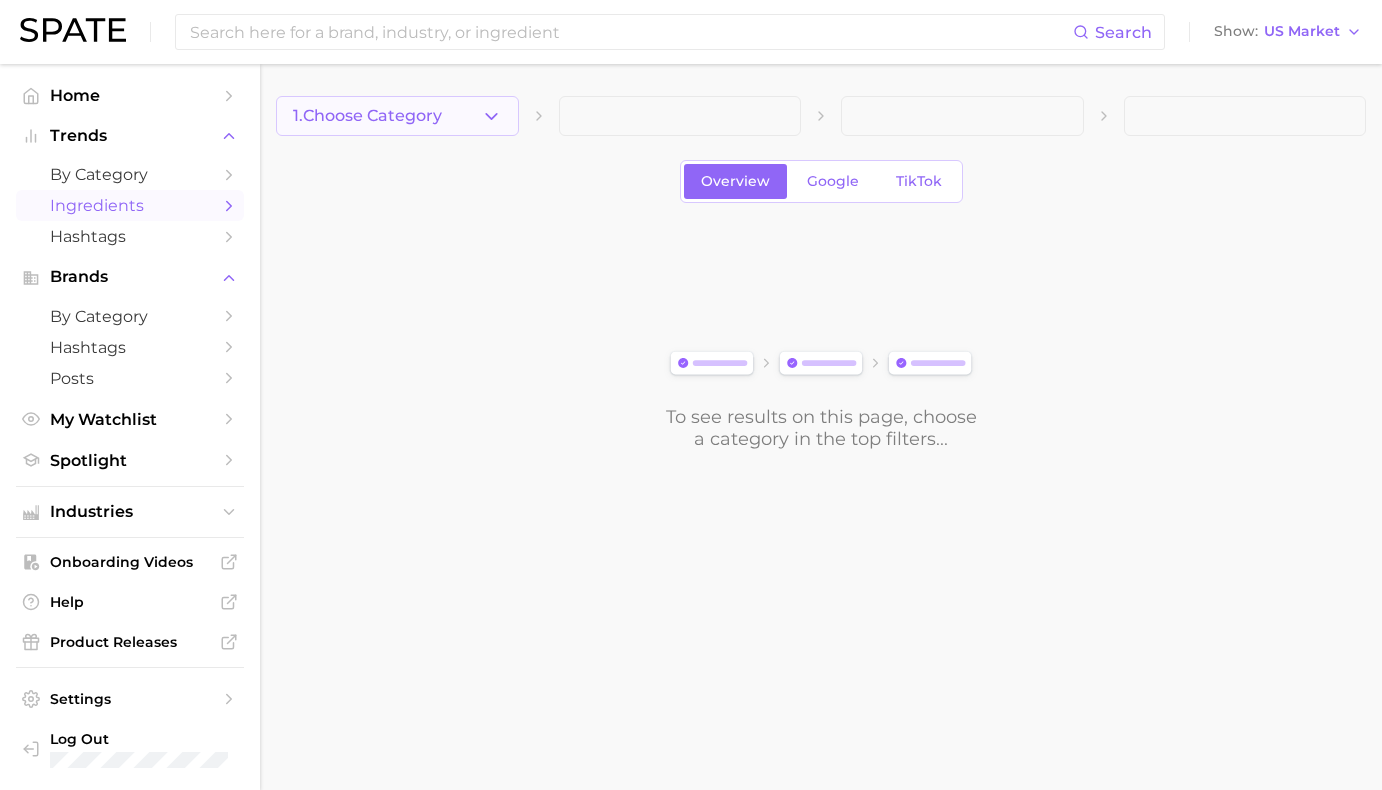 click on "1.  Choose Category" at bounding box center [397, 116] 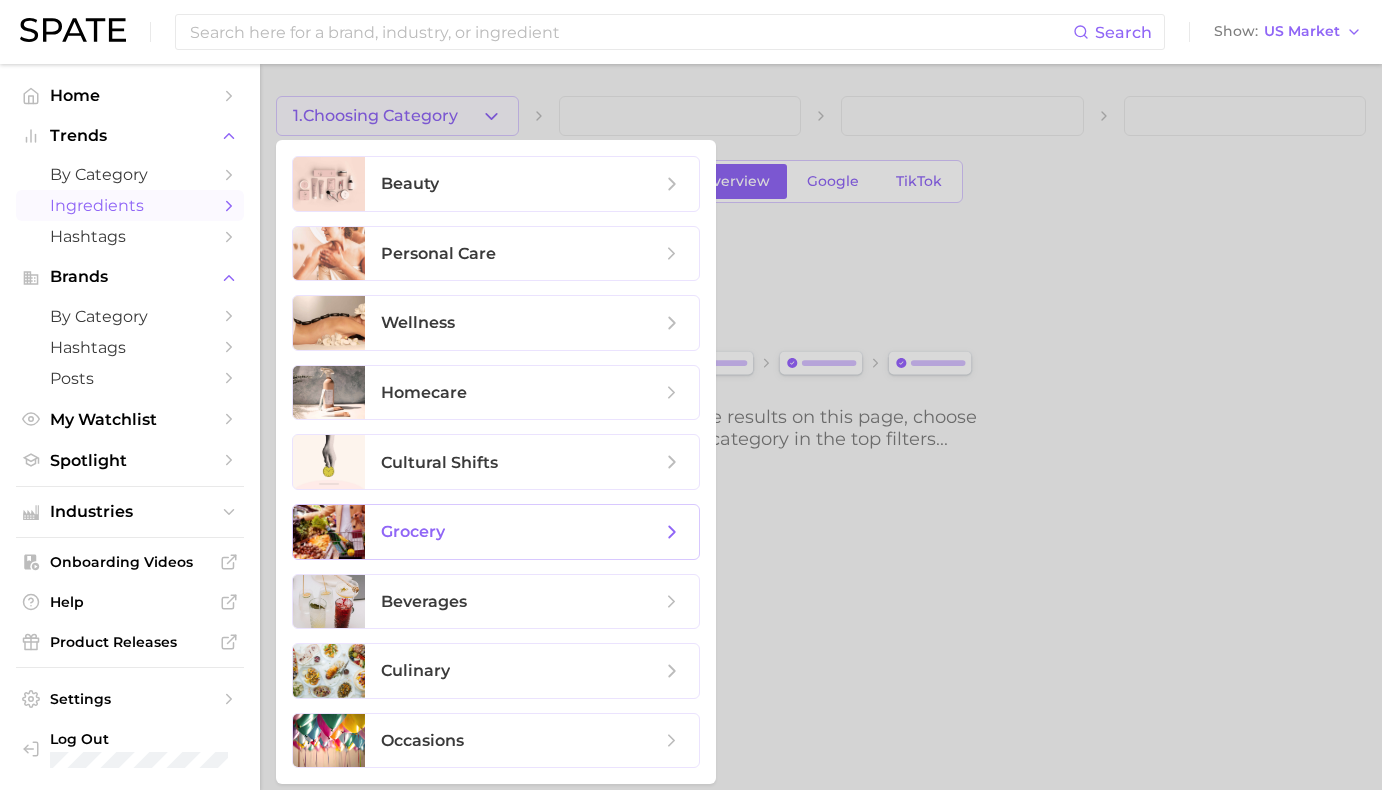 click on "grocery" at bounding box center (521, 532) 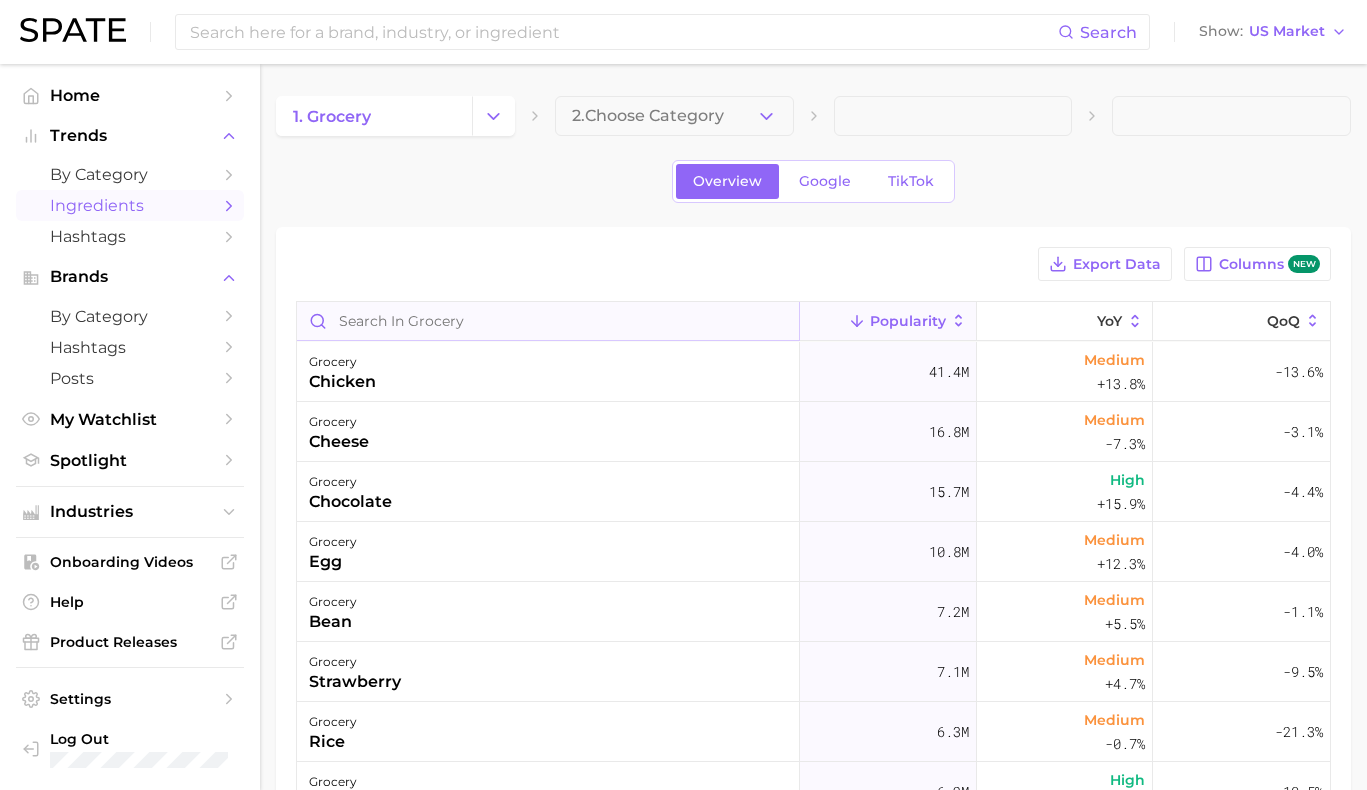 click at bounding box center (548, 321) 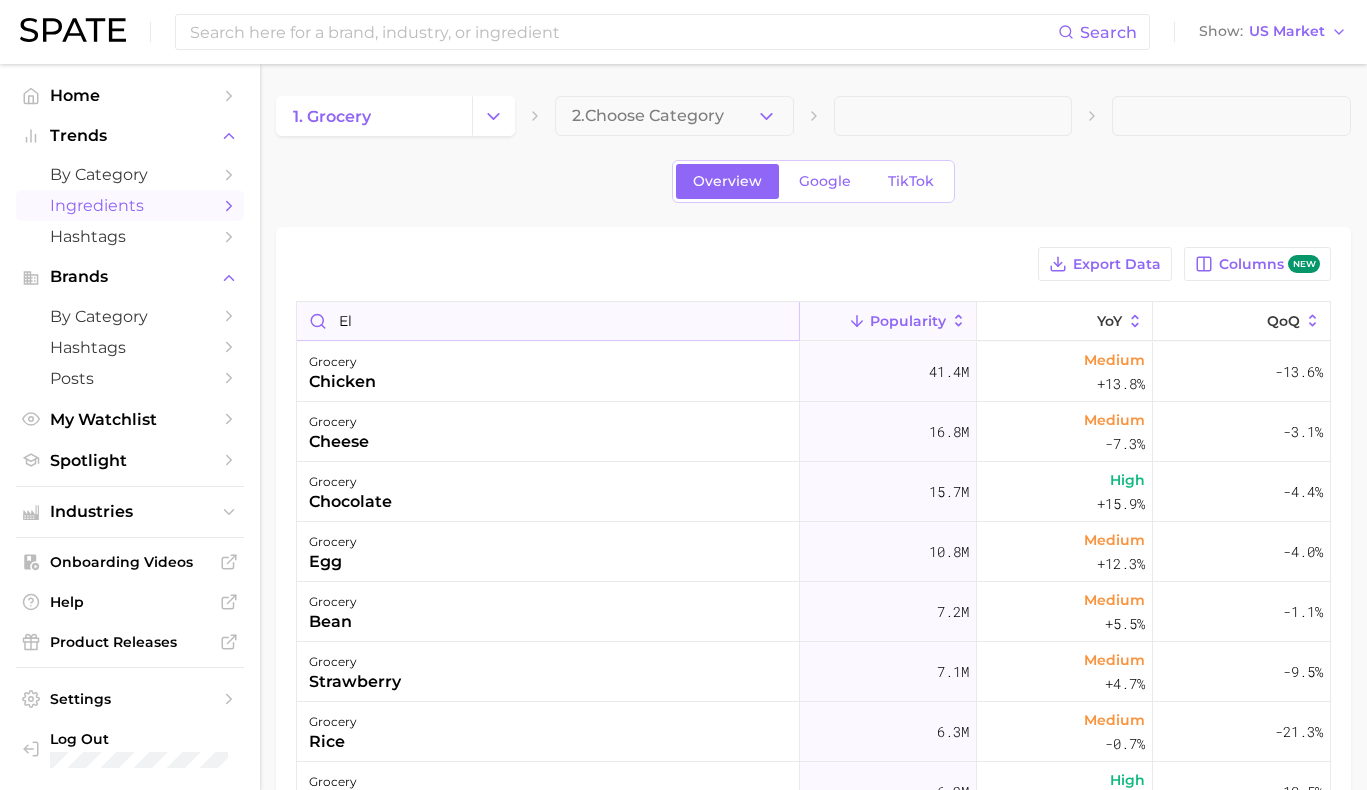 type on "e" 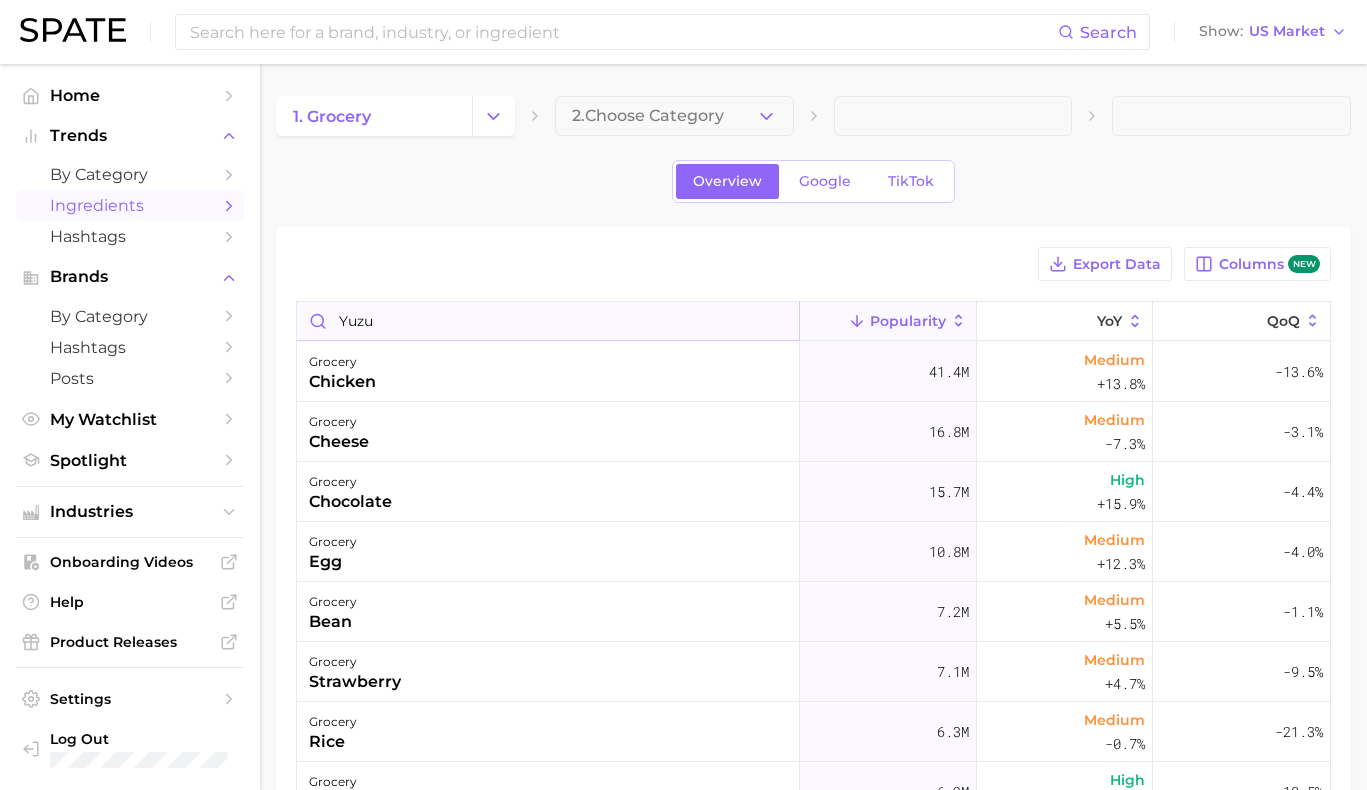 type on "yuzu" 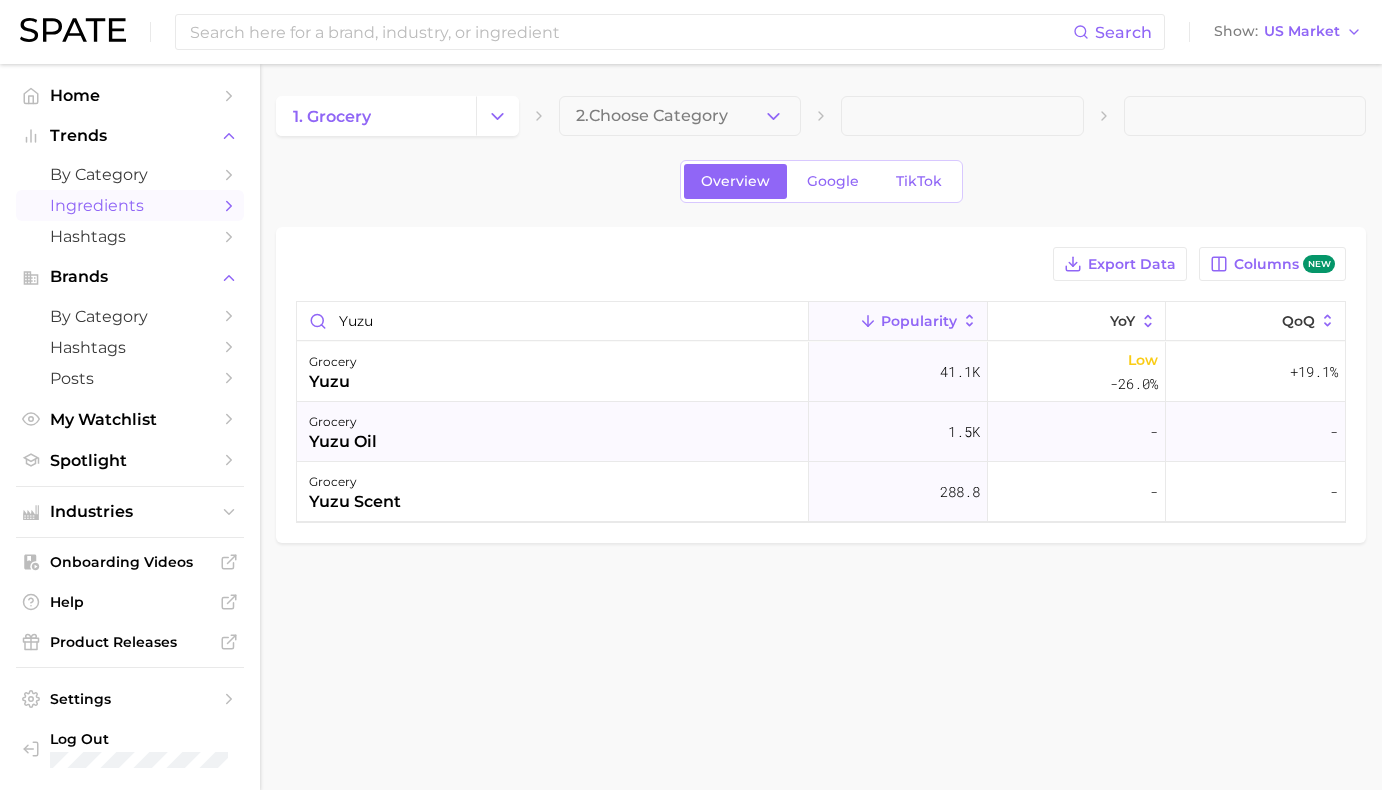 click on "grocery yuzu oil" at bounding box center [553, 432] 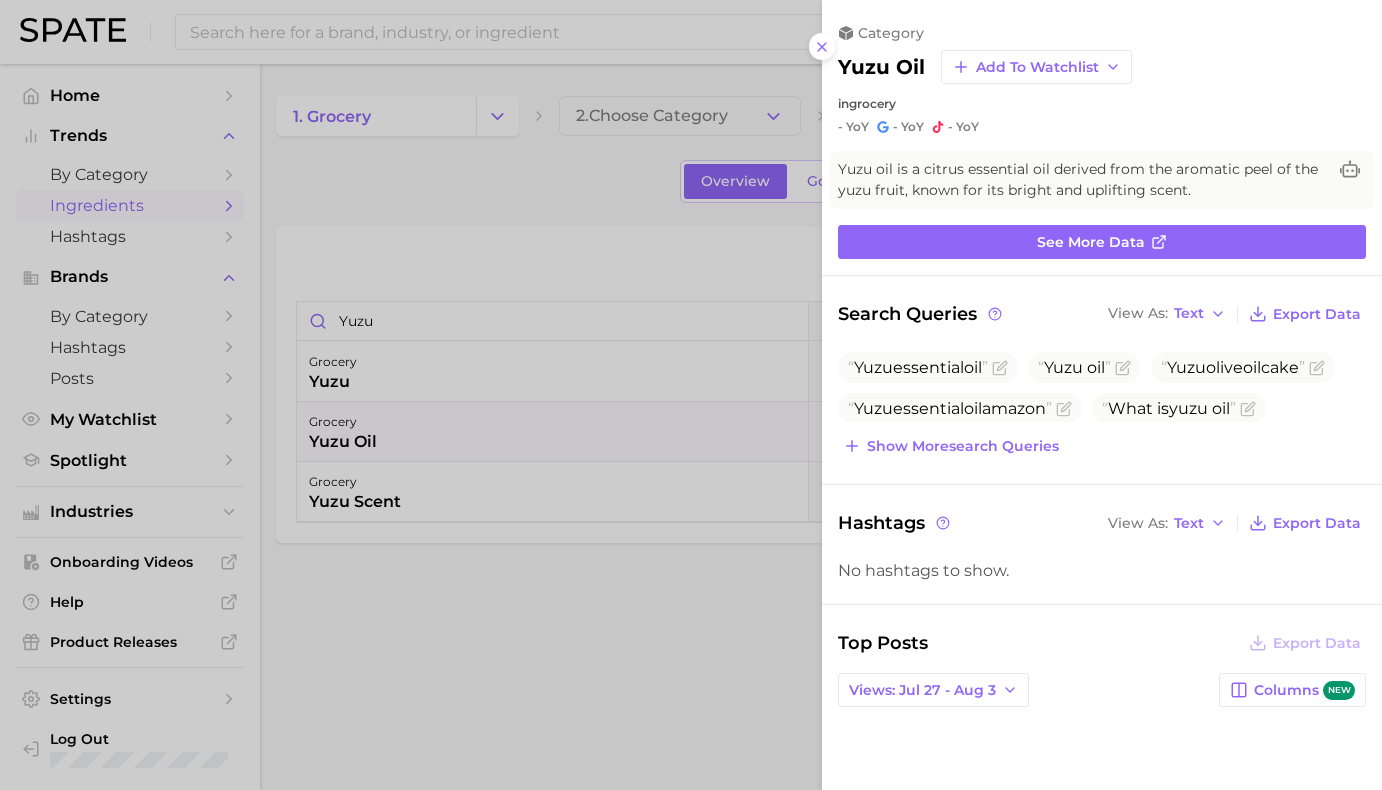 click at bounding box center [691, 395] 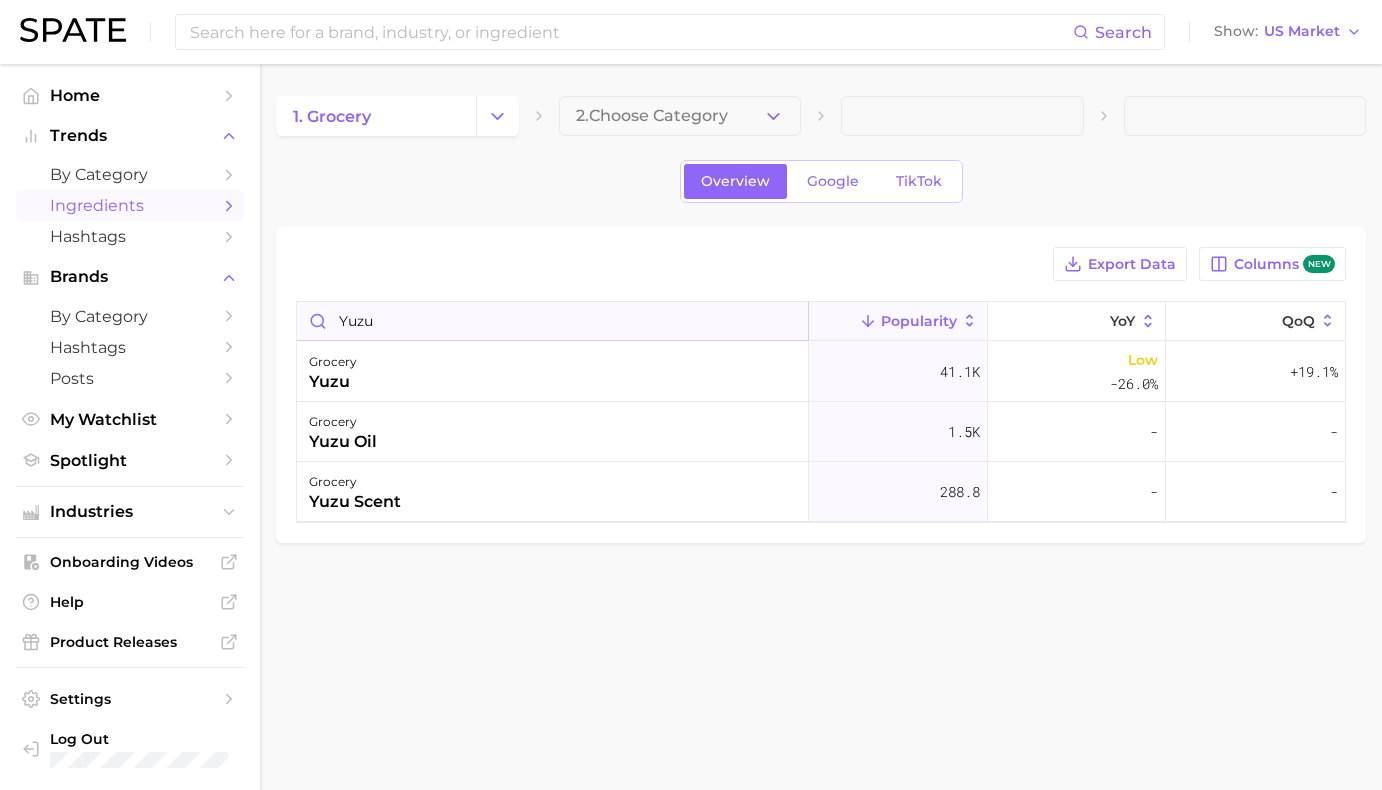 click on "yuzu" at bounding box center (552, 321) 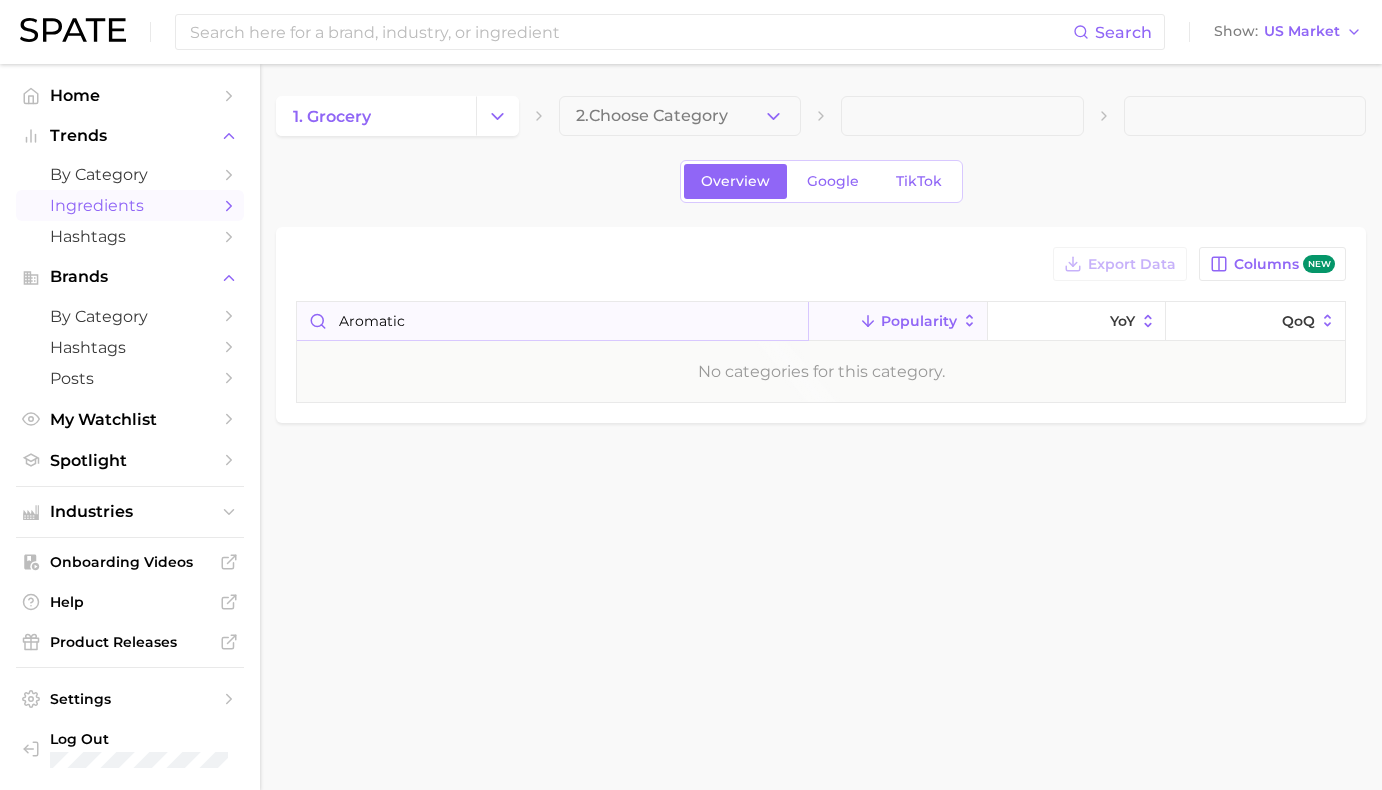 type on "aromatic" 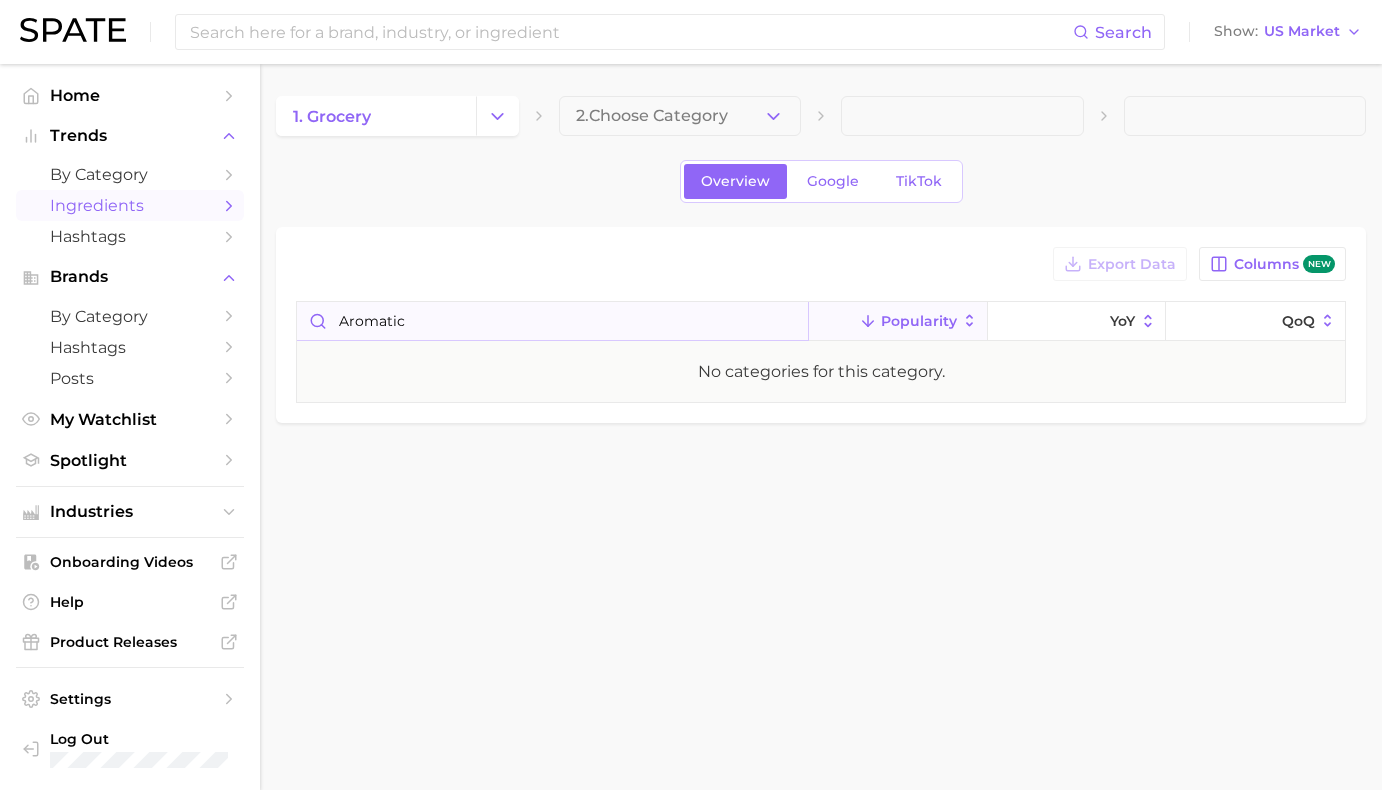 click on "aromatic" at bounding box center (552, 321) 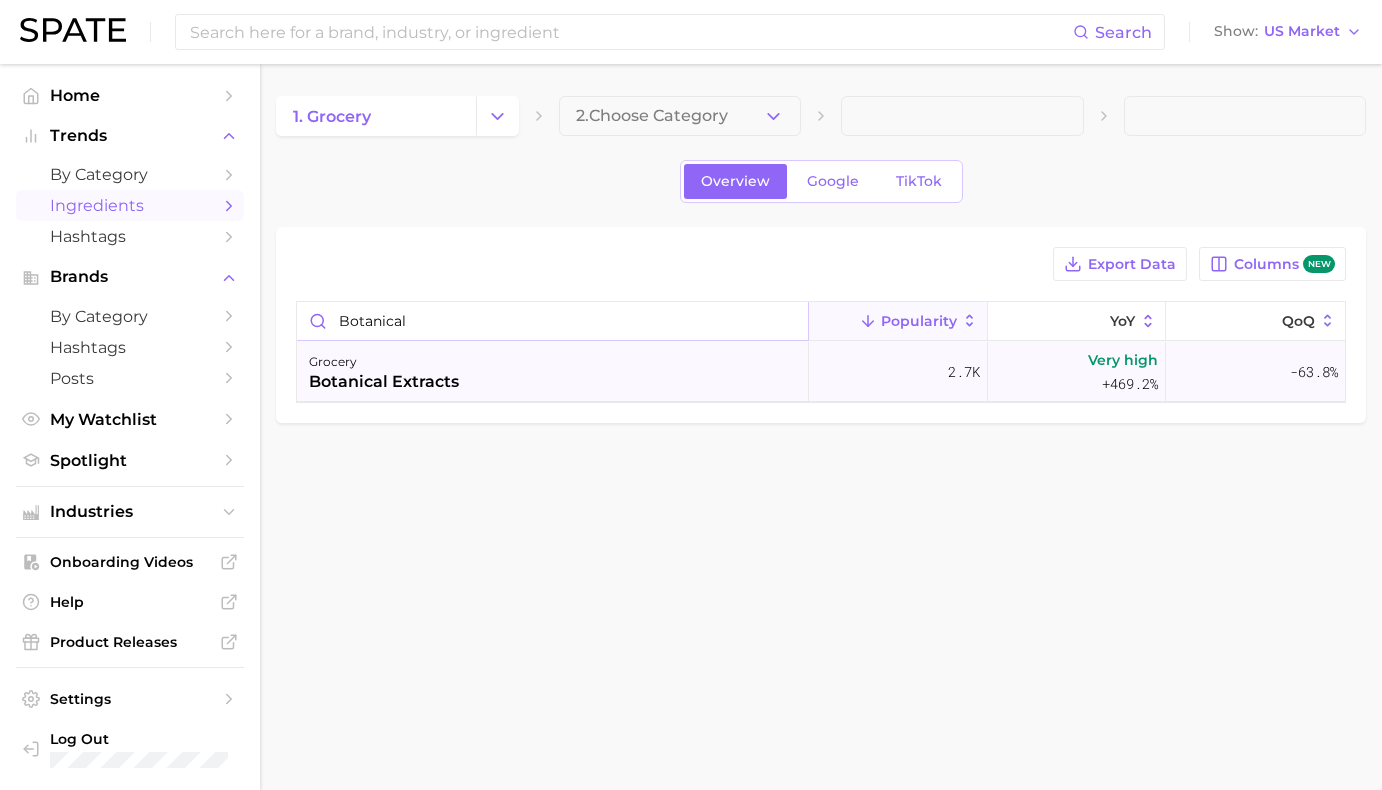 type on "botanical" 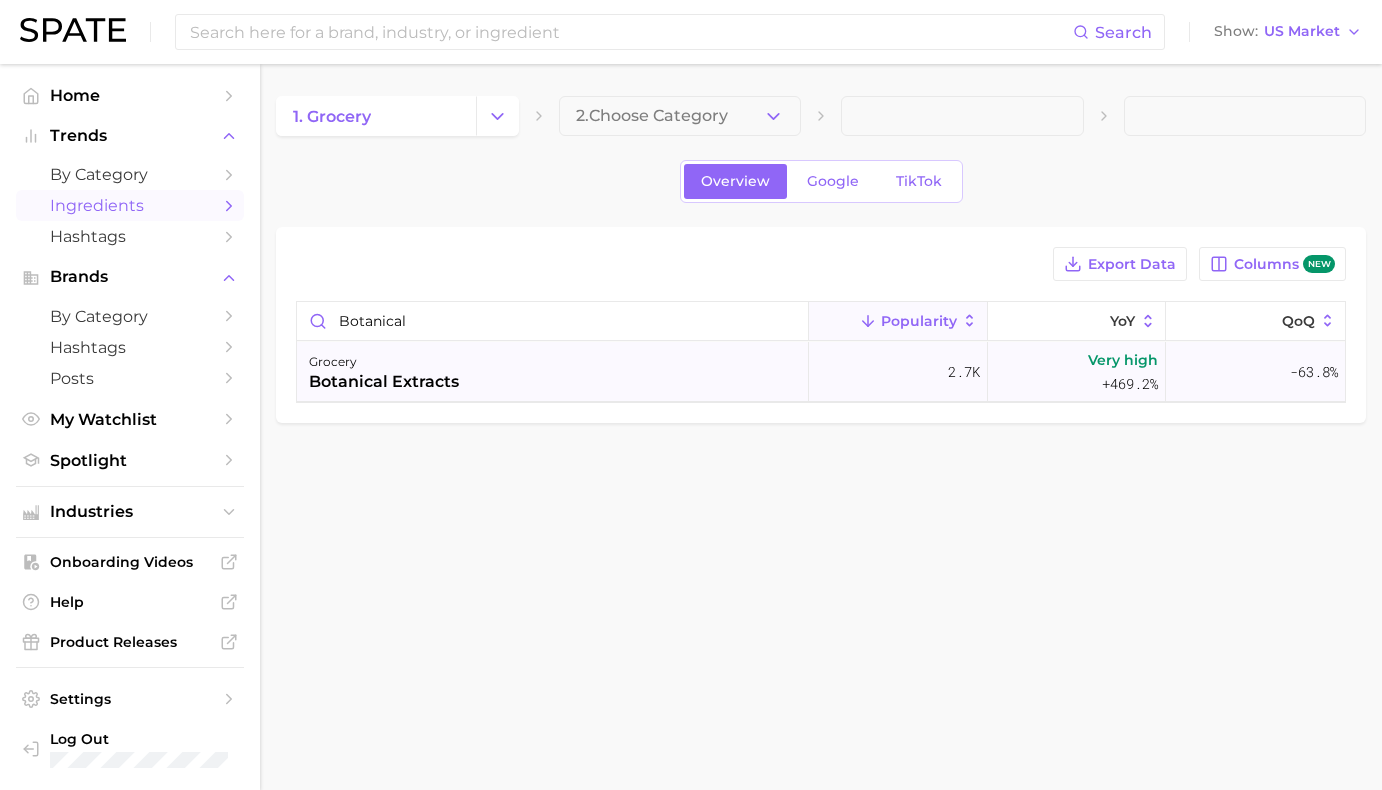 click on "grocery botanical extracts" at bounding box center (553, 372) 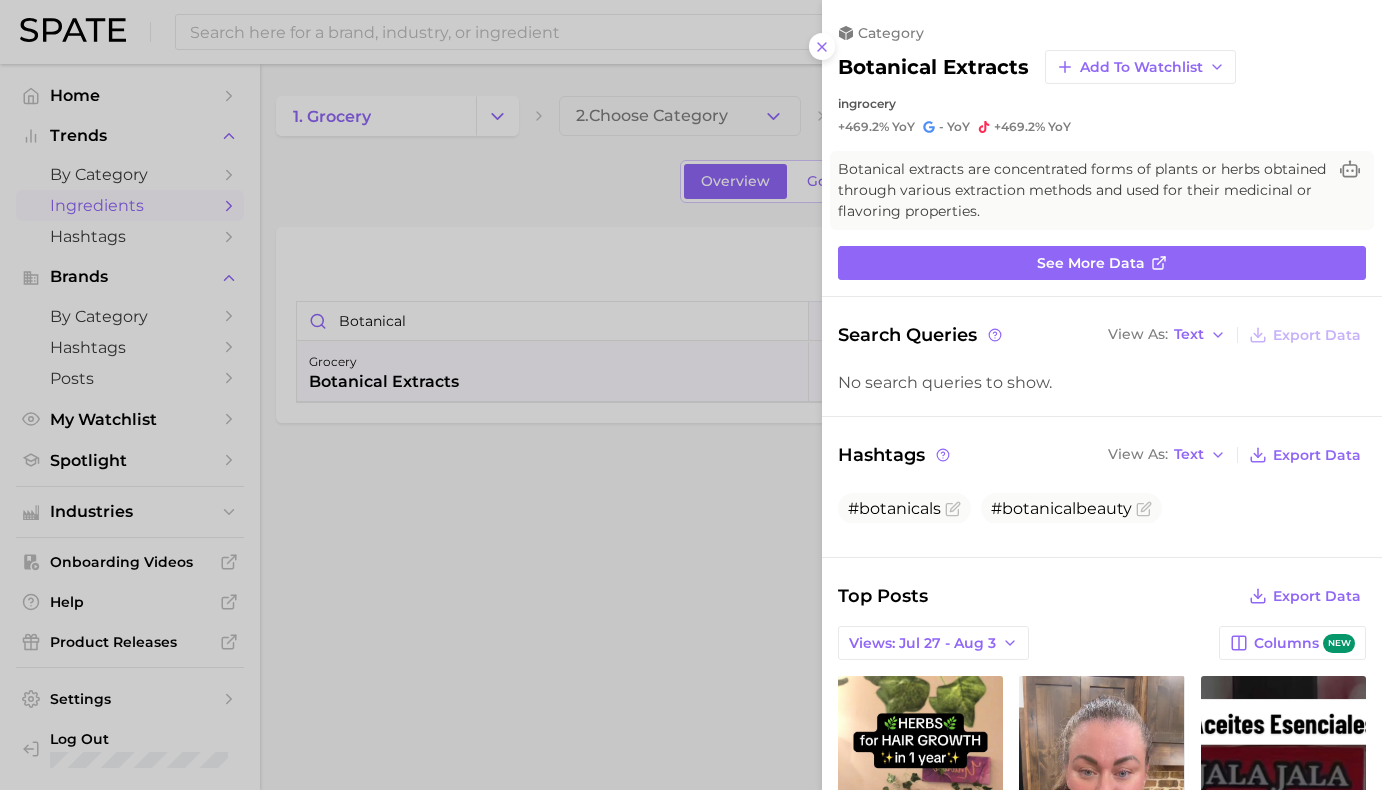 scroll, scrollTop: 0, scrollLeft: 0, axis: both 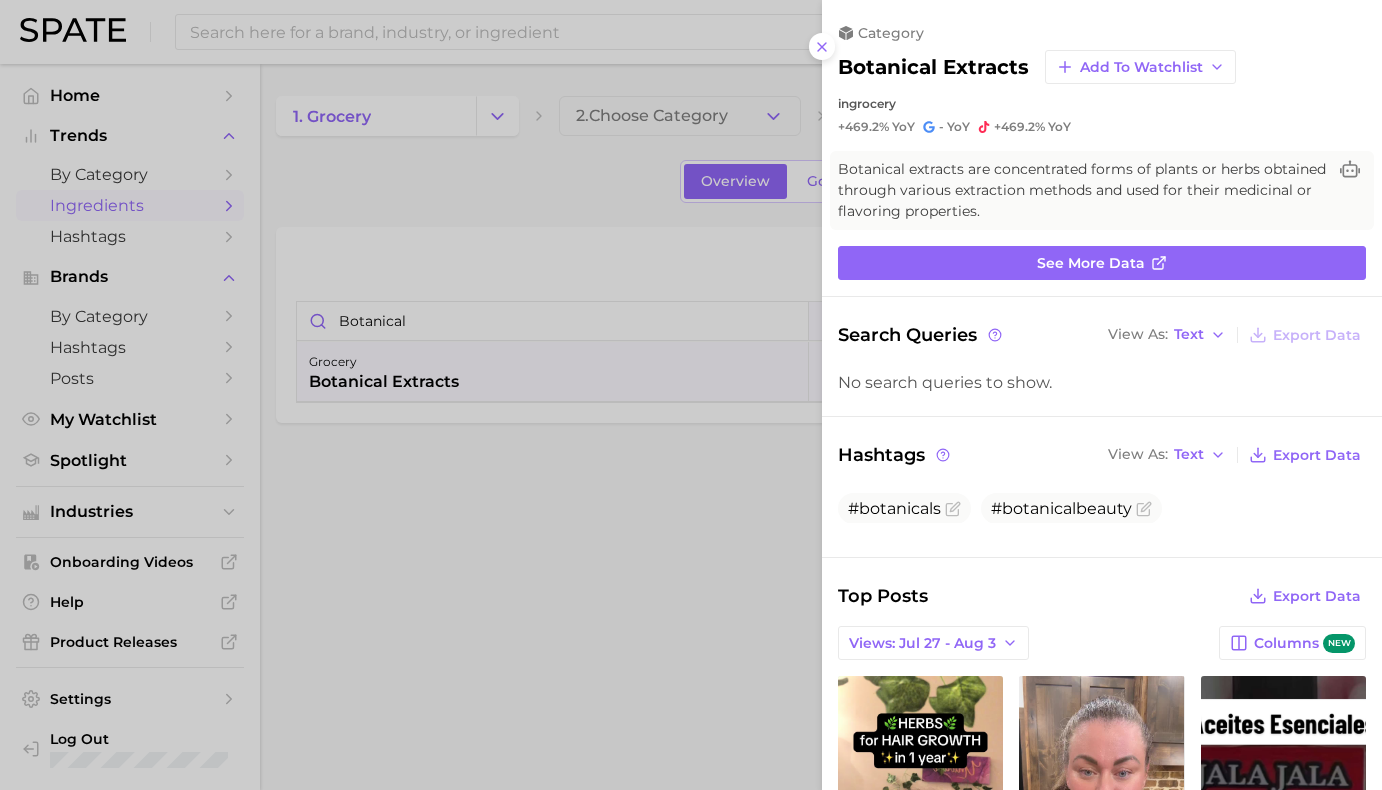 click at bounding box center [691, 395] 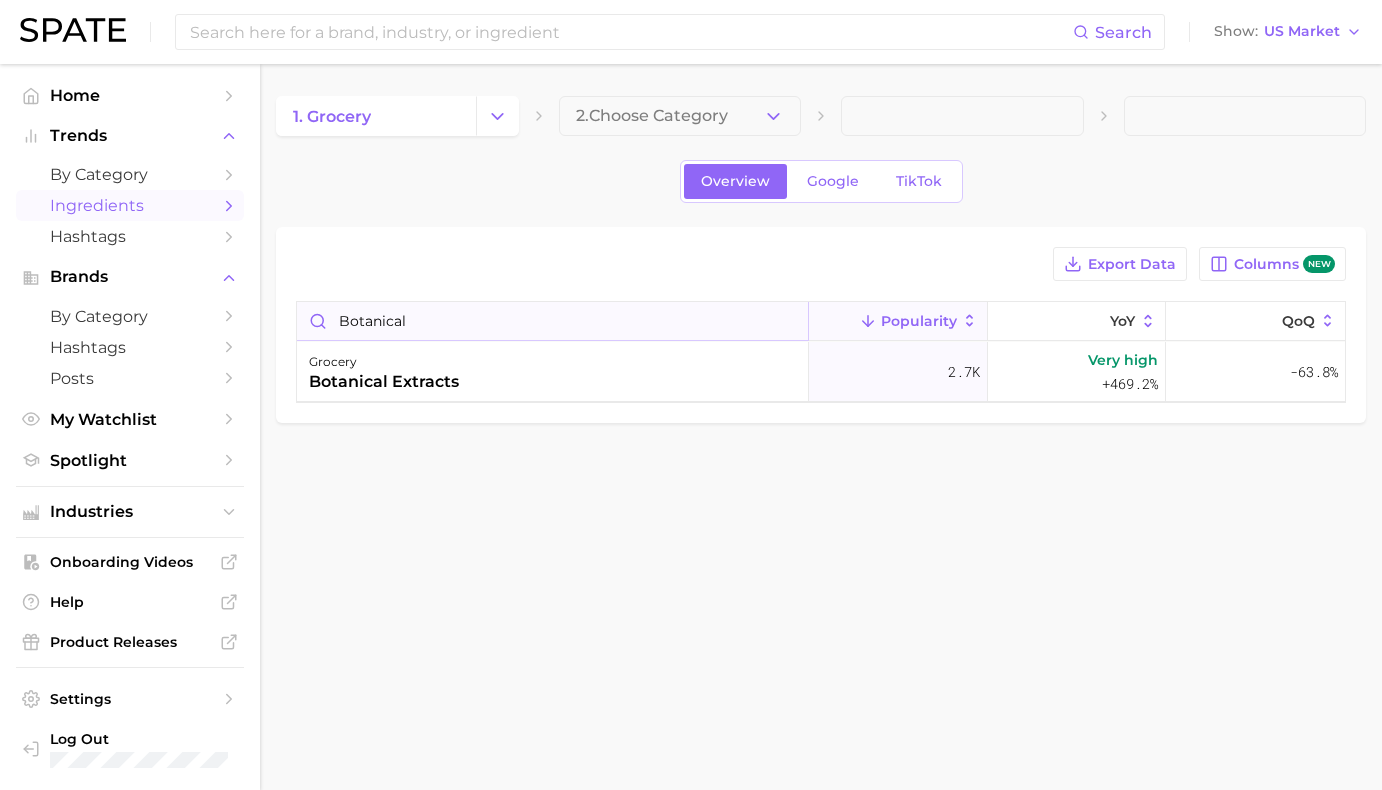 click on "botanical" at bounding box center (552, 321) 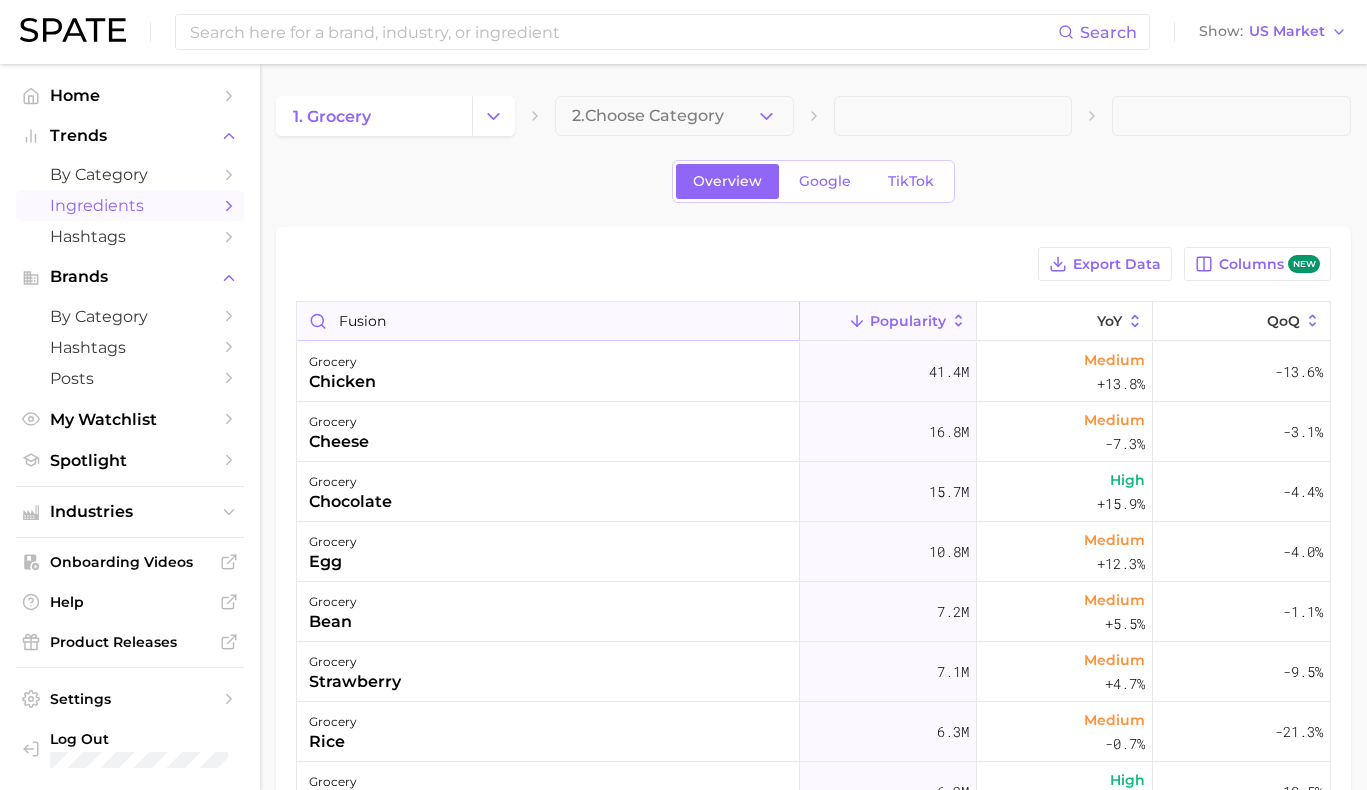type on "fusion" 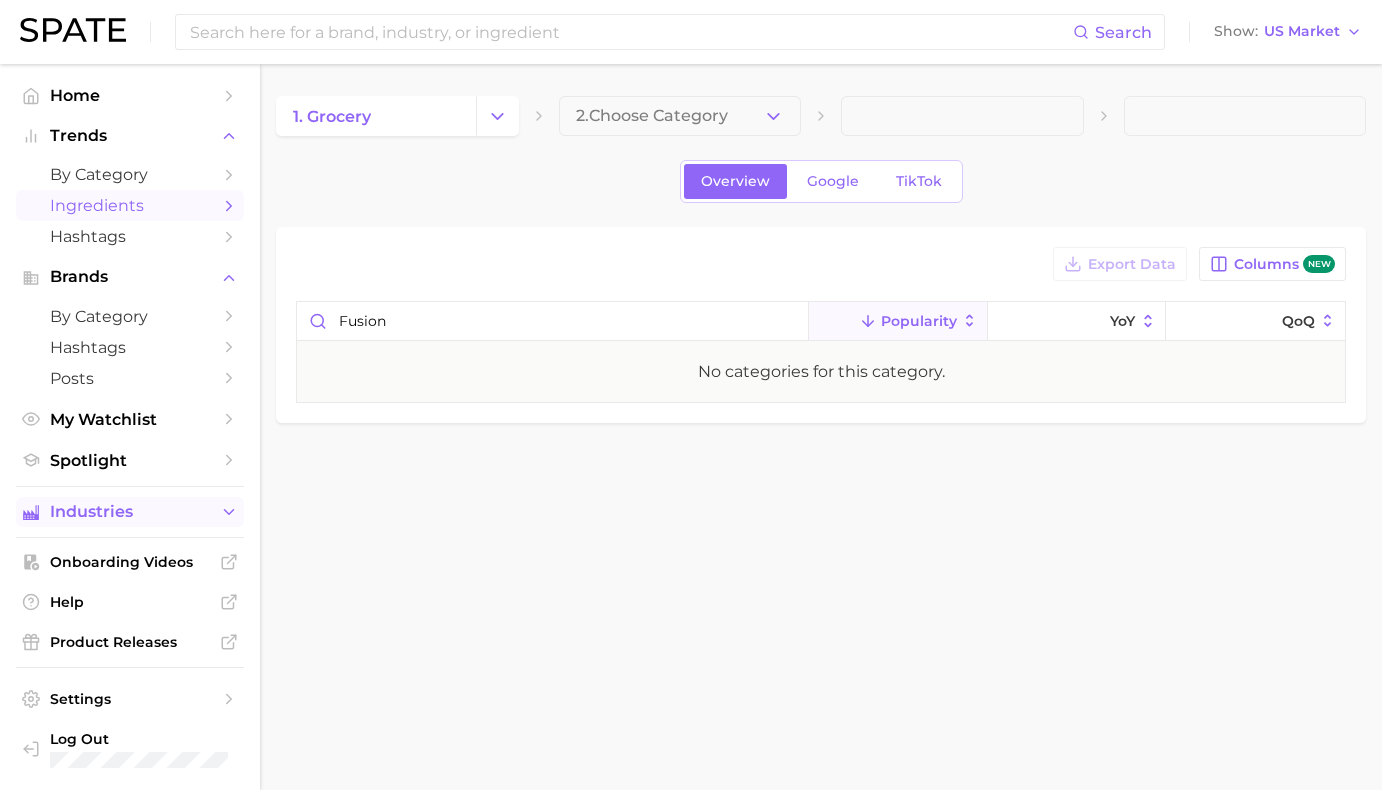 click on "Industries" at bounding box center (130, 512) 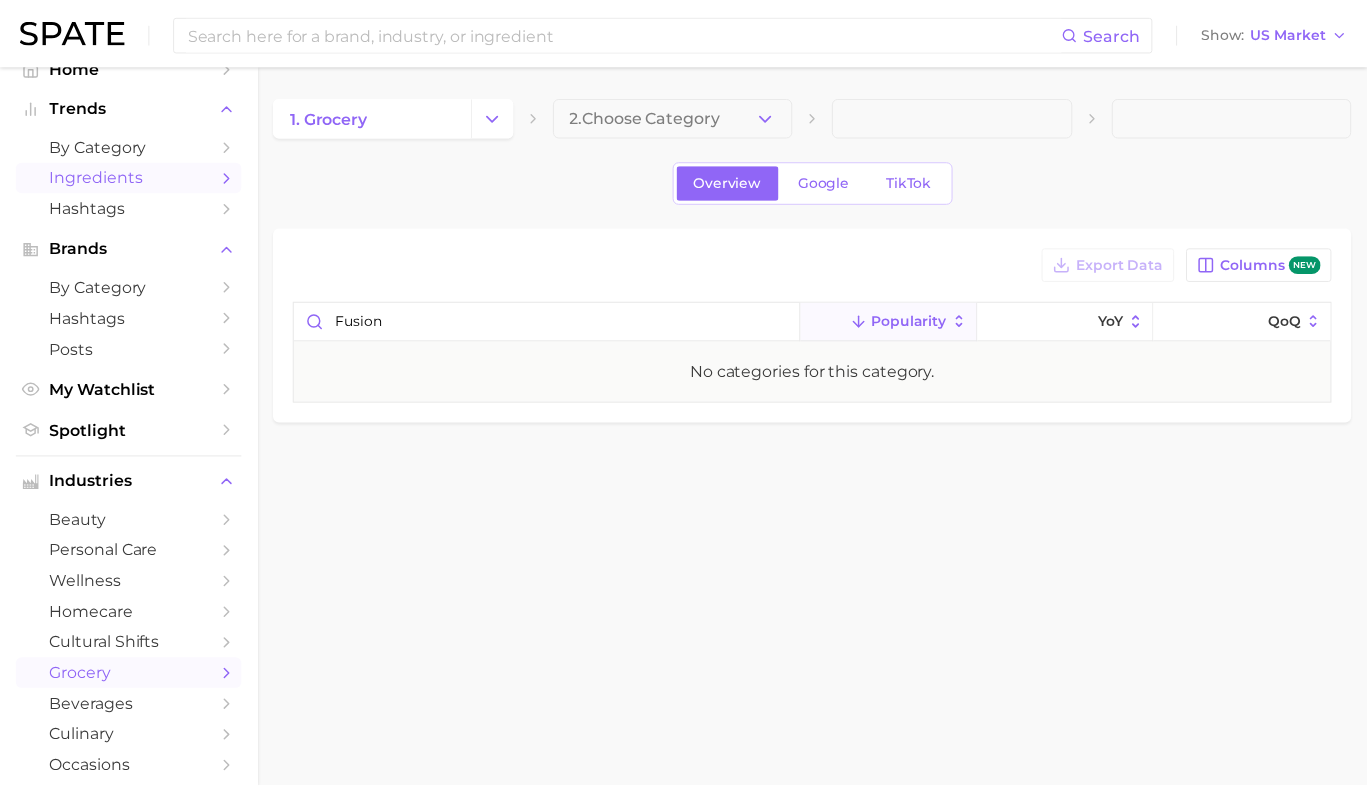 scroll, scrollTop: 99, scrollLeft: 0, axis: vertical 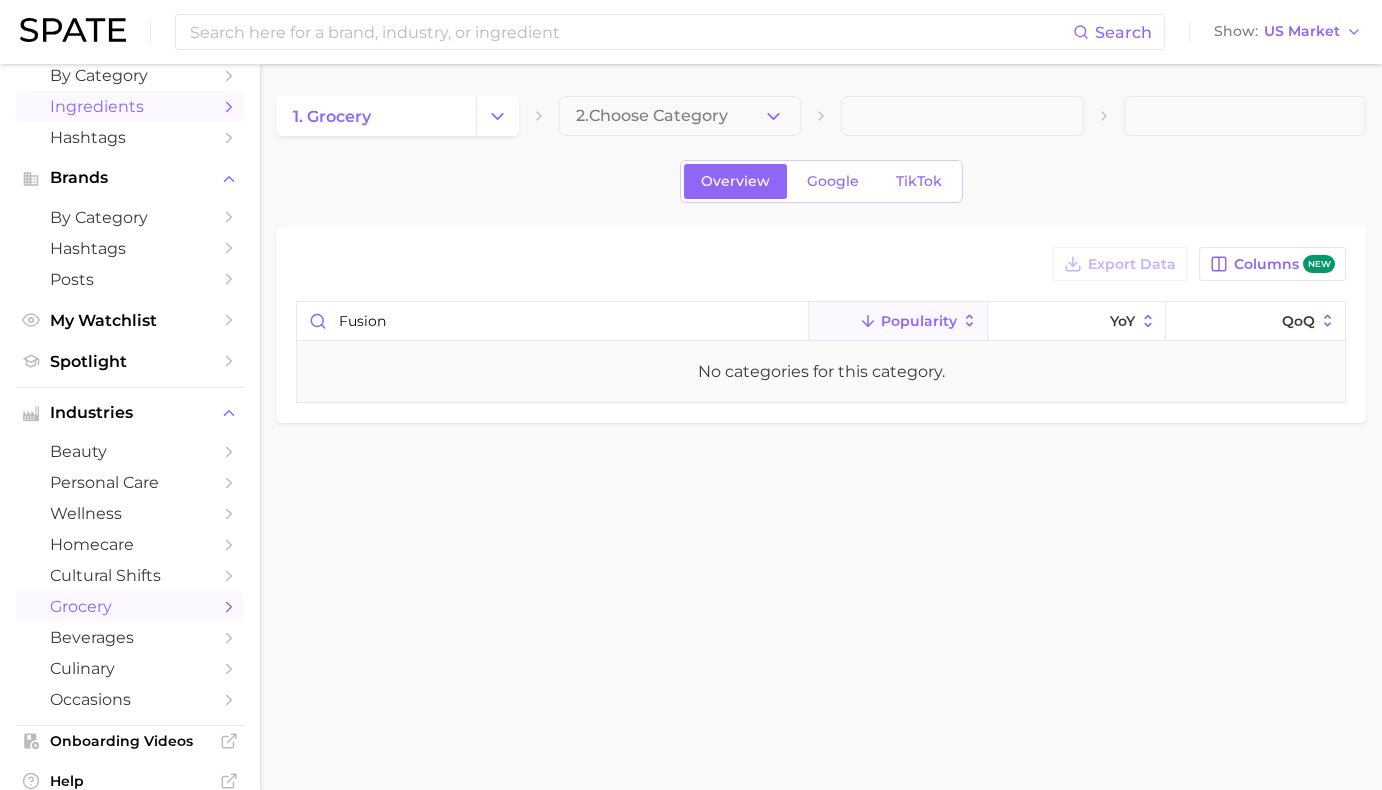 click on "grocery" at bounding box center (130, 606) 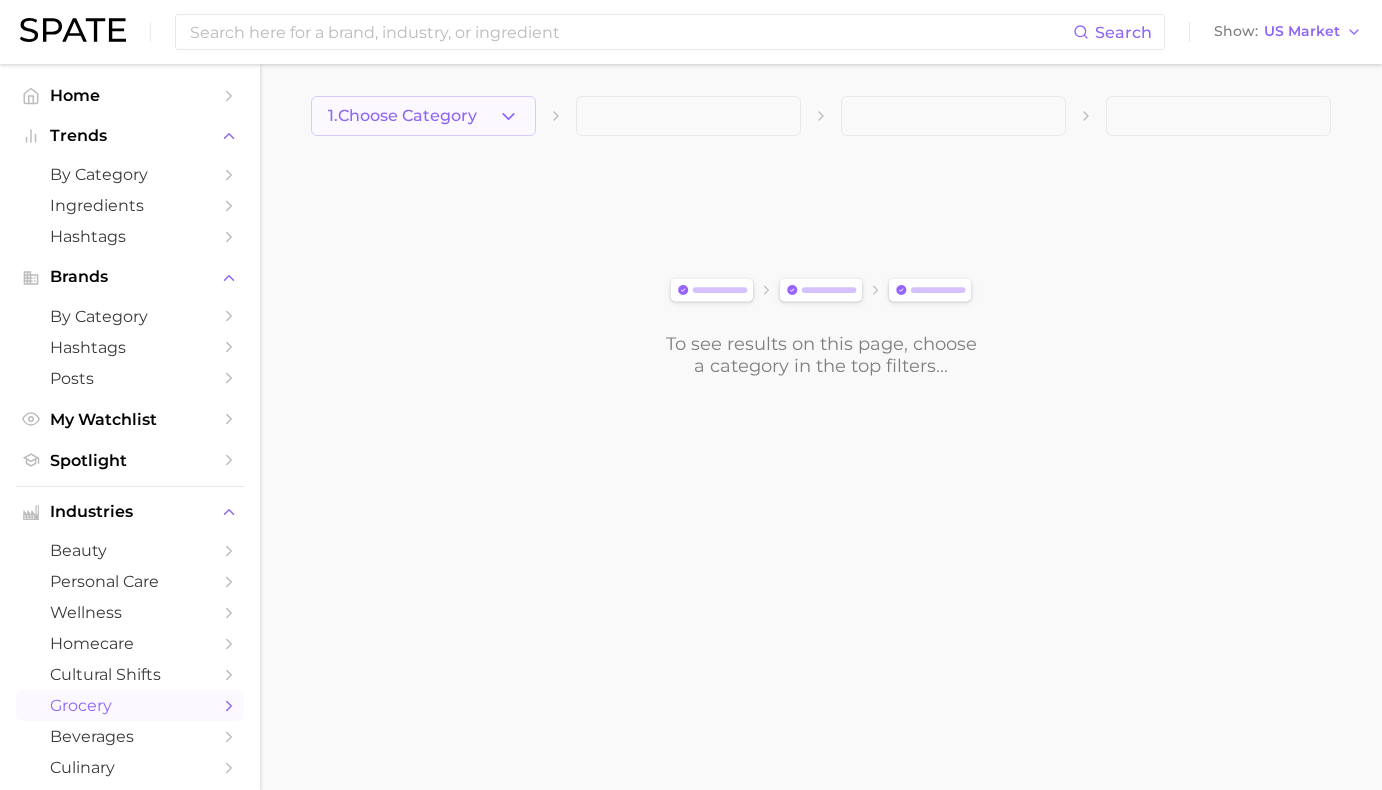 click 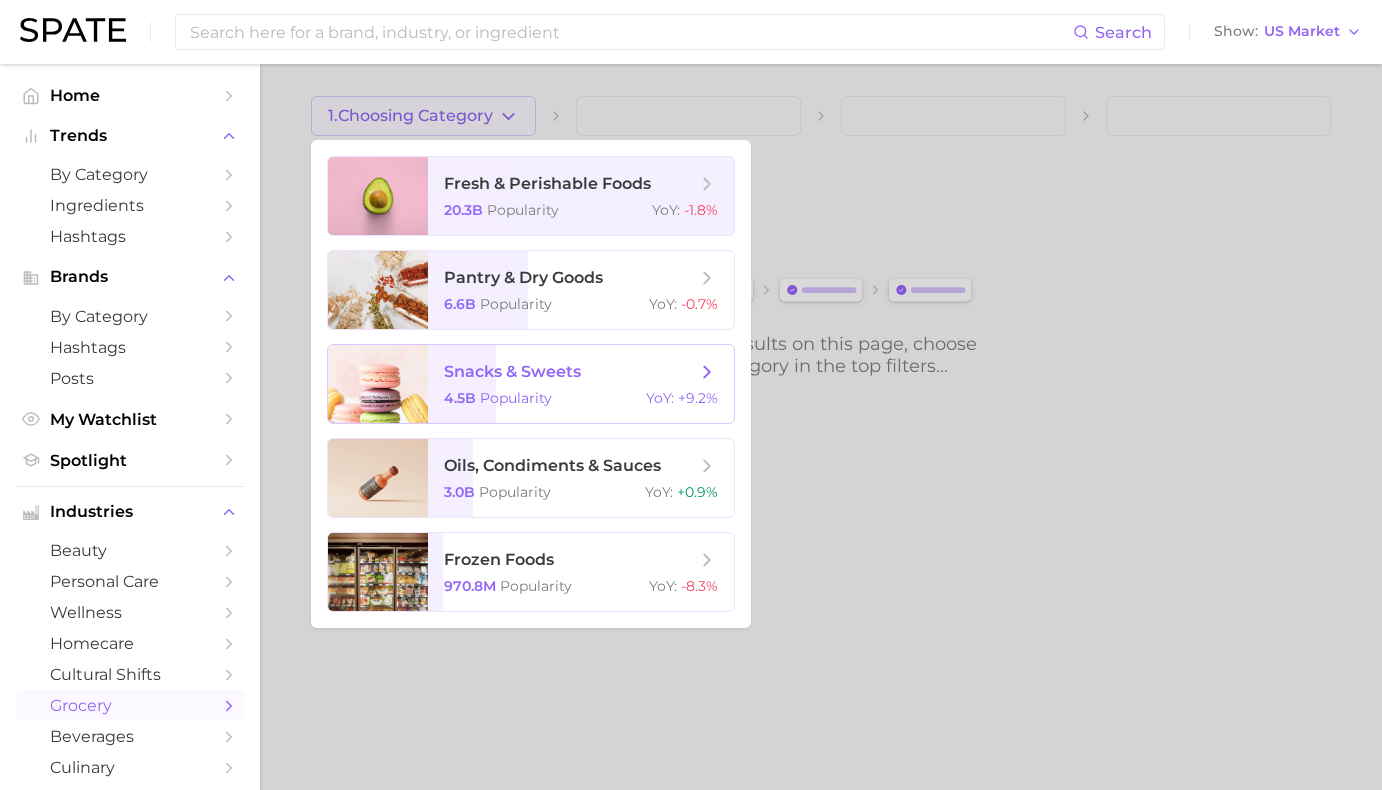 click on "Popularity" at bounding box center [516, 398] 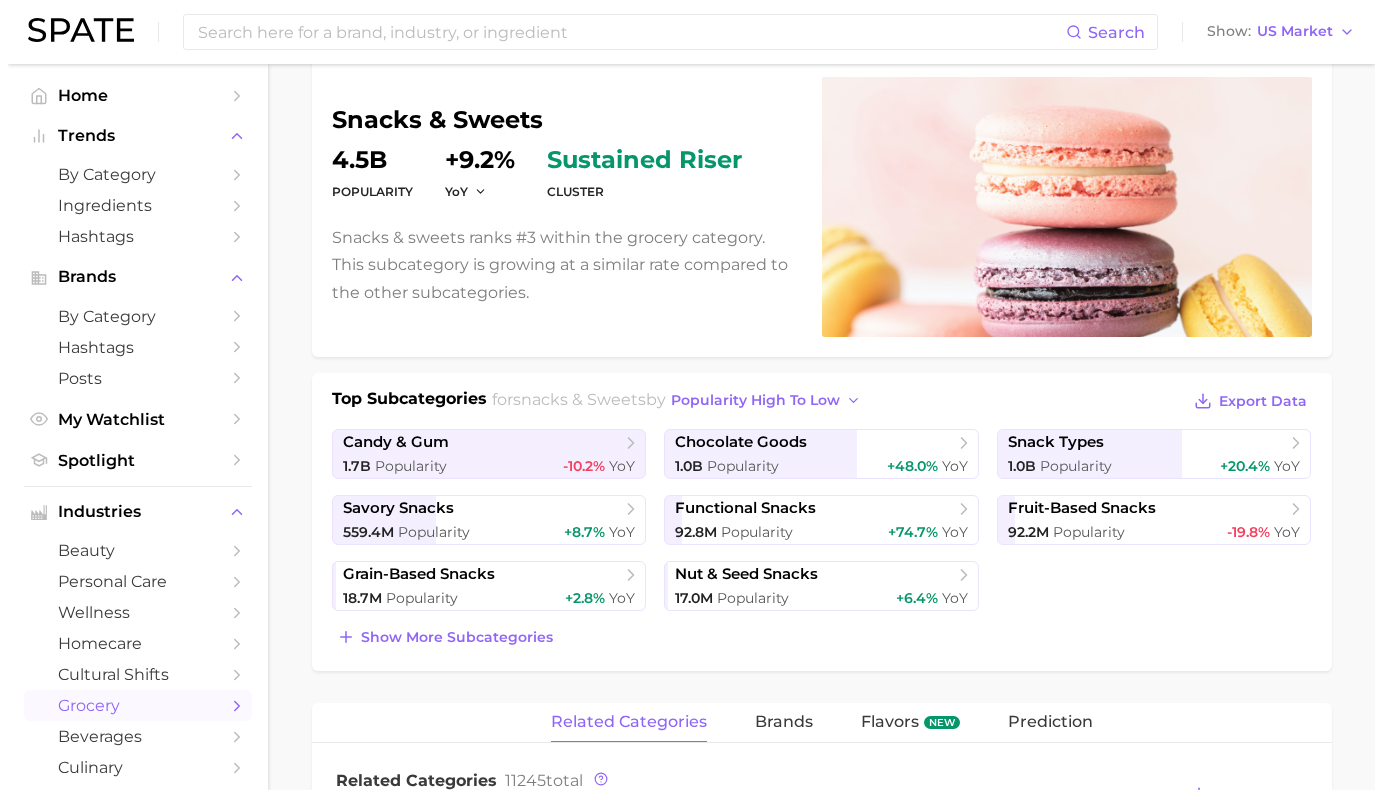 scroll, scrollTop: 770, scrollLeft: 0, axis: vertical 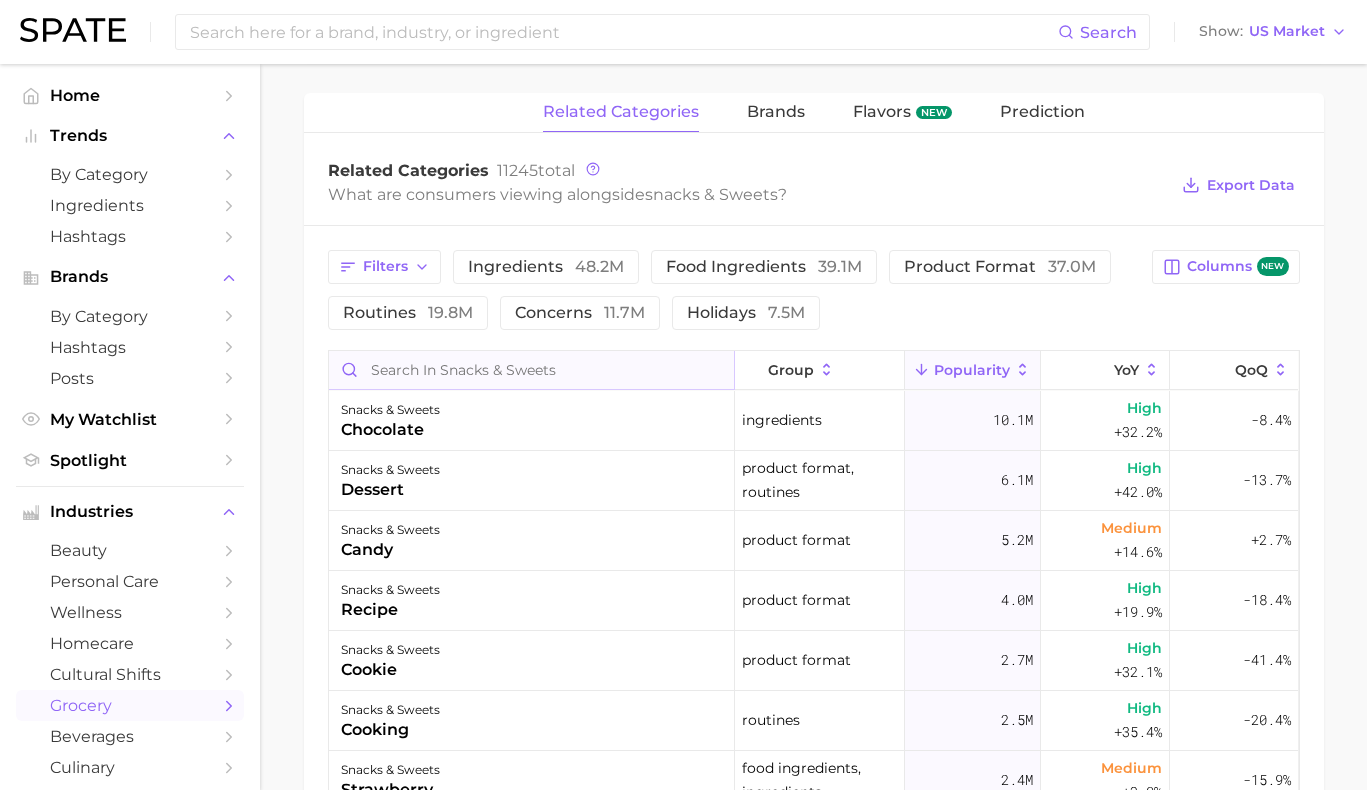 click at bounding box center [531, 370] 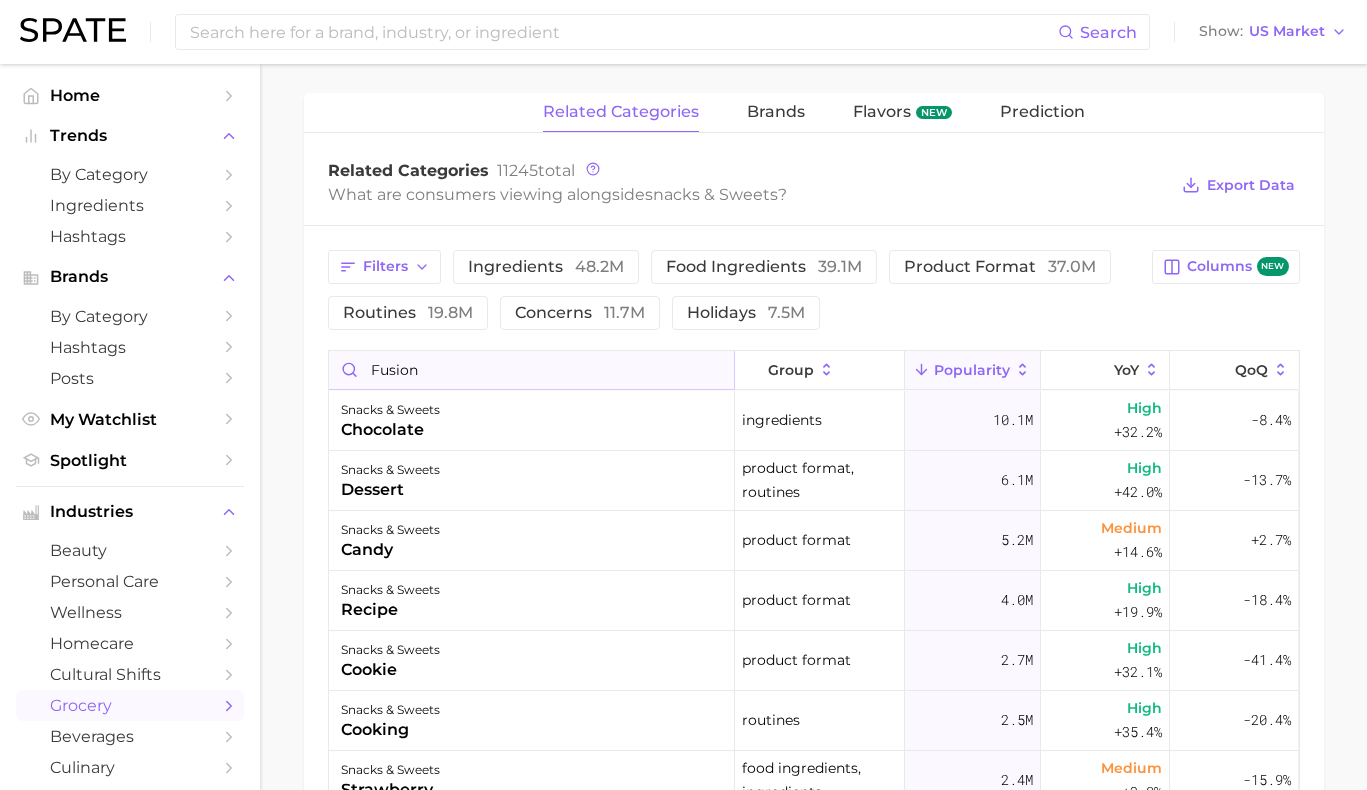 type on "fusion" 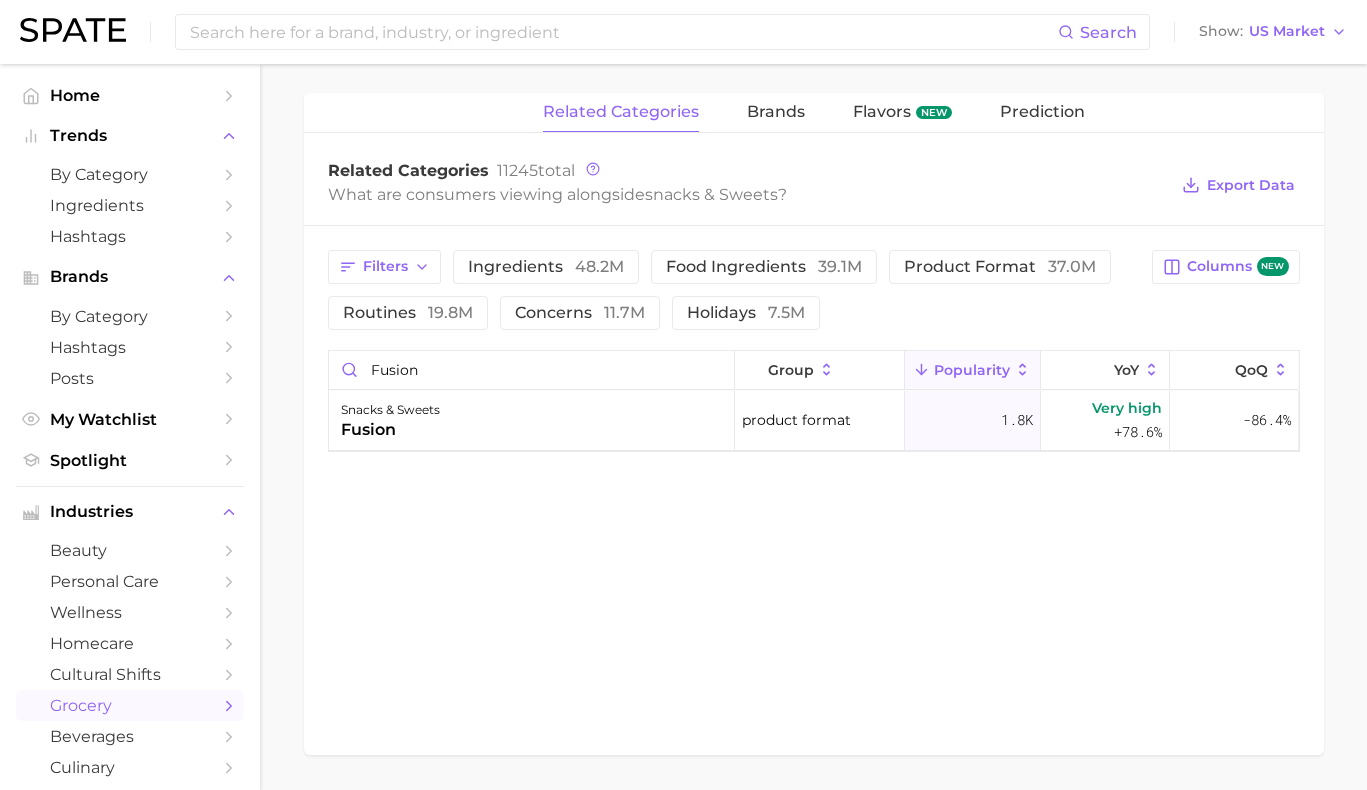 click on "related categories brands Flavors new Prediction Related Categories 11245  total What are consumers viewing alongside  snacks & sweets ? Export Data Filters ingredients   48.2m food ingredients   39.1m product format   37.0m routines   19.8m concerns   11.7m holidays   7.5m Columns new fusion group Popularity YoY QoQ snacks & sweets fusion product format 1.8k Very high +78.6% -86.4%" at bounding box center [814, 424] 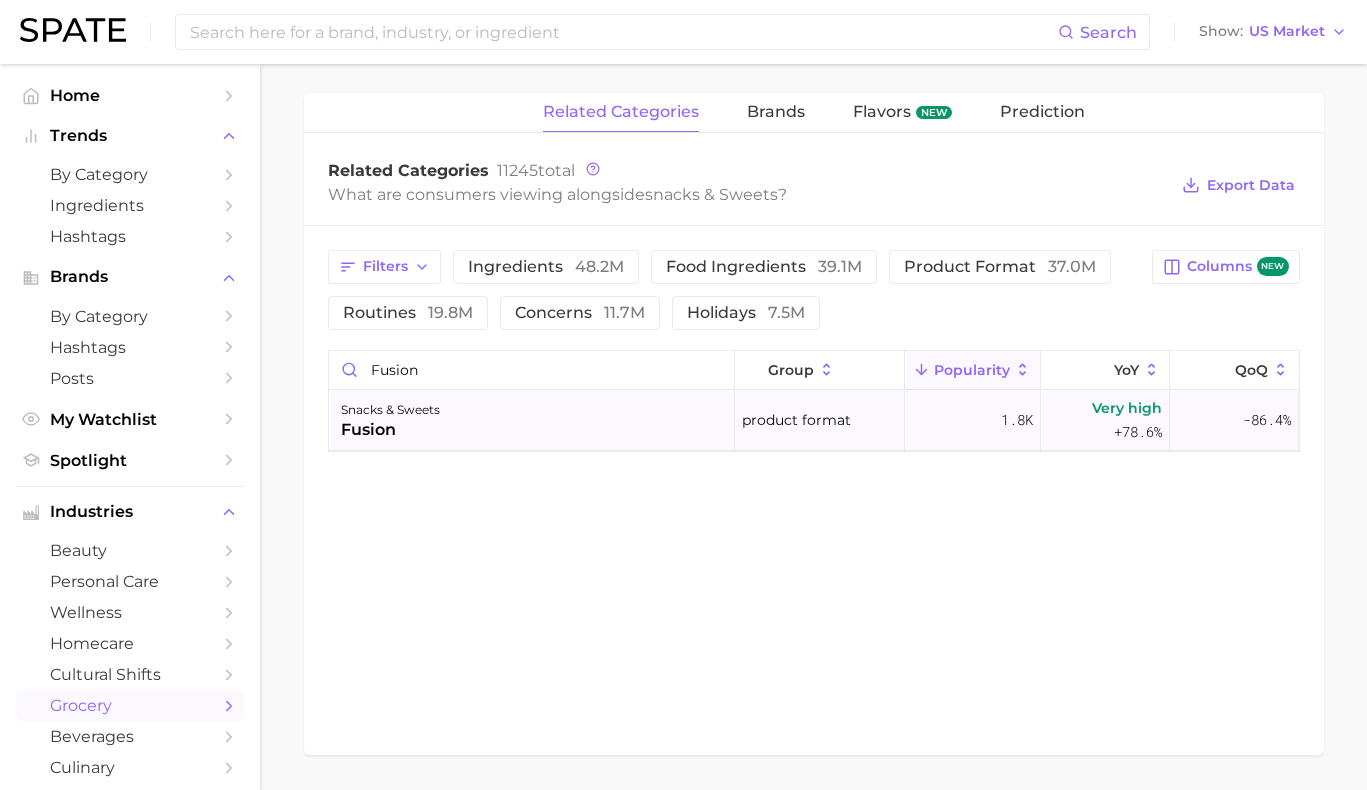 click on "snacks & sweets fusion" at bounding box center (532, 421) 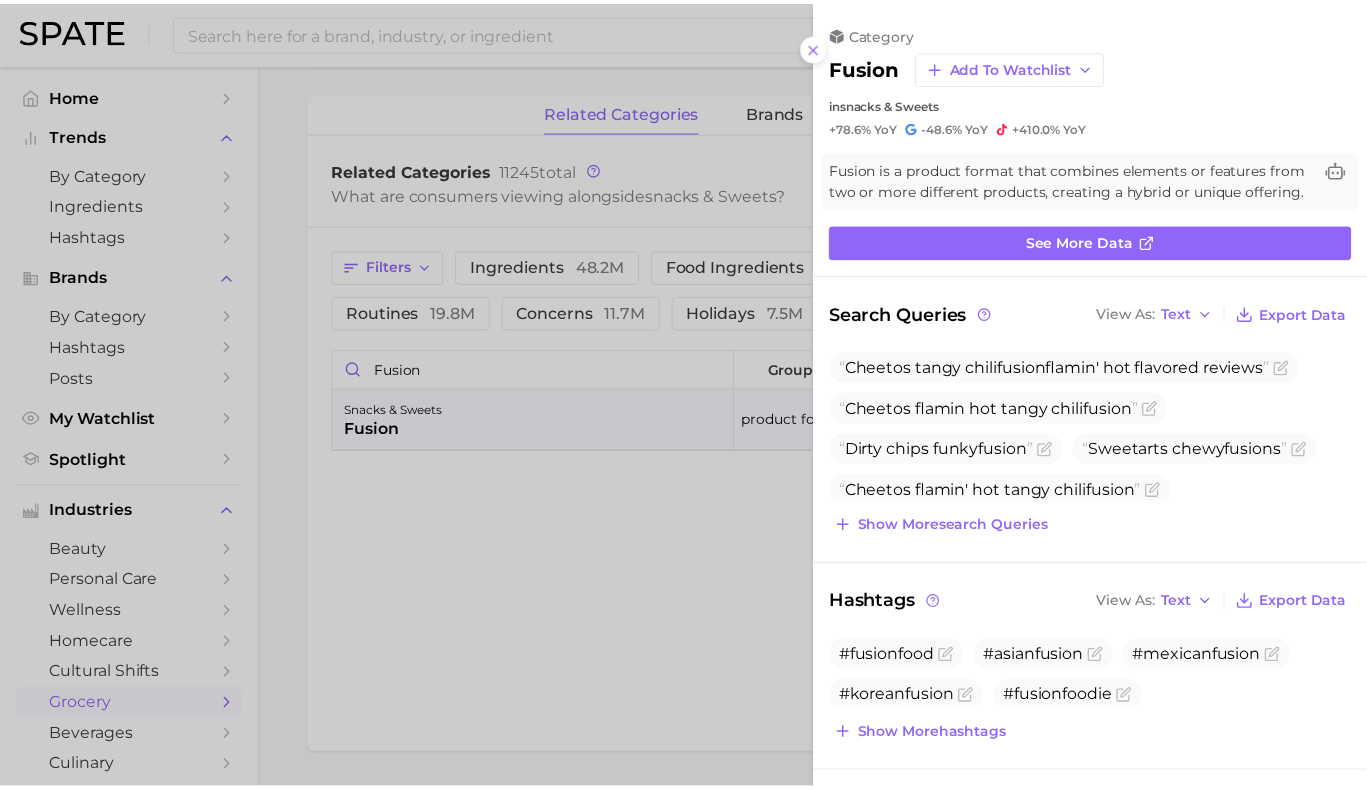 scroll, scrollTop: 0, scrollLeft: 0, axis: both 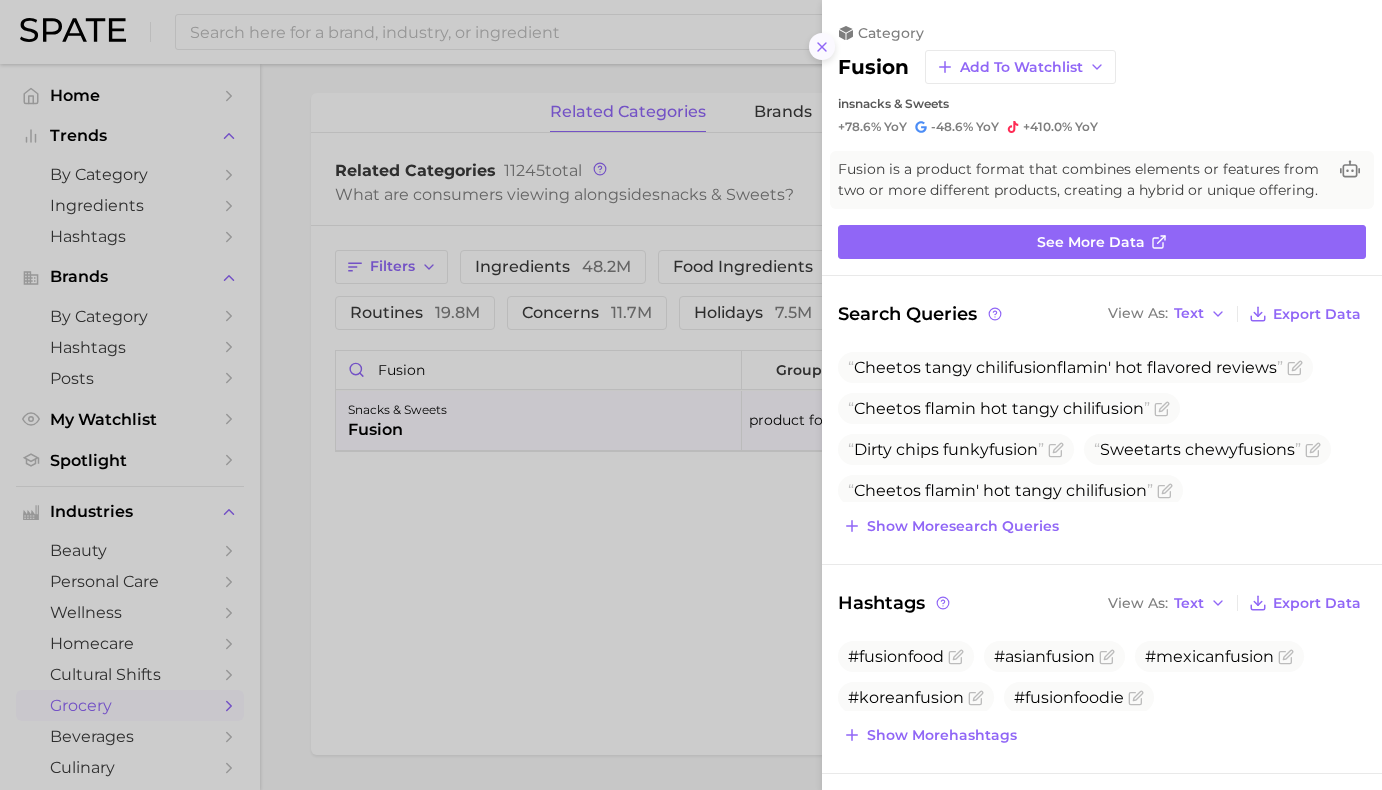 click 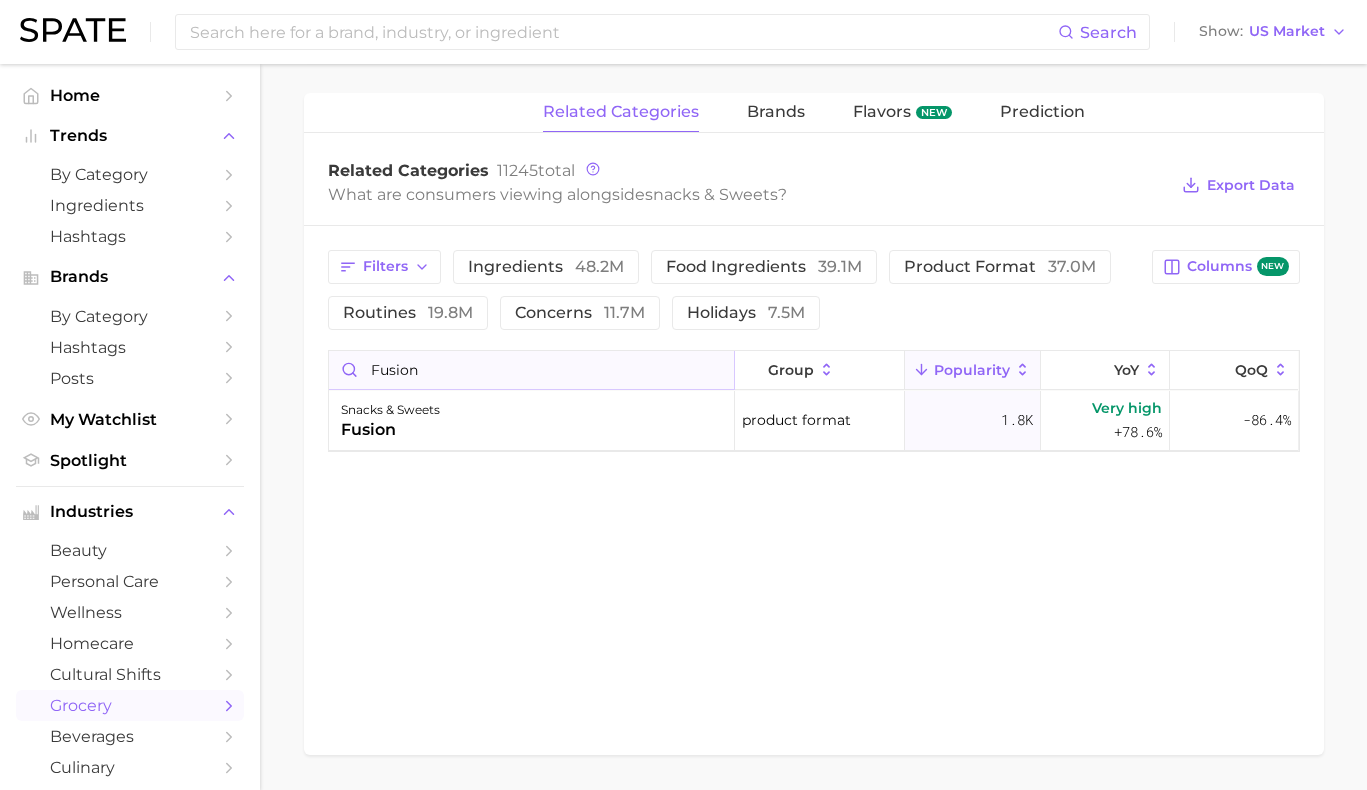 click on "fusion" at bounding box center (531, 370) 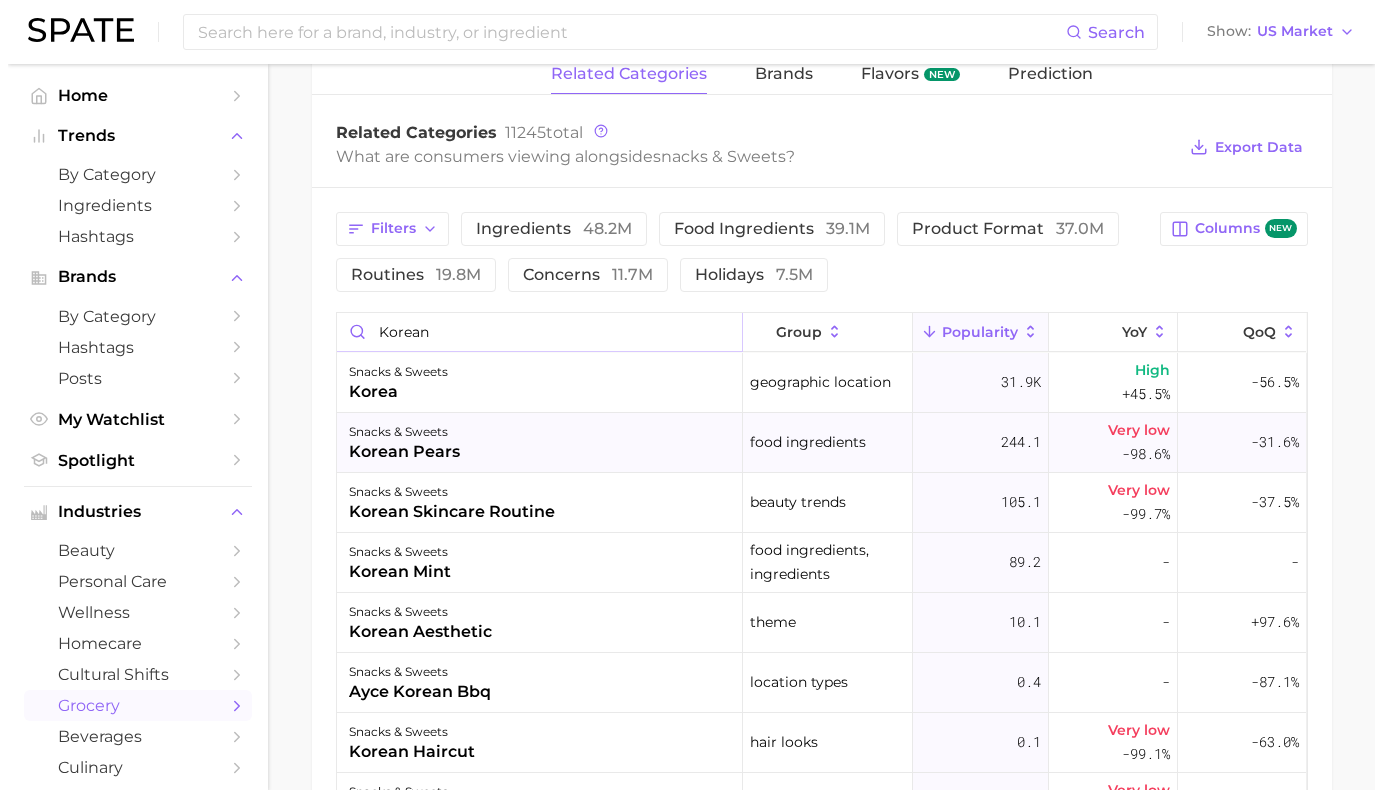 scroll, scrollTop: 889, scrollLeft: 0, axis: vertical 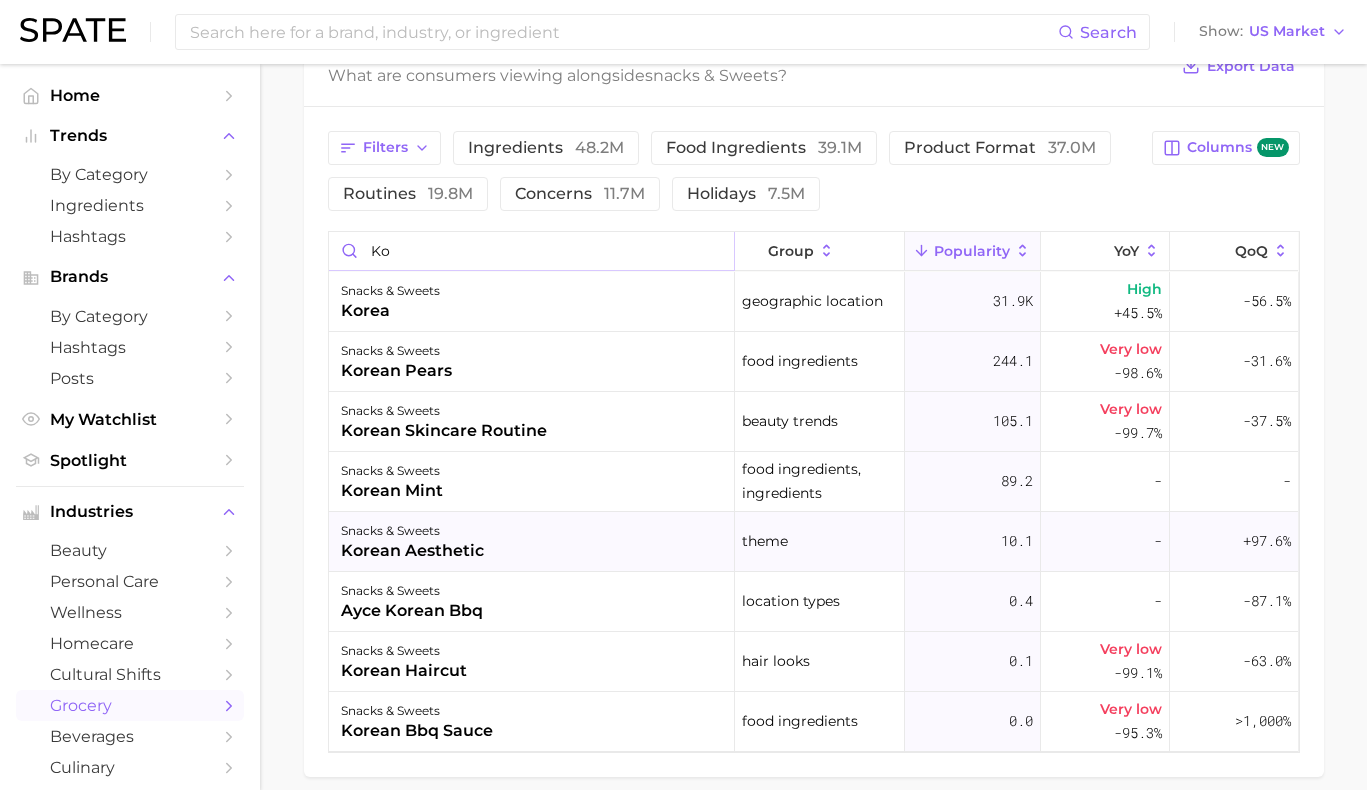 type on "k" 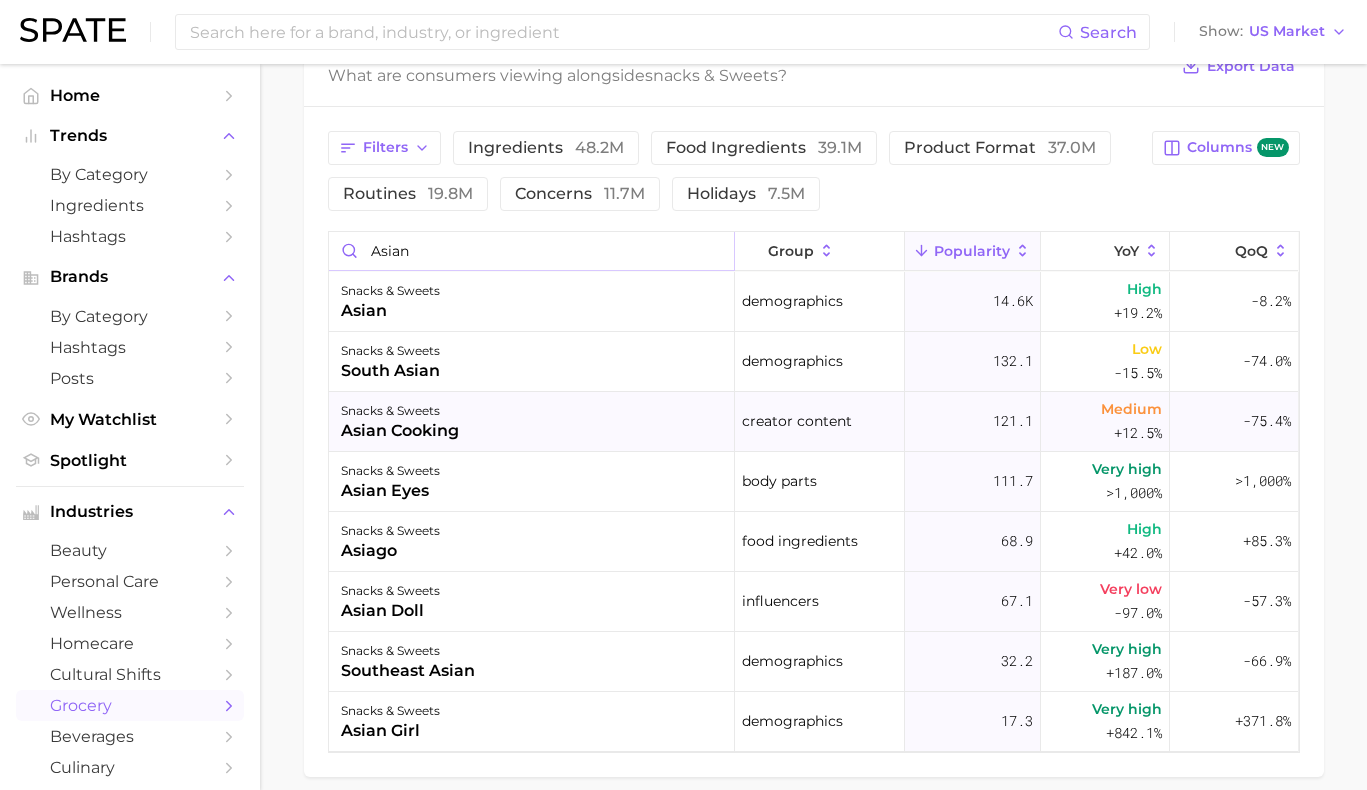 type on "asian" 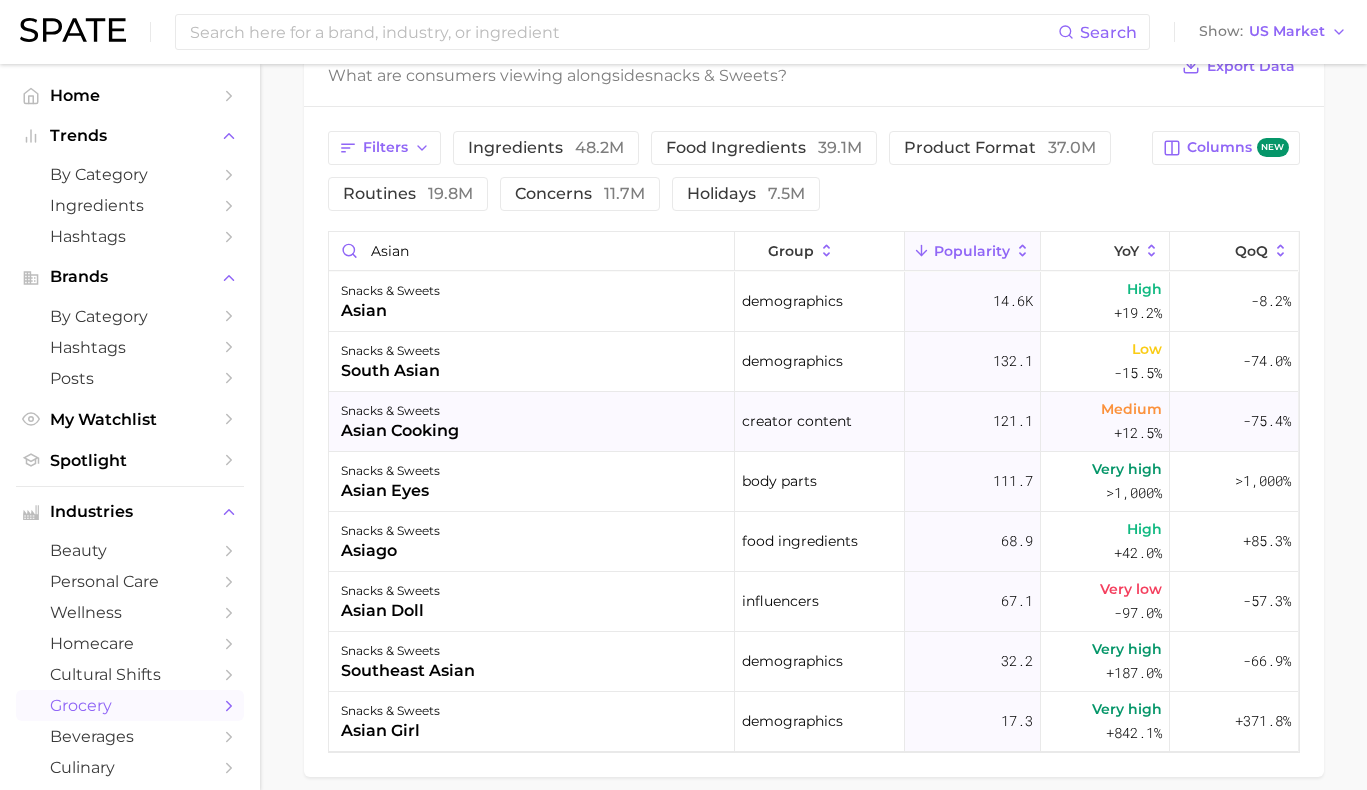 click on "snacks & sweets asian cooking" at bounding box center [532, 422] 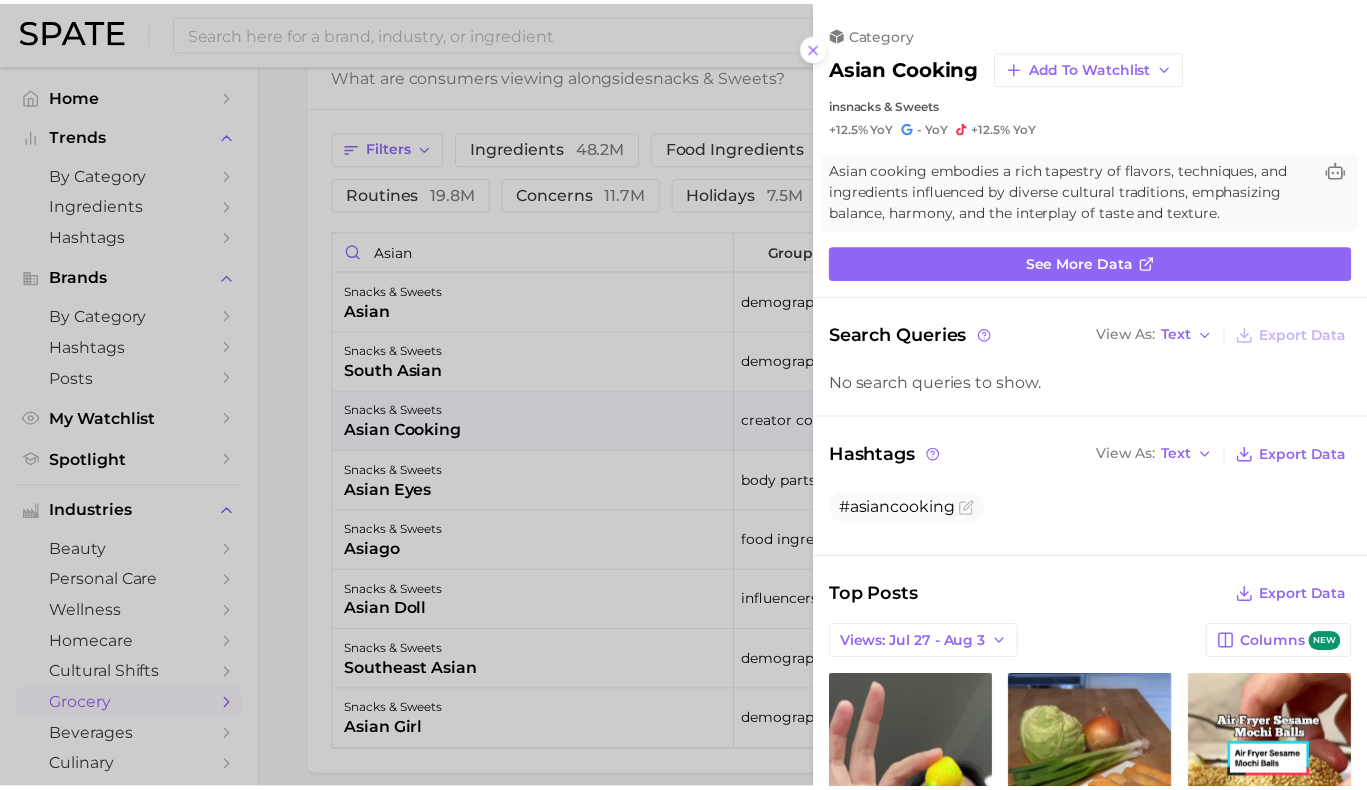 scroll, scrollTop: 0, scrollLeft: 0, axis: both 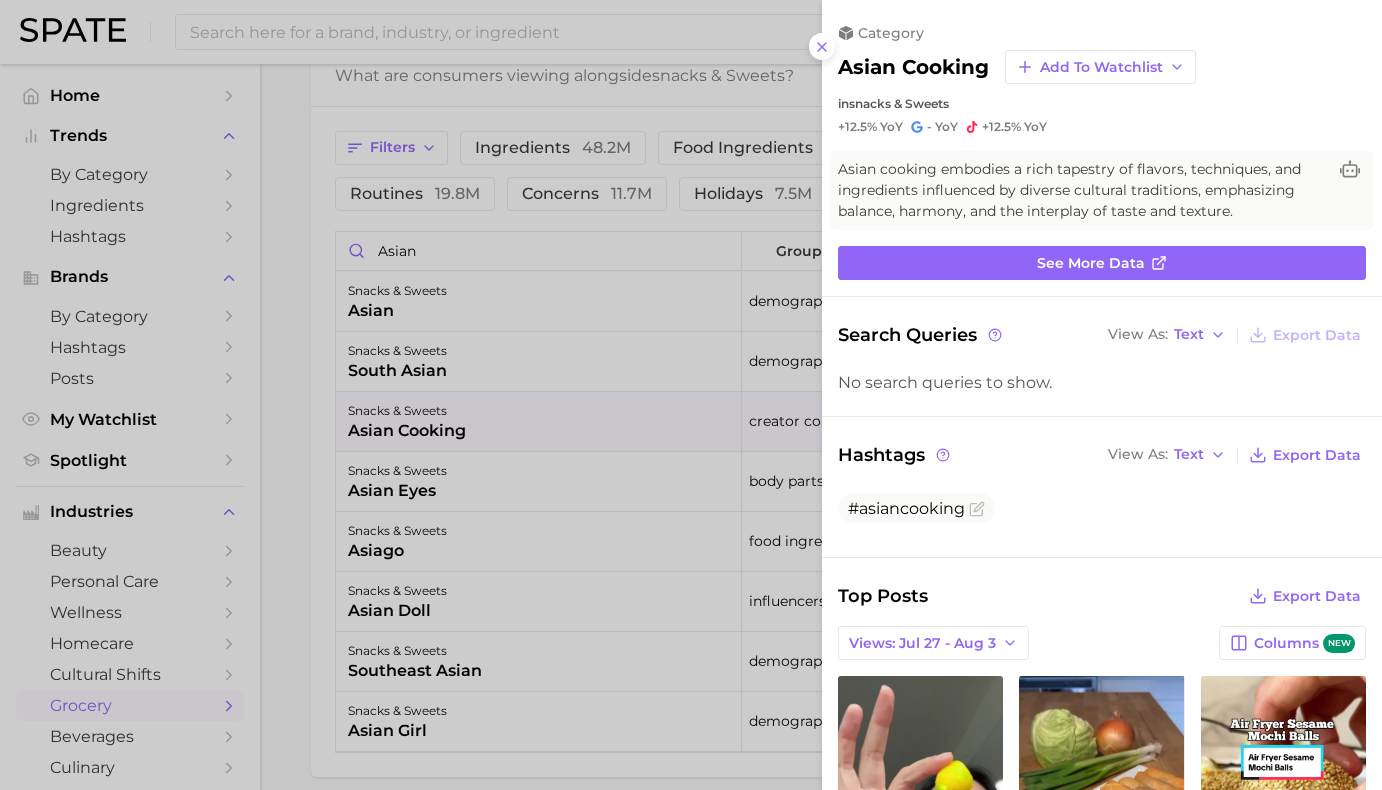 click at bounding box center (691, 395) 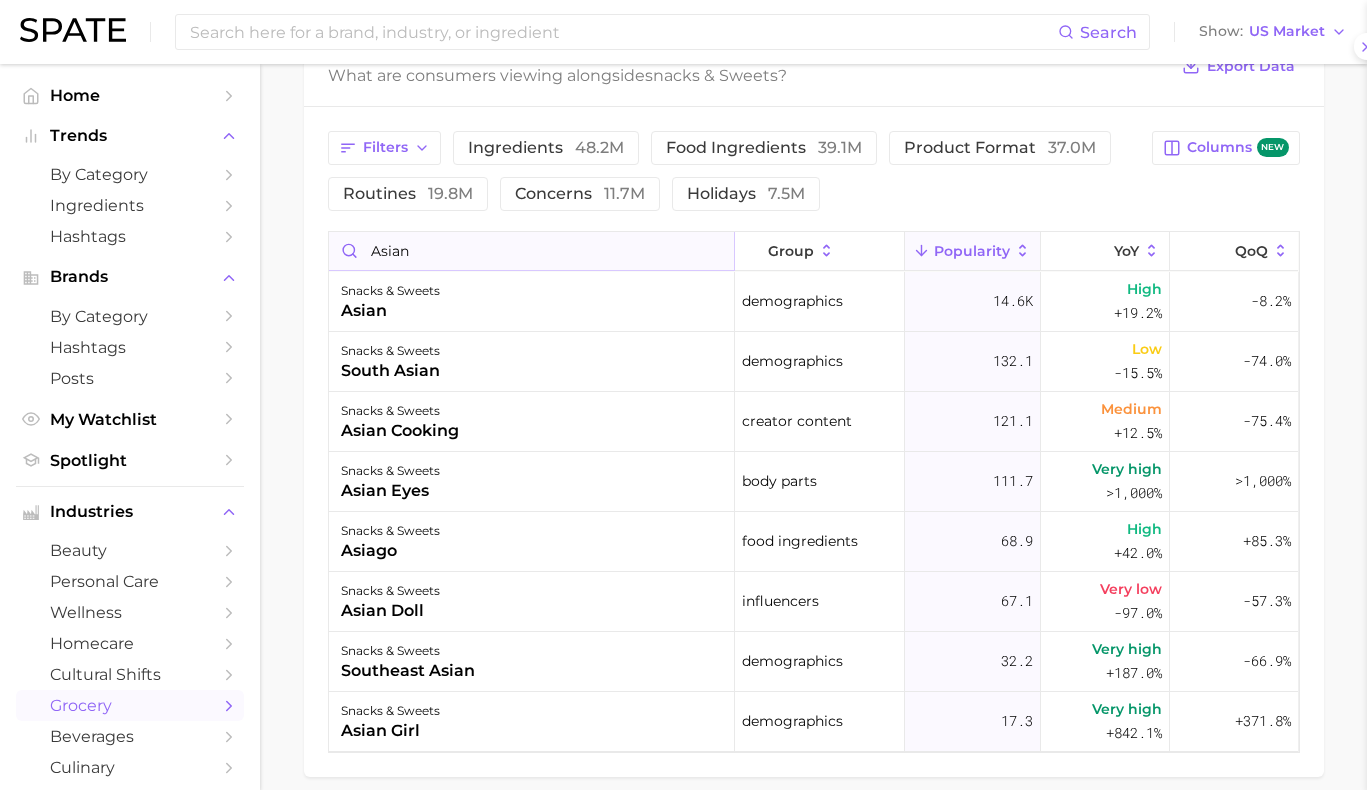 click on "asian" at bounding box center (531, 251) 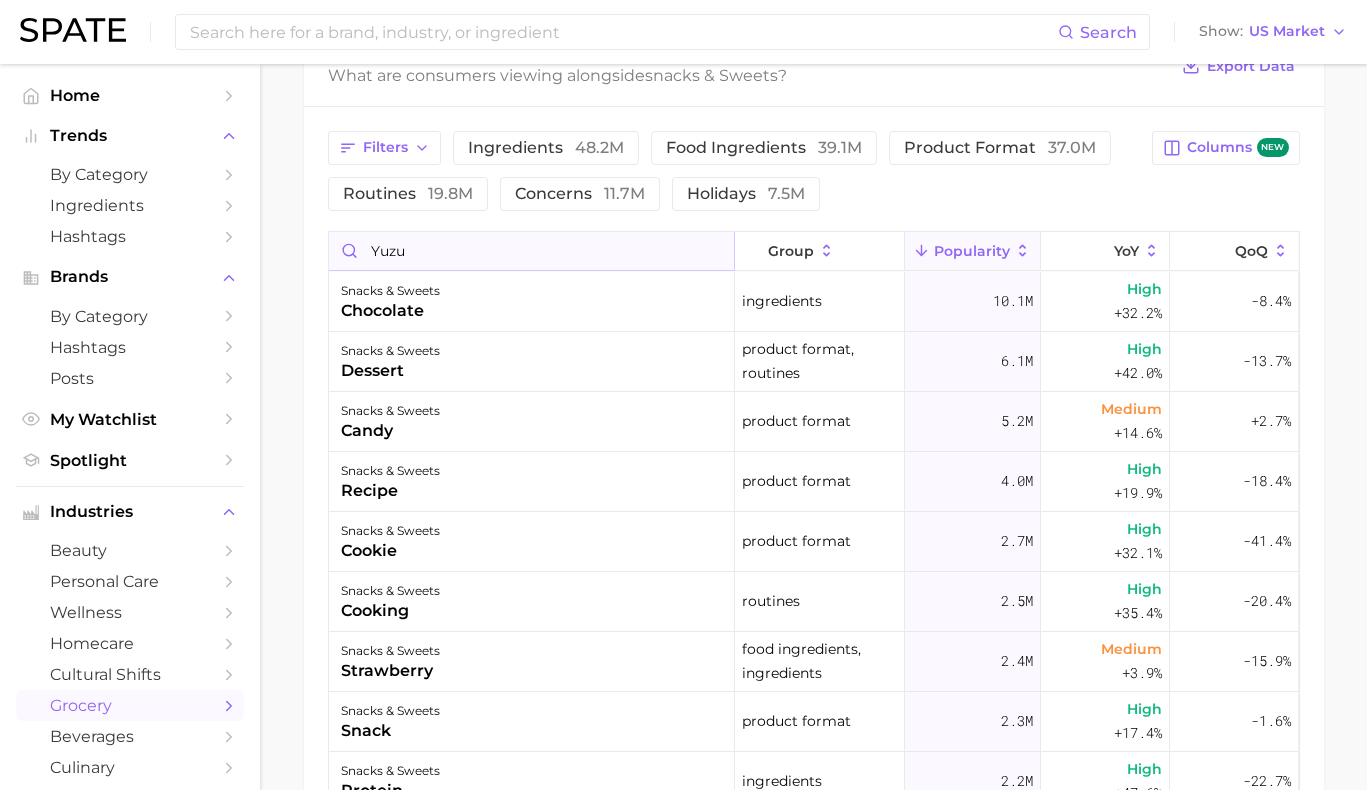 type on "yuzu" 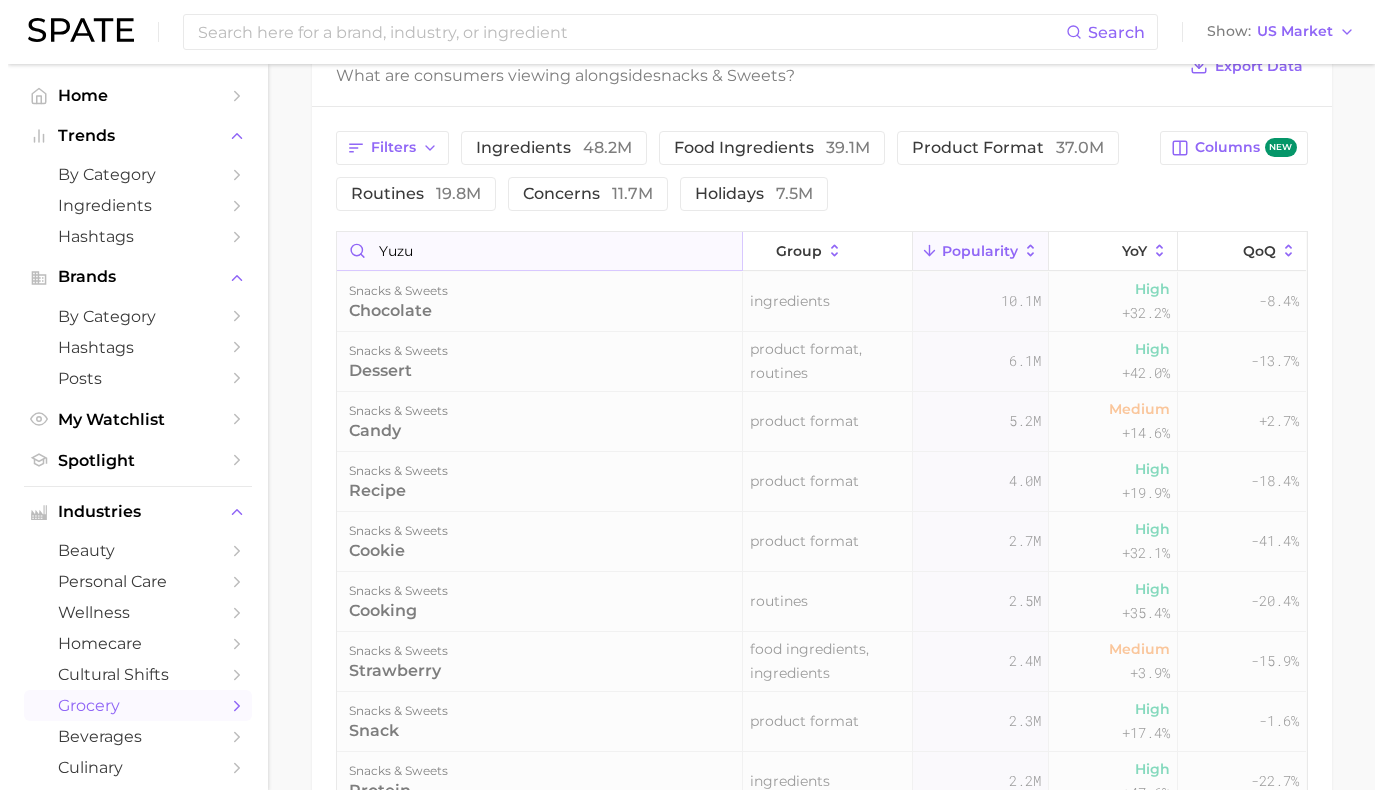 scroll, scrollTop: 835, scrollLeft: 0, axis: vertical 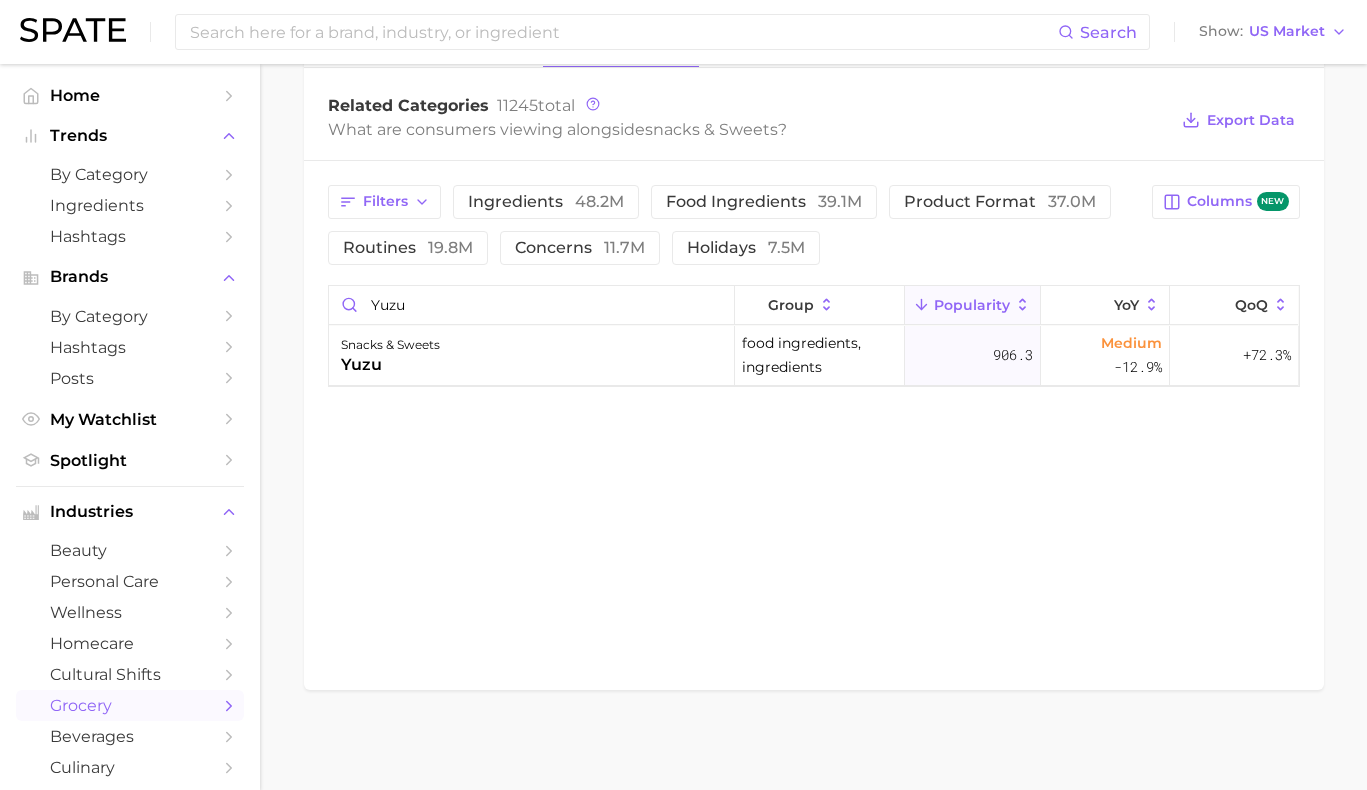 click on "Filters ingredients   48.2m food ingredients   39.1m product format   37.0m routines   19.8m concerns   11.7m holidays   7.5m Columns new yuzu group Popularity YoY QoQ snacks & sweets yuzu food ingredients, ingredients 906.3 Medium -12.9% +72.3%" at bounding box center (814, 286) 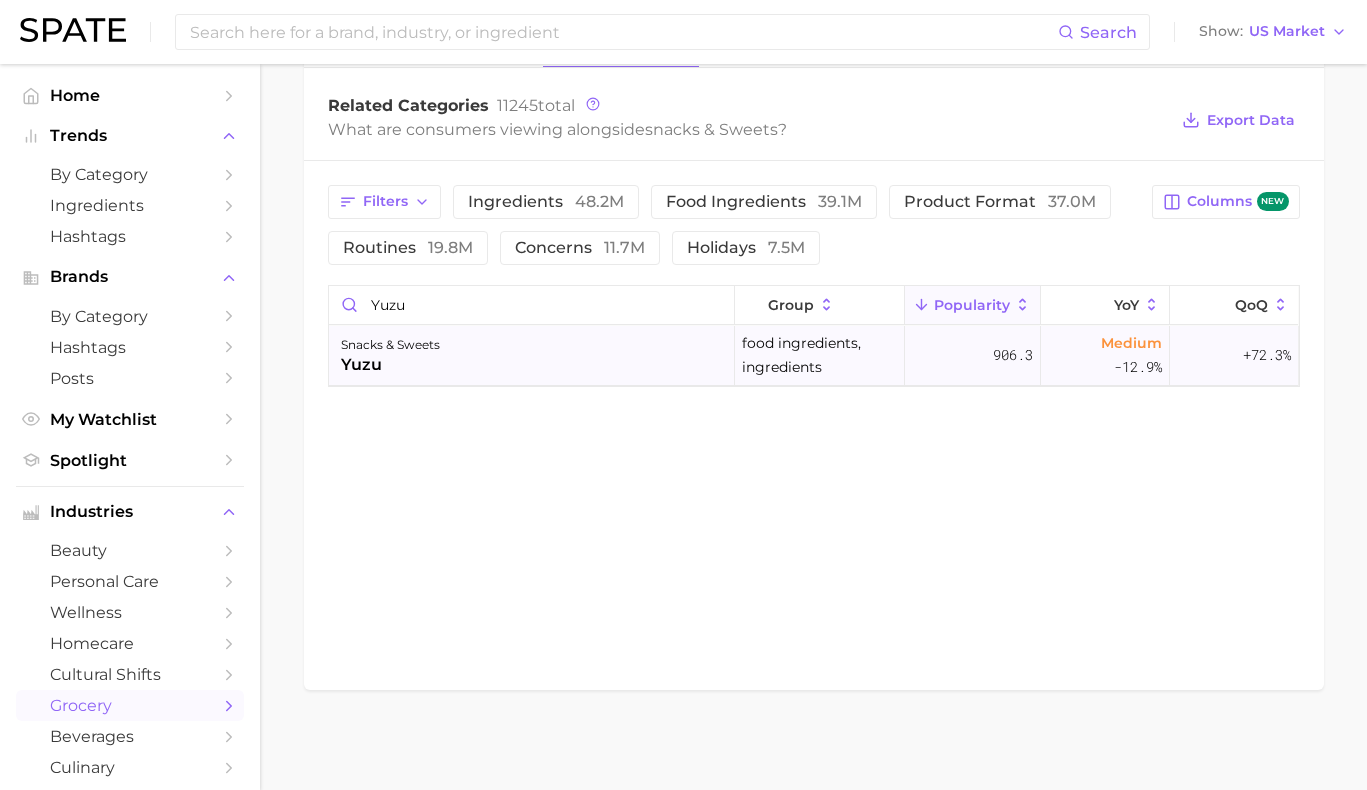 click on "snacks & sweets yuzu" at bounding box center [532, 356] 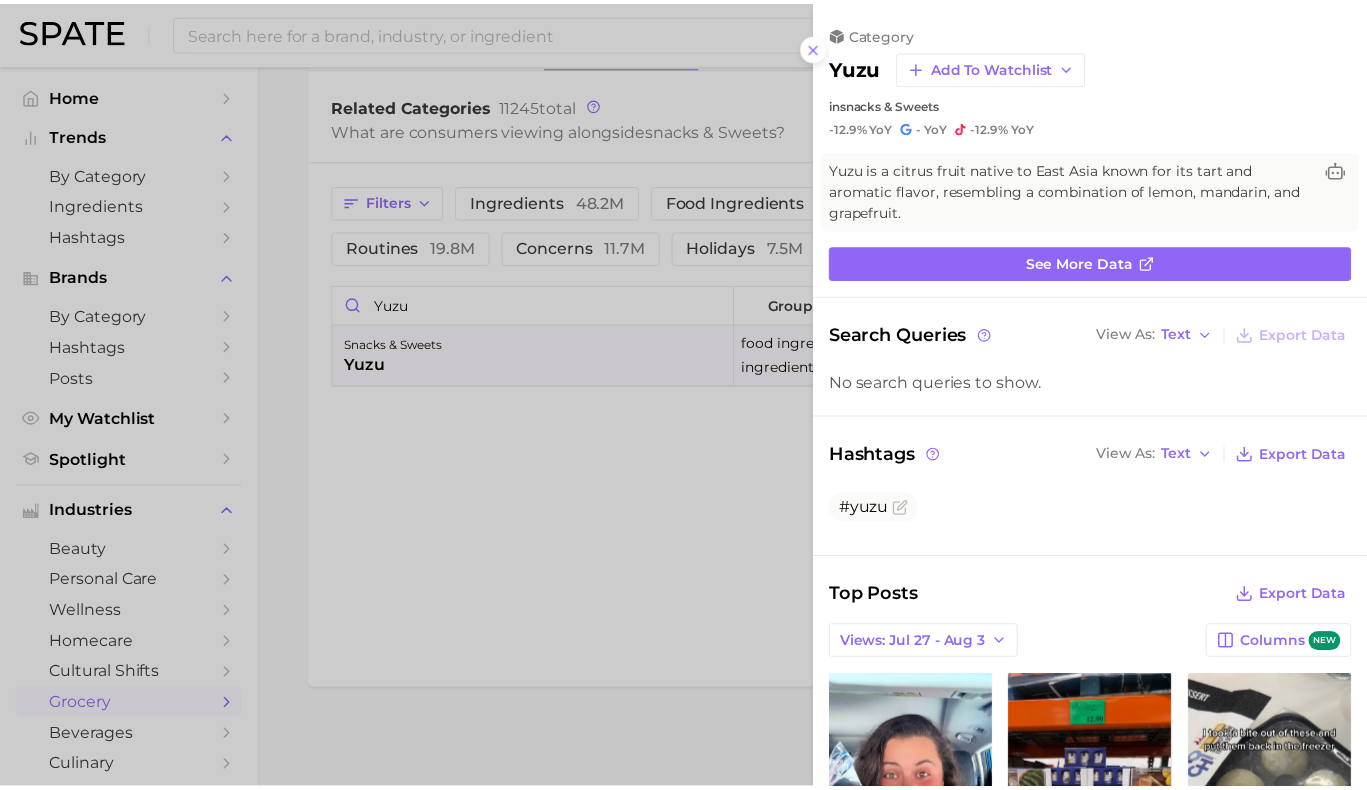scroll, scrollTop: 0, scrollLeft: 0, axis: both 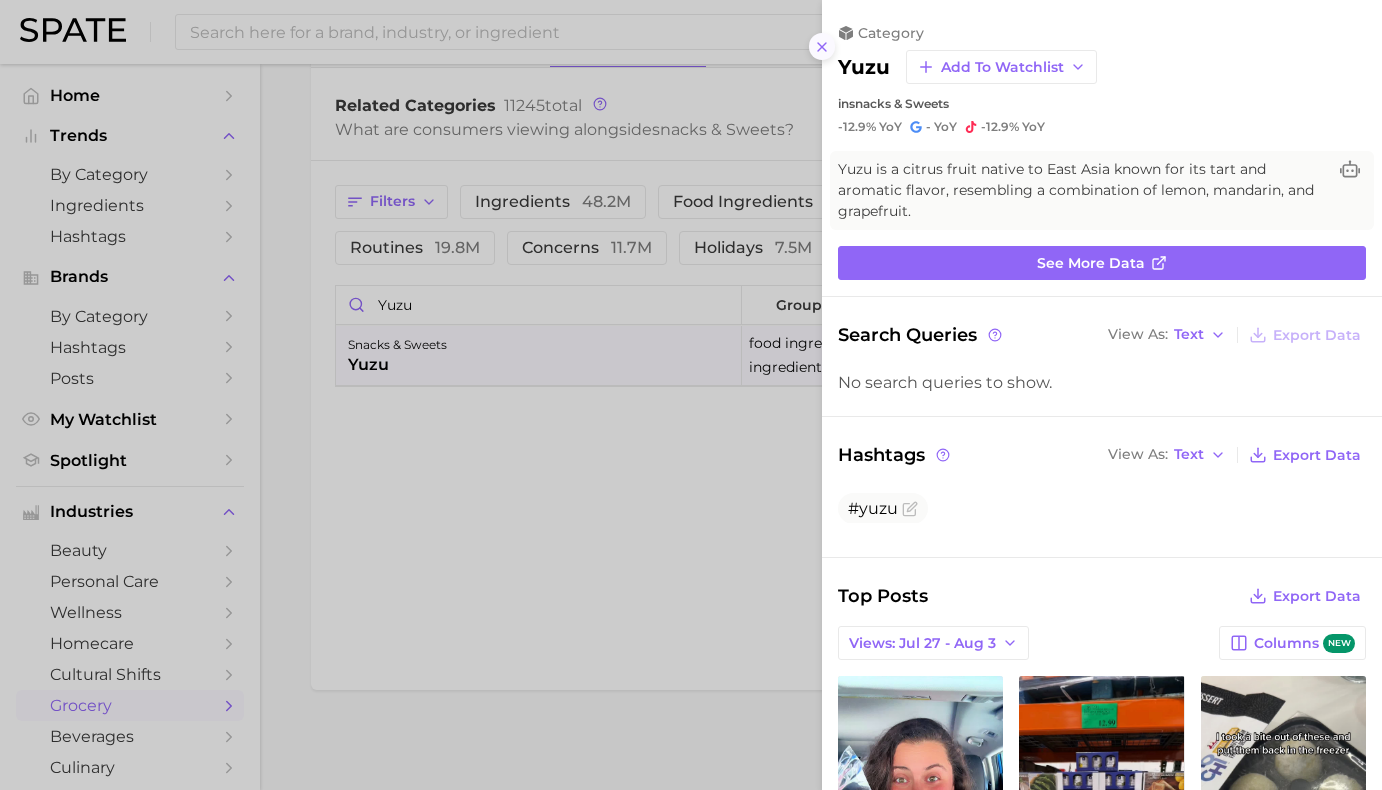 click 